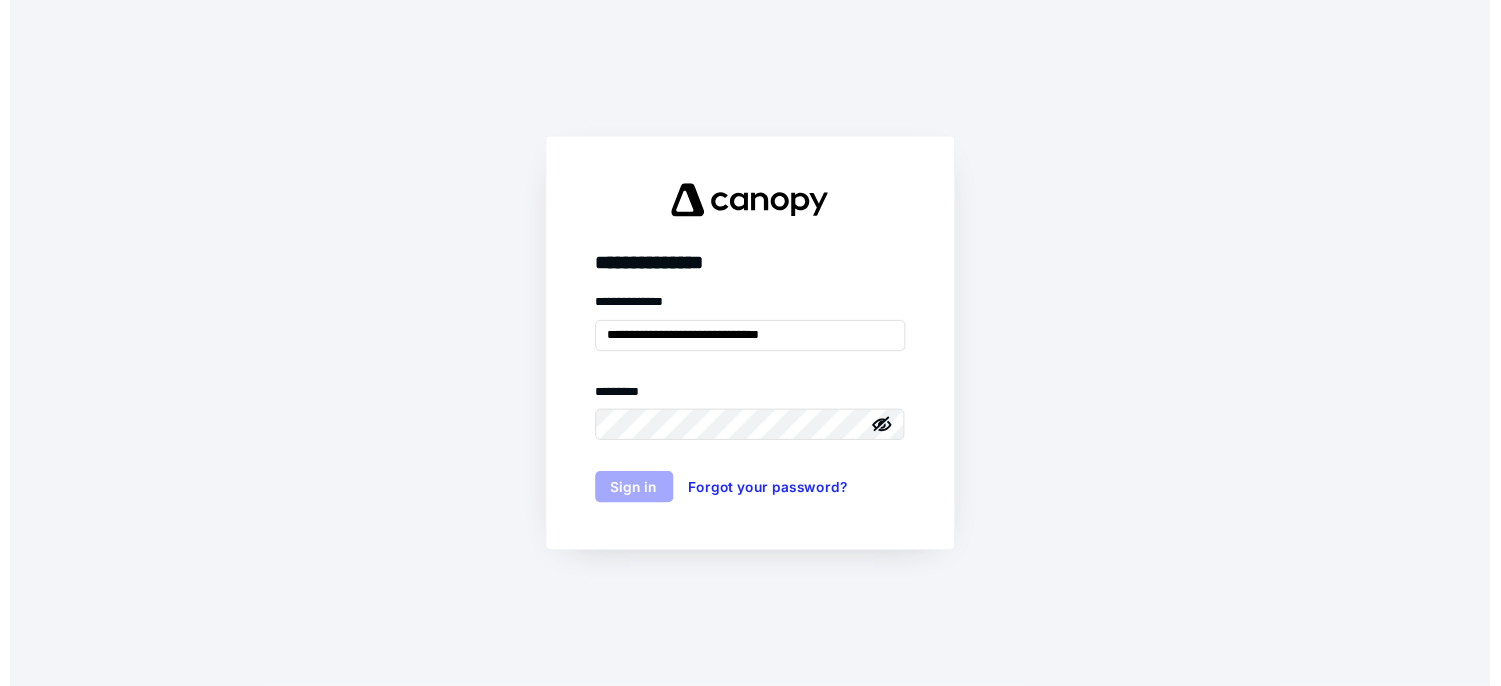 scroll, scrollTop: 0, scrollLeft: 0, axis: both 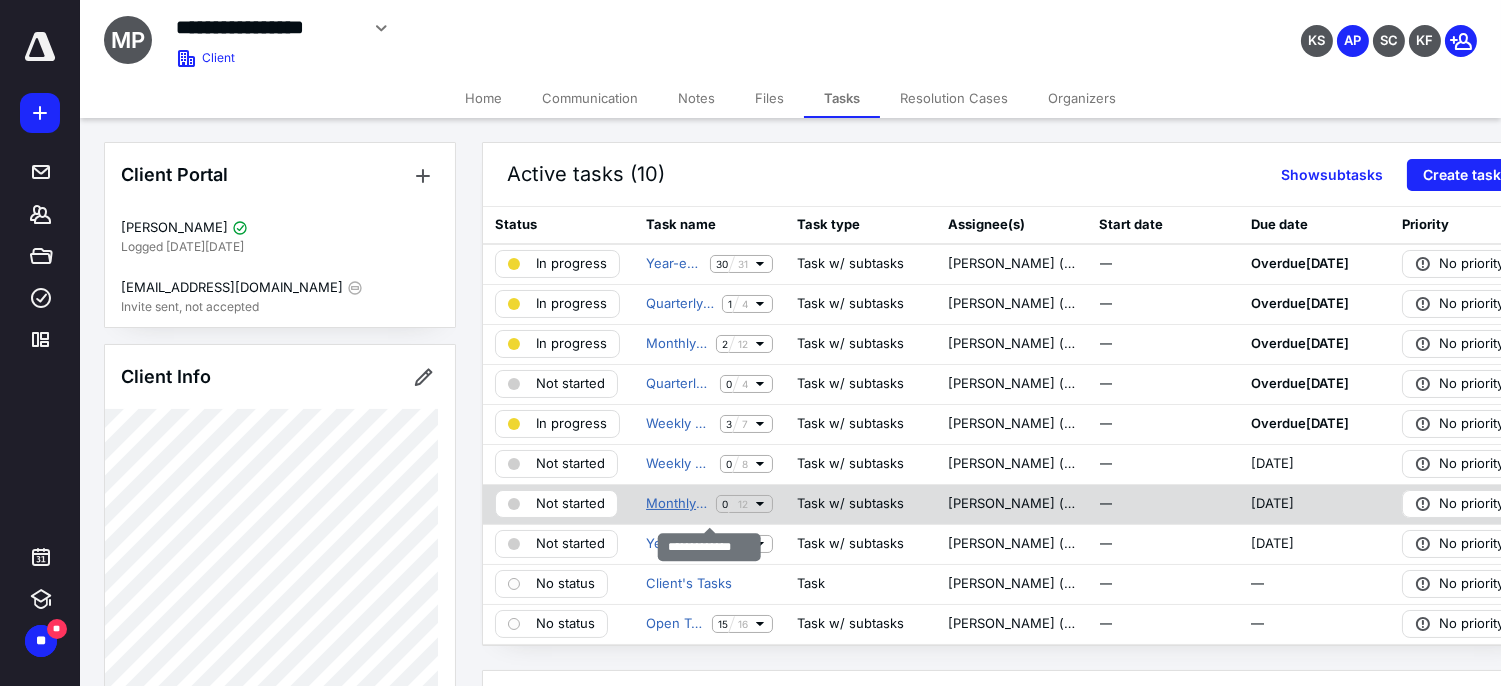 click on "Monthly Tasks" at bounding box center (677, 504) 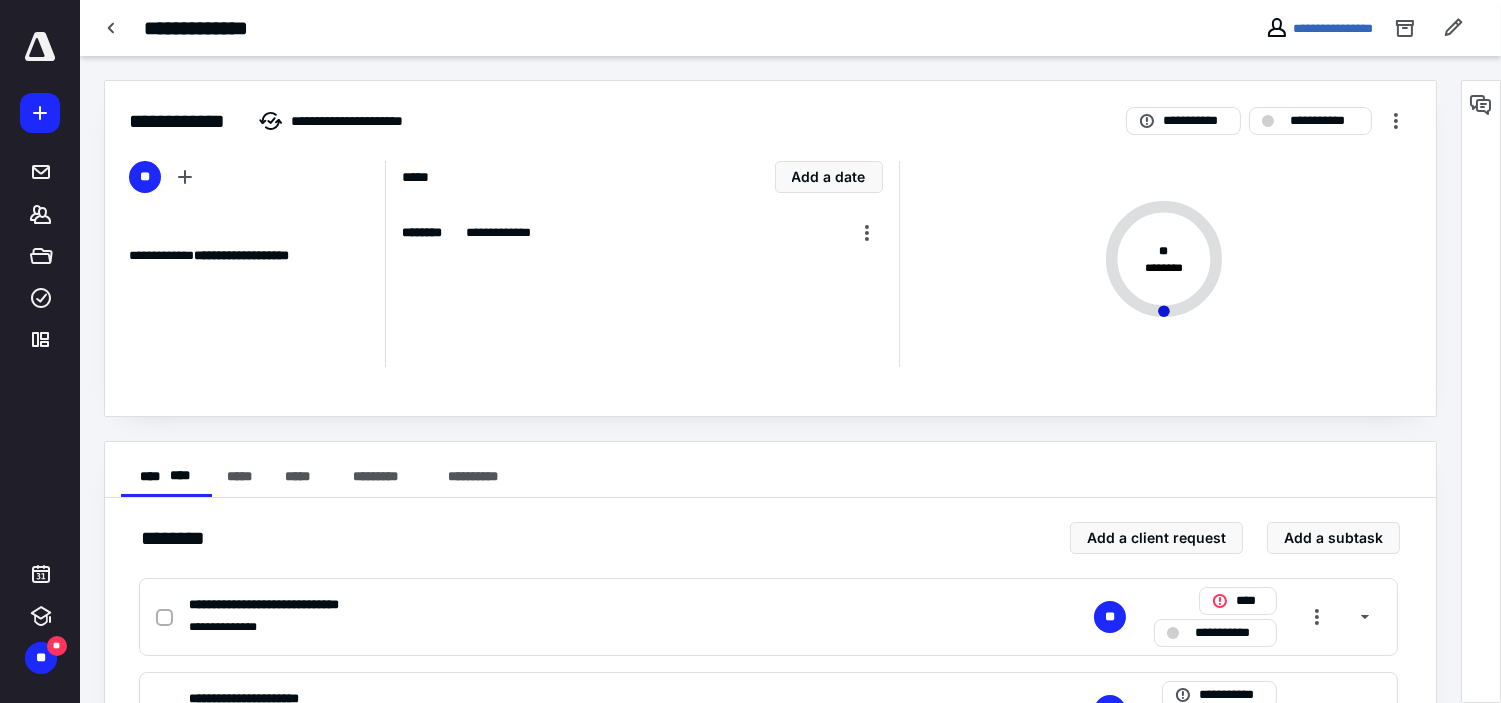 scroll, scrollTop: 222, scrollLeft: 0, axis: vertical 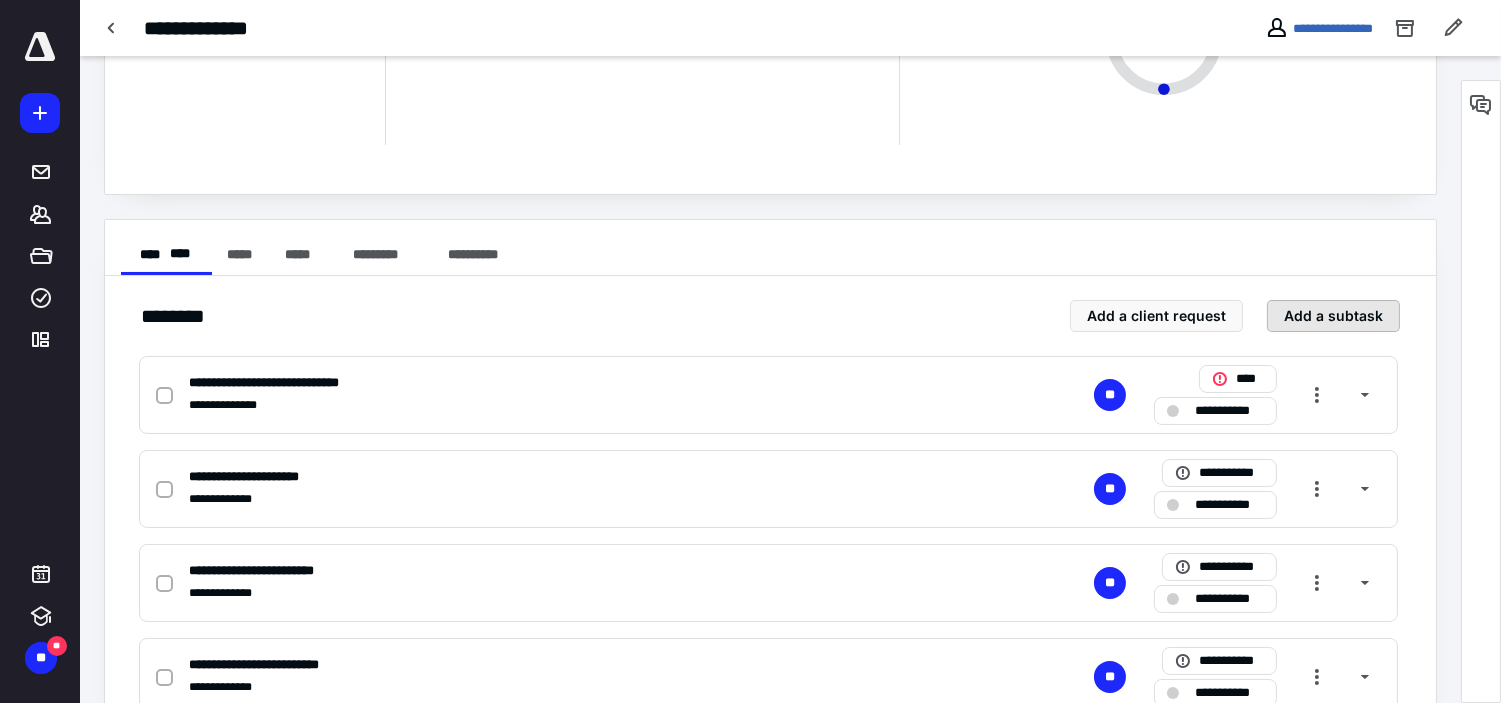 click on "Add a subtask" at bounding box center (1333, 316) 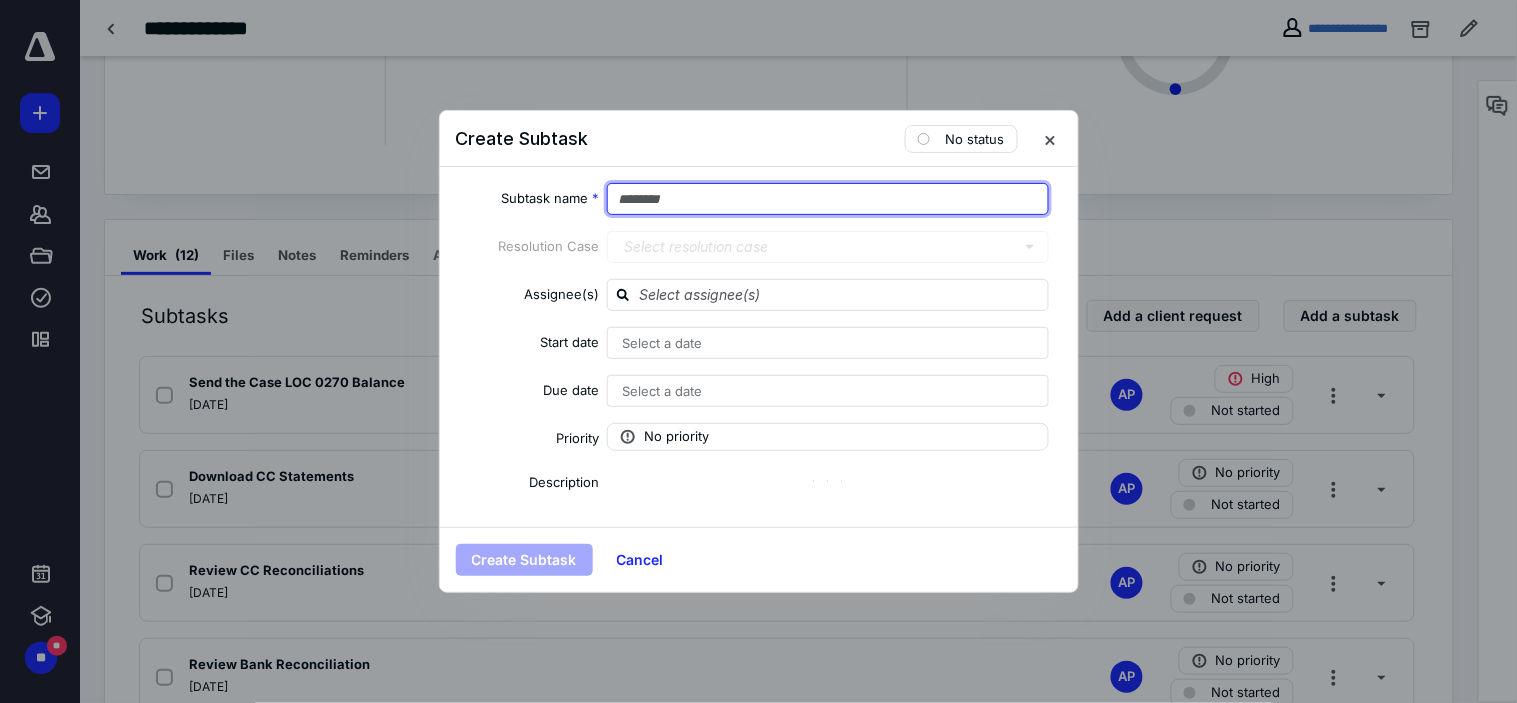 click at bounding box center [828, 199] 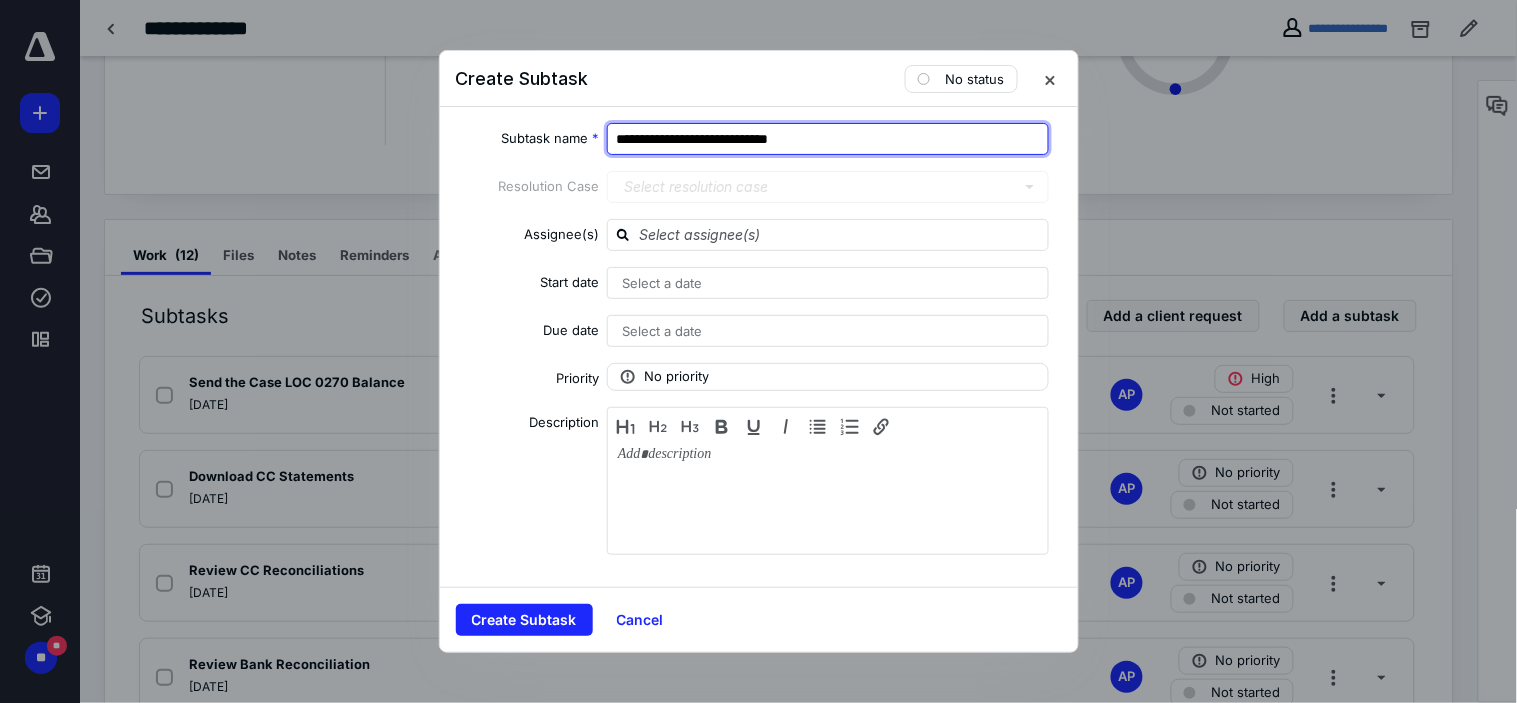 type on "**********" 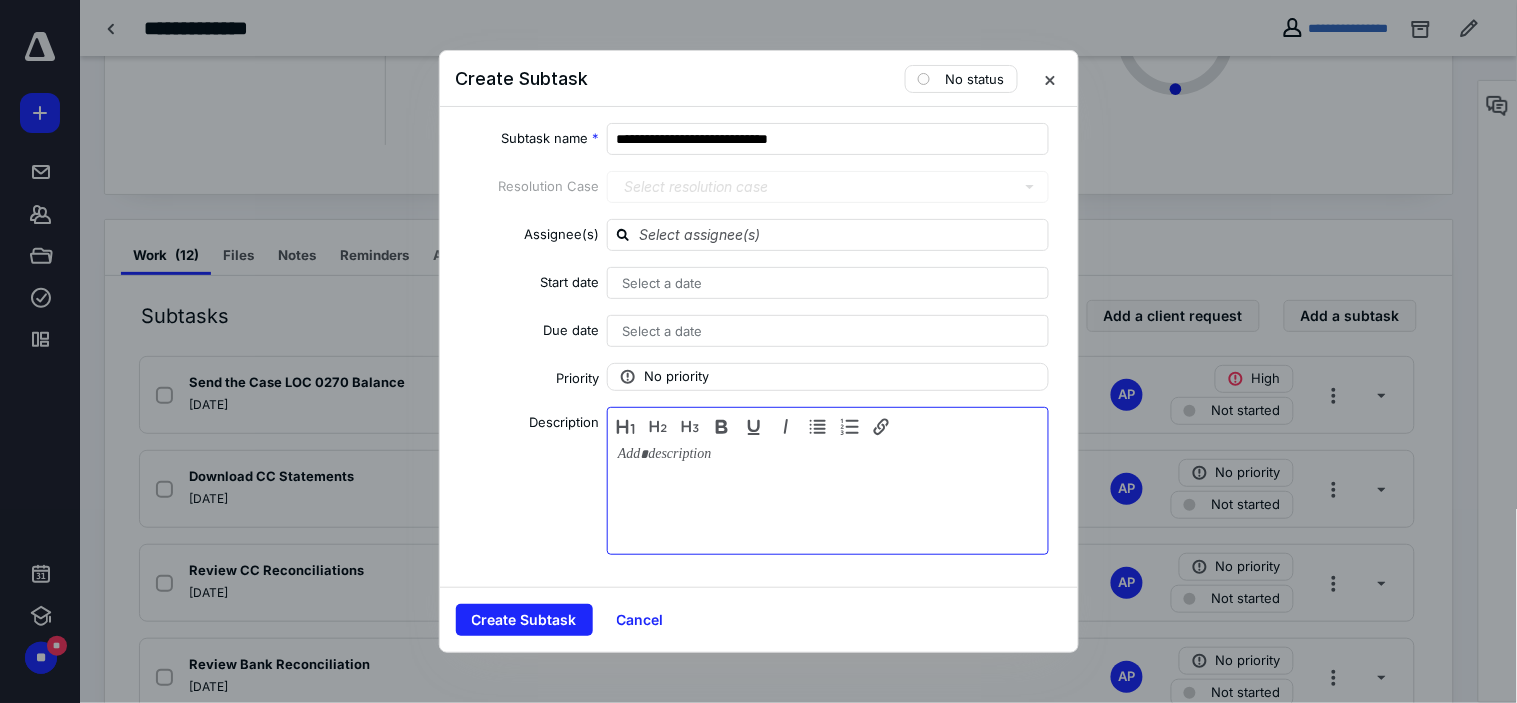 click at bounding box center (828, 496) 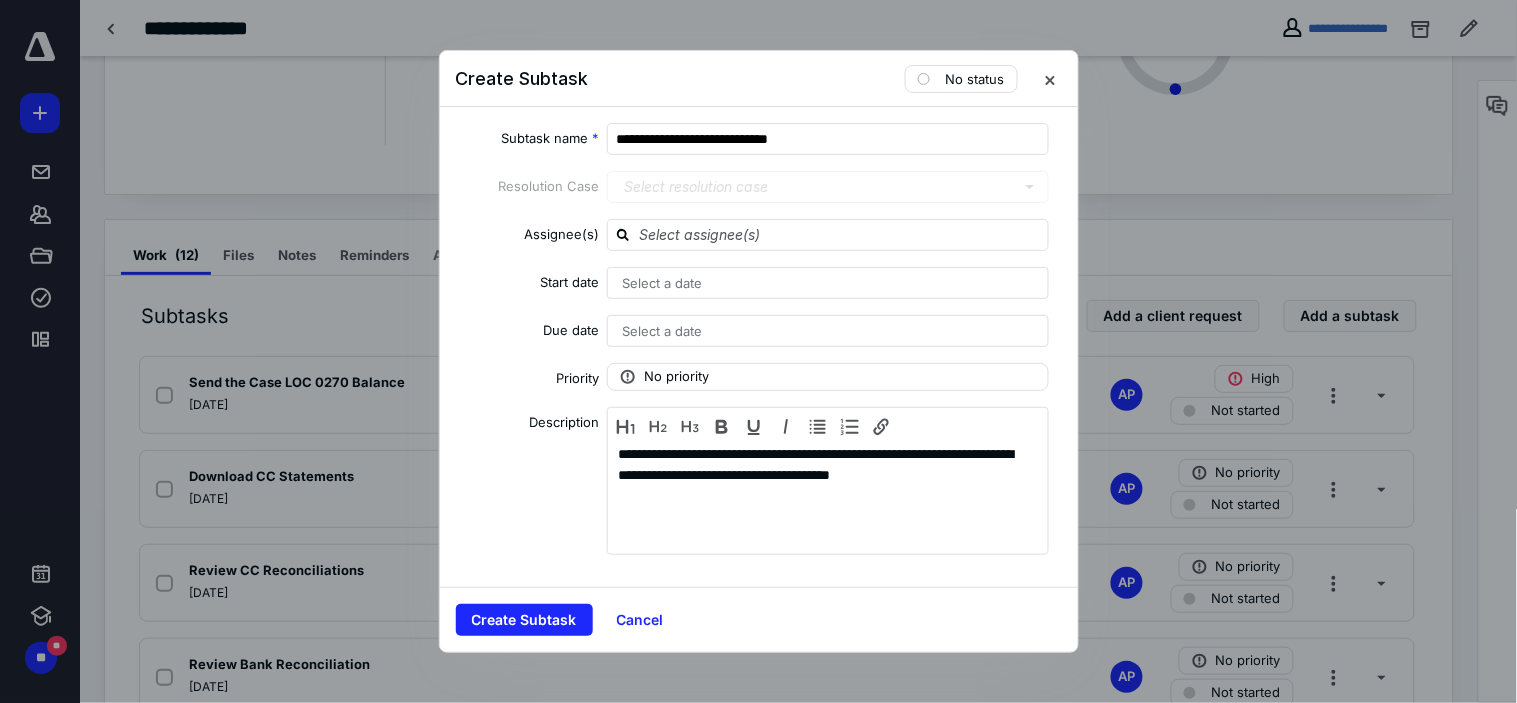 click on "Select a date" at bounding box center (828, 331) 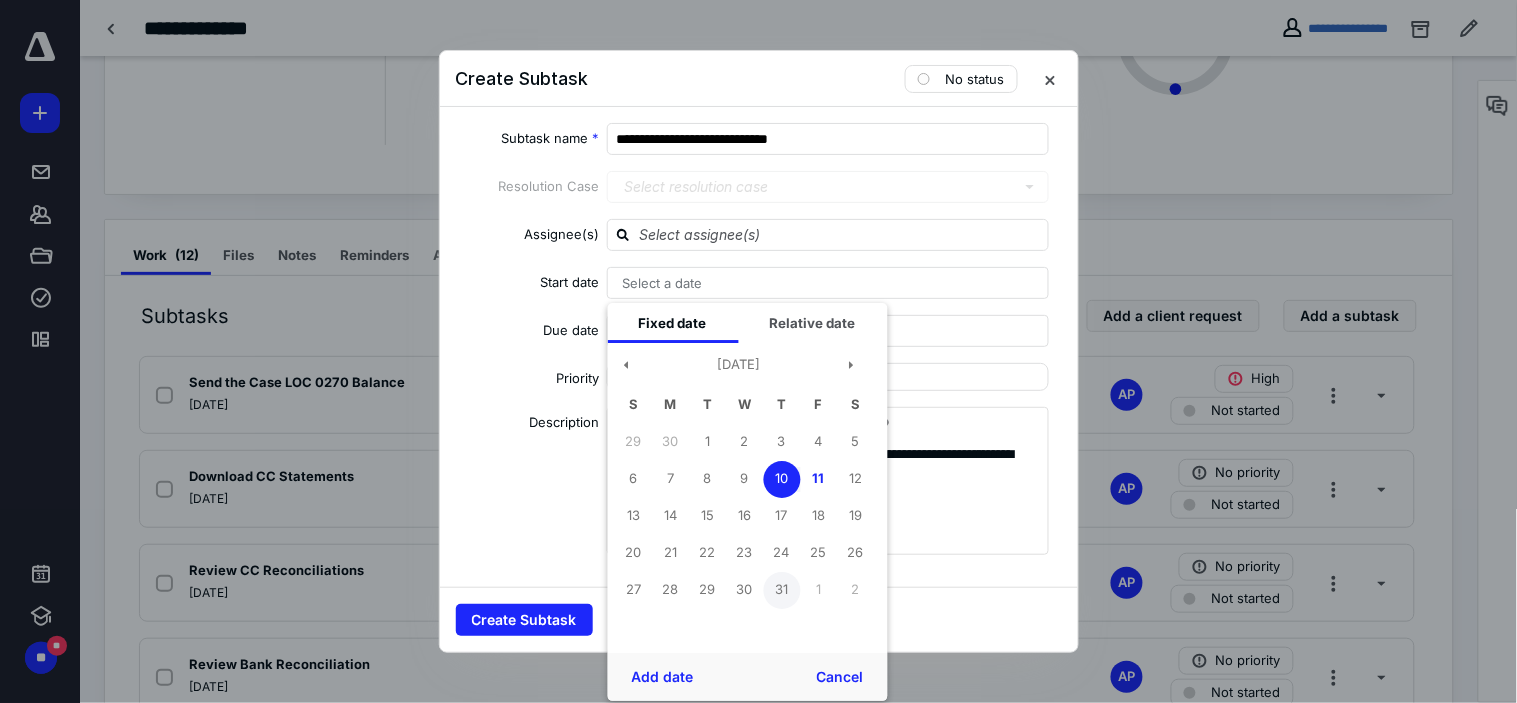 click on "31" at bounding box center (781, 590) 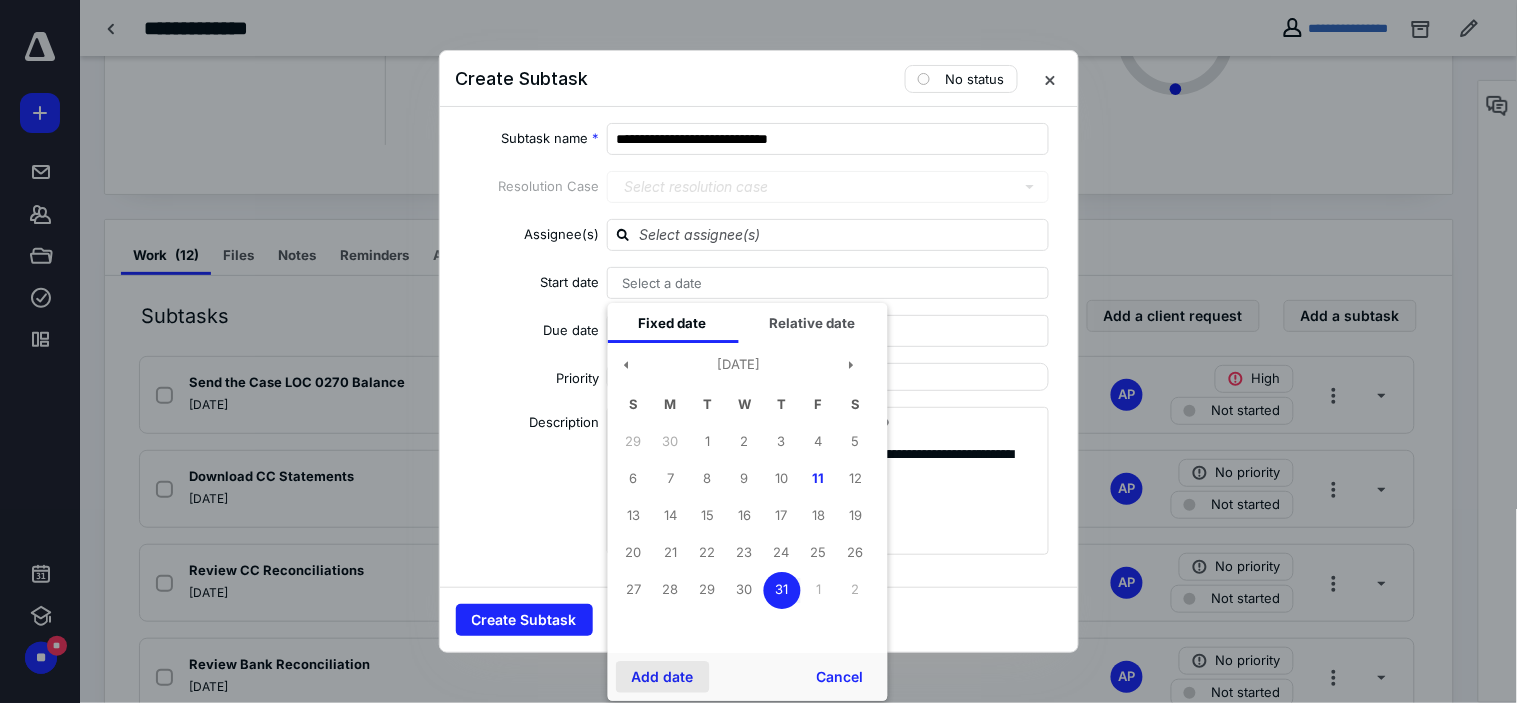 click on "Add date" at bounding box center [662, 677] 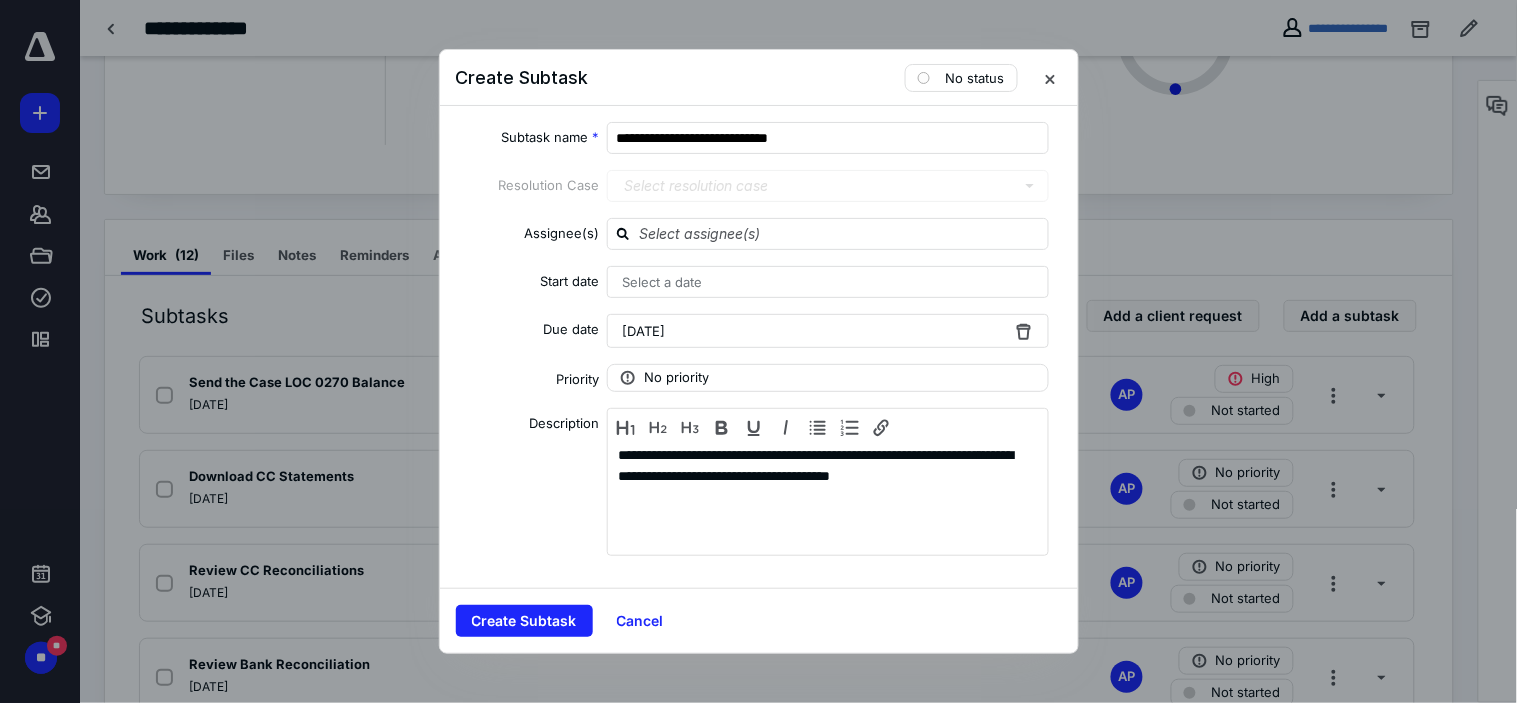 click on "Select a date" at bounding box center [828, 282] 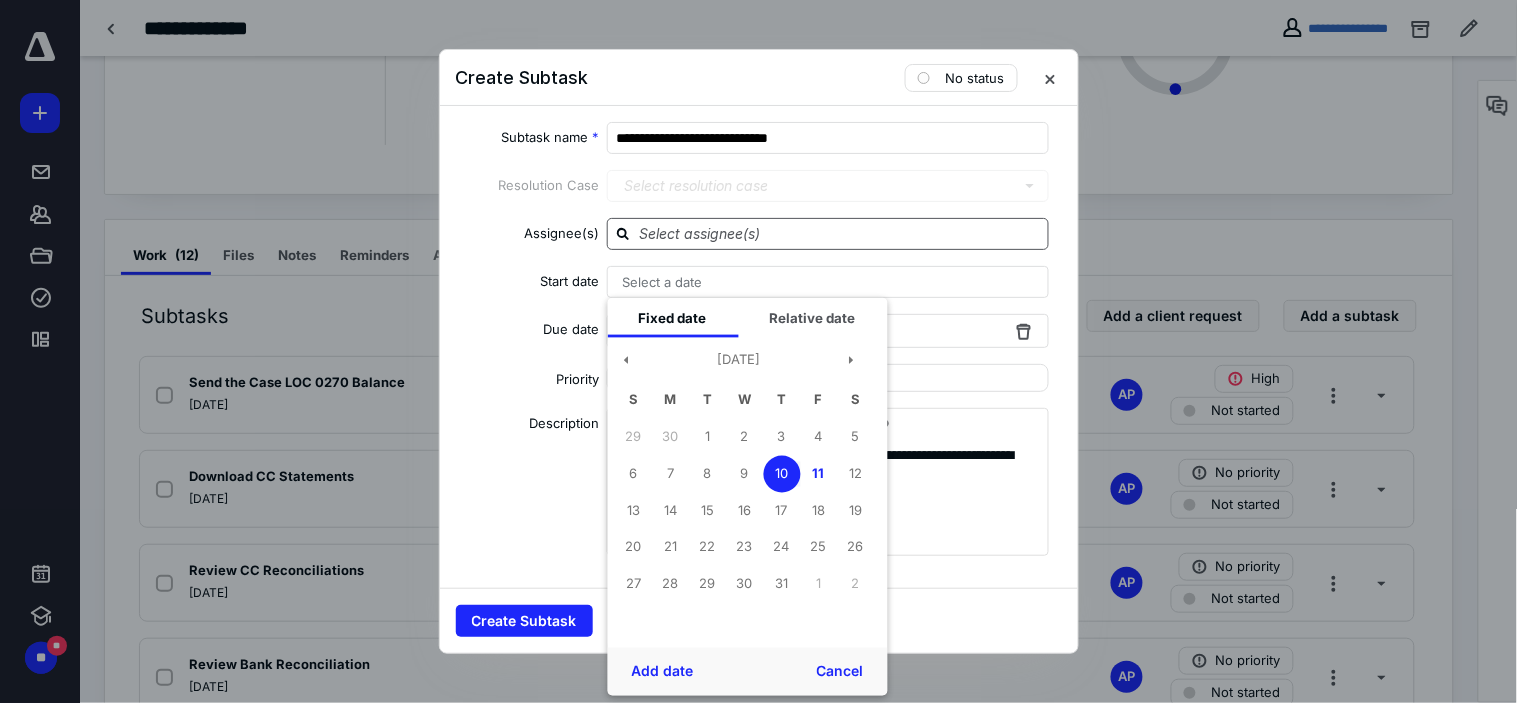 click at bounding box center [840, 233] 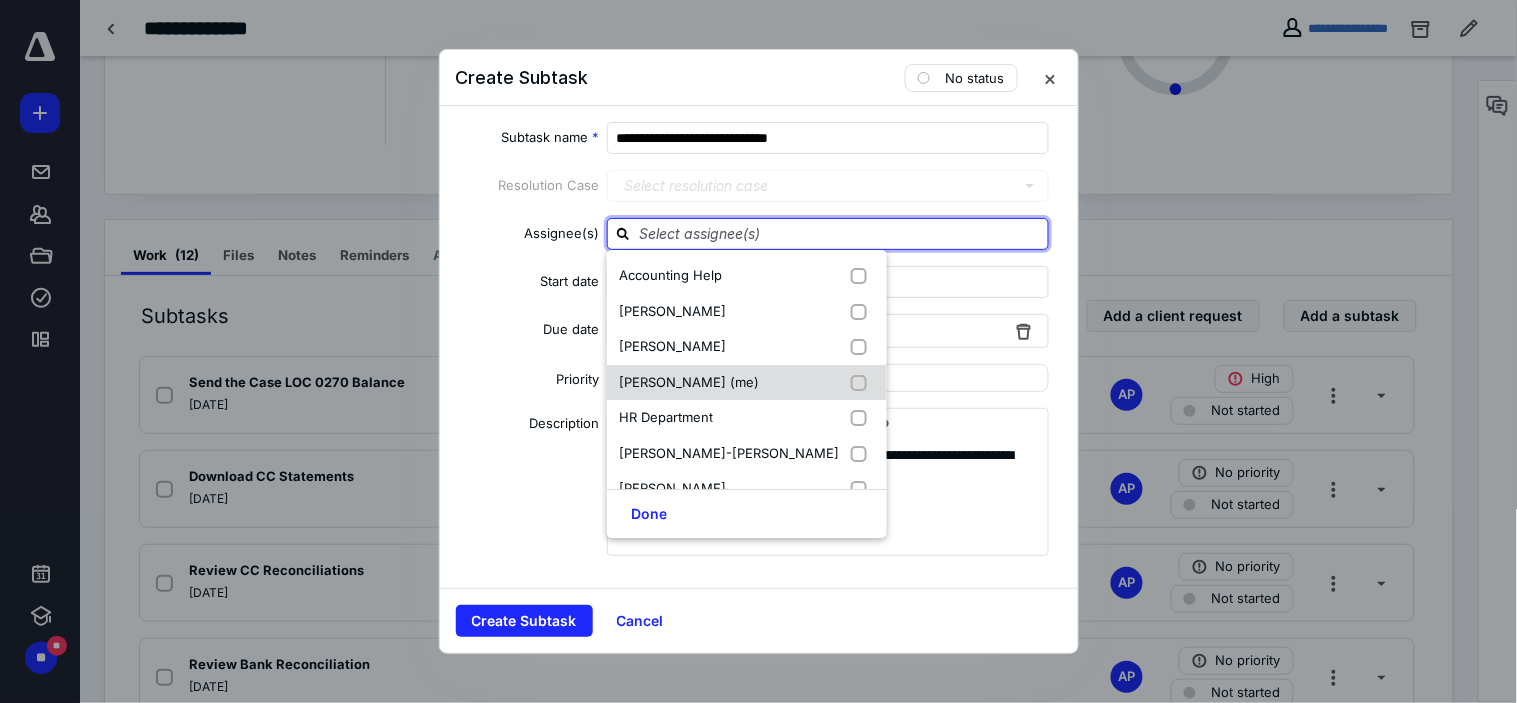click on "[PERSON_NAME] (me)" at bounding box center [689, 382] 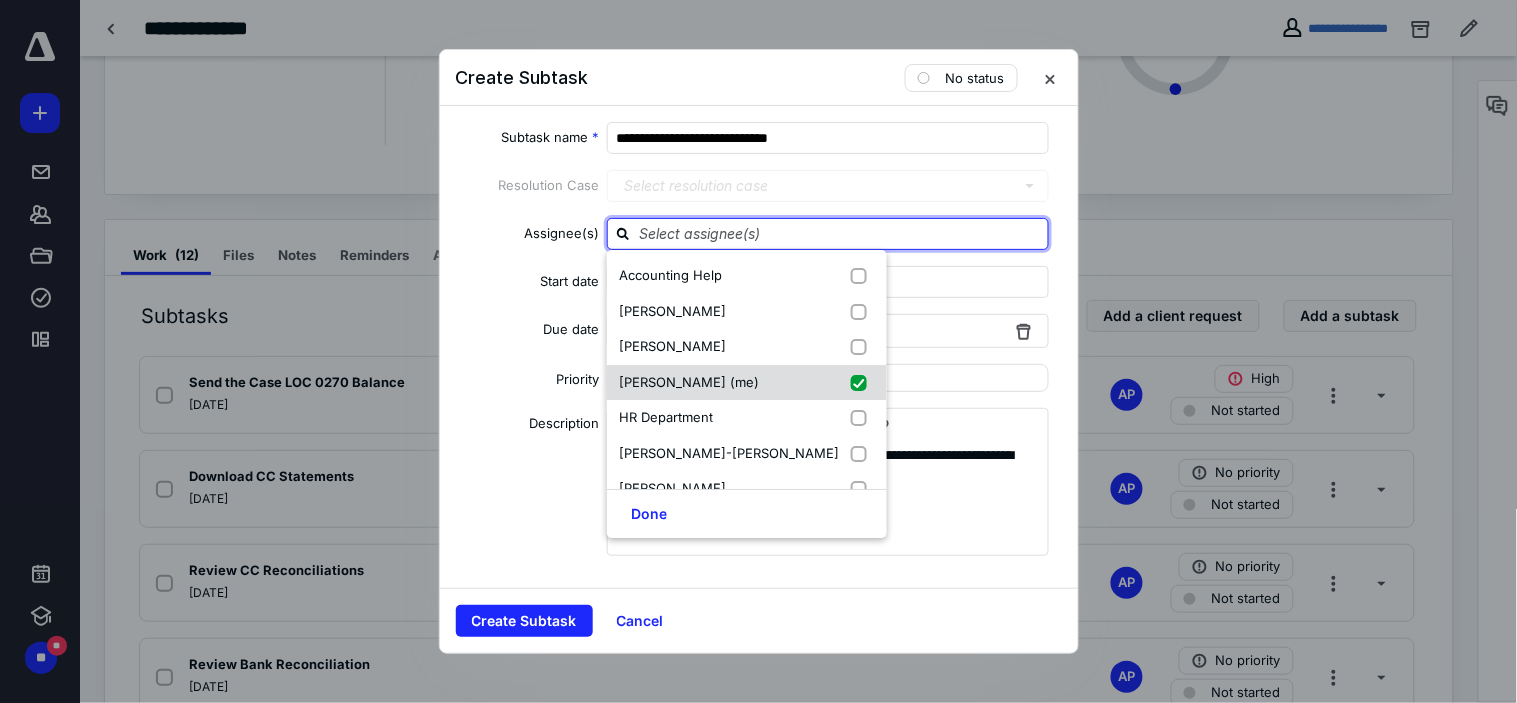 checkbox on "true" 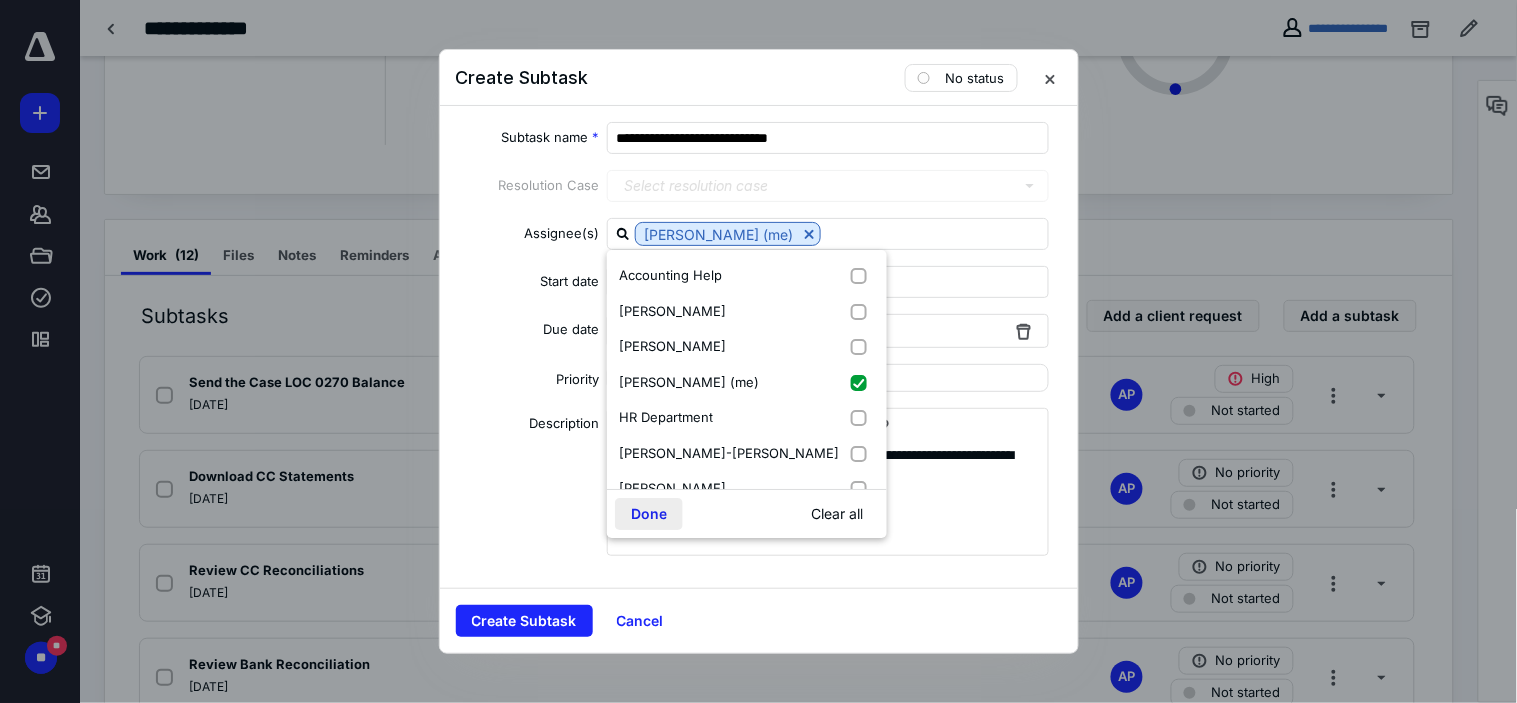click on "Done" at bounding box center [649, 514] 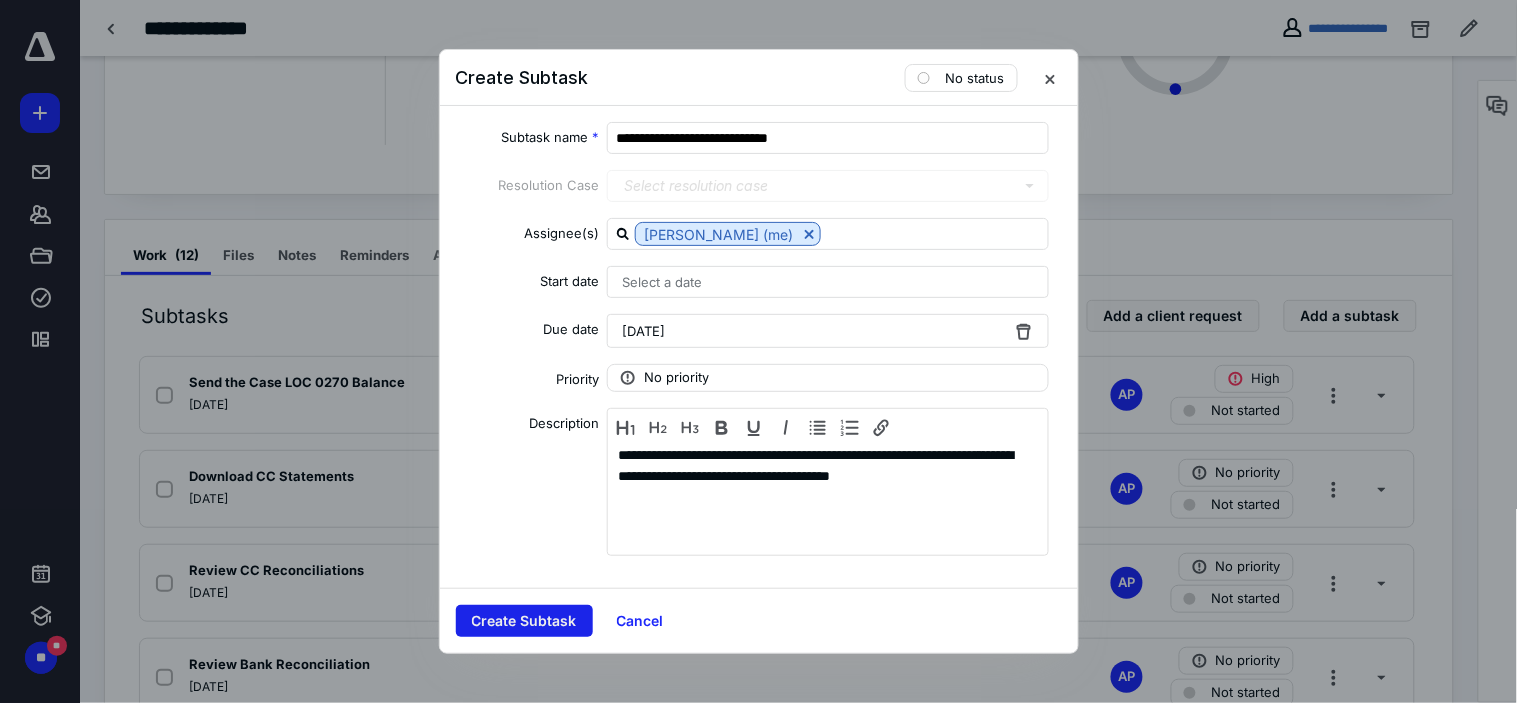 click on "Create Subtask" at bounding box center (524, 621) 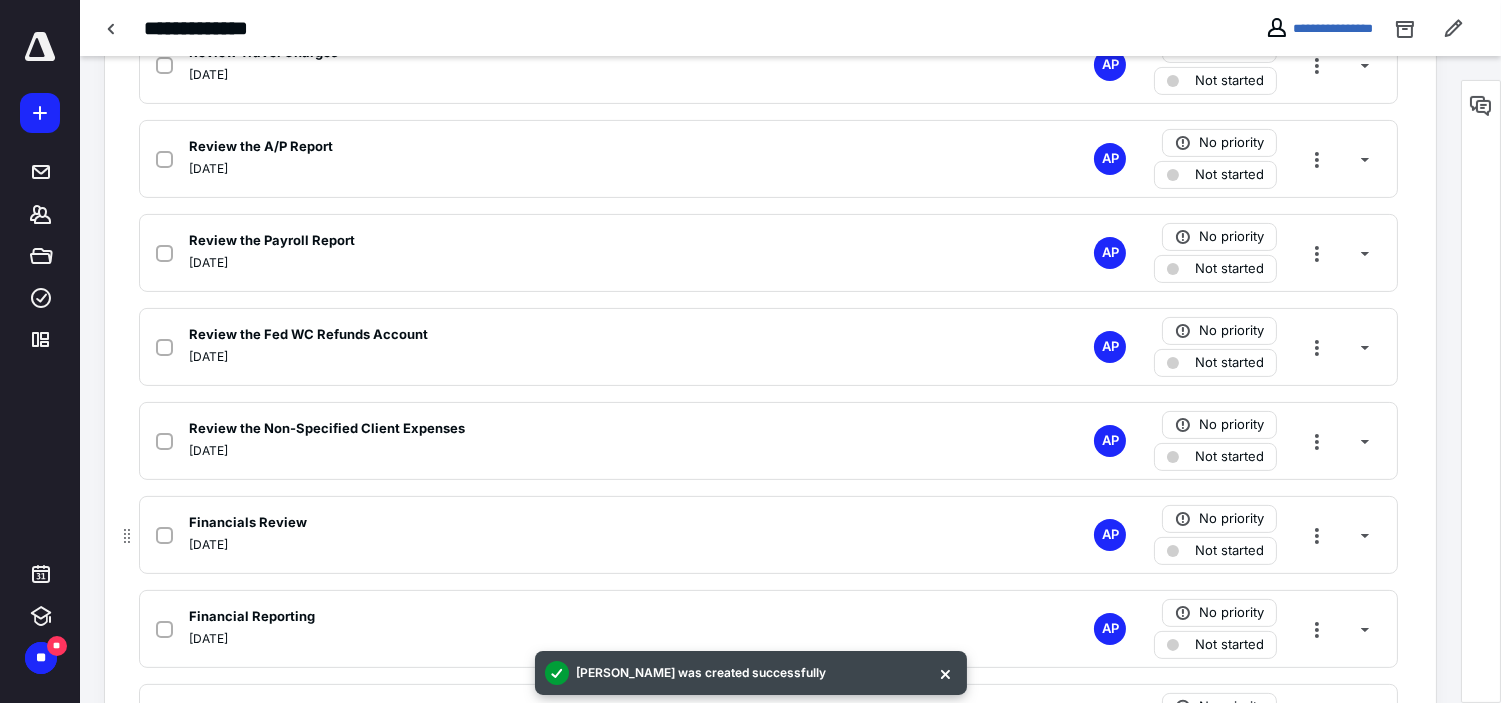 scroll, scrollTop: 1132, scrollLeft: 0, axis: vertical 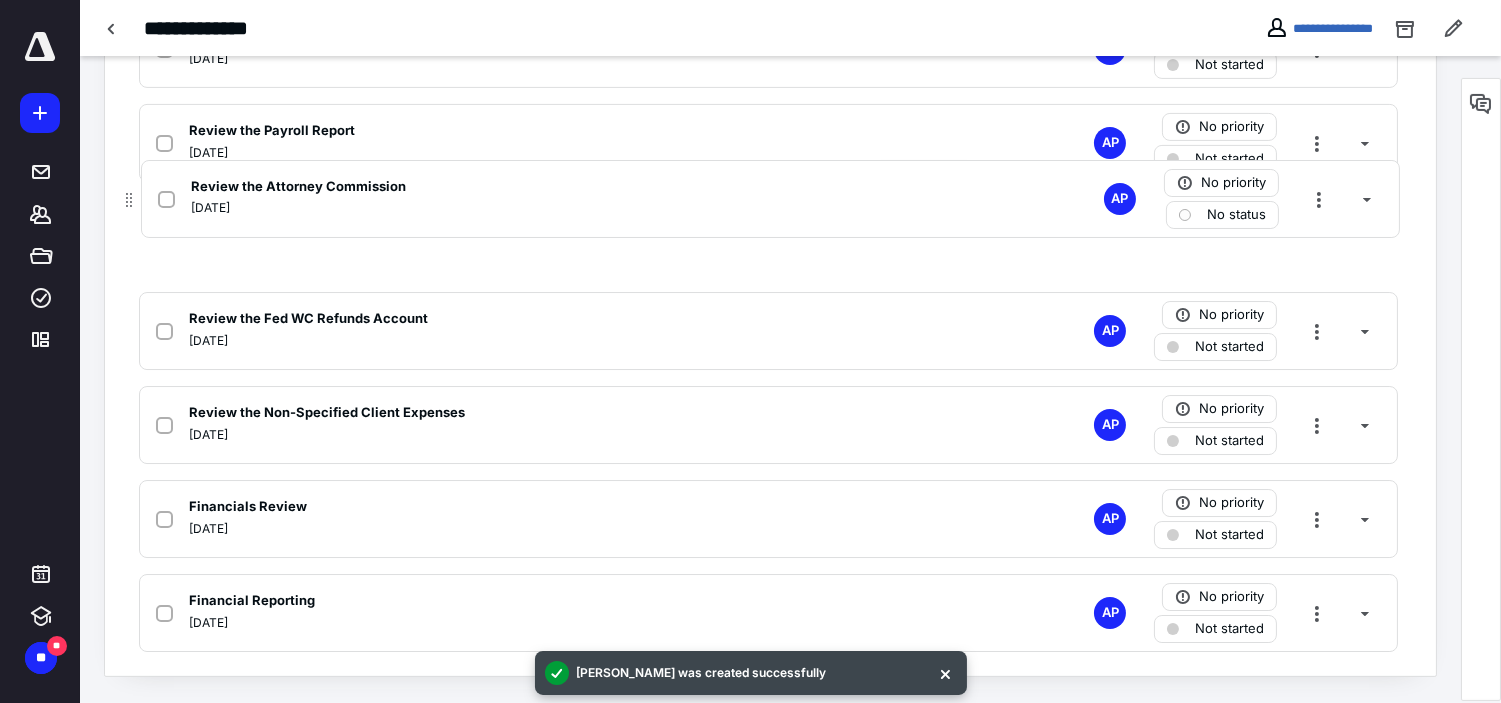 drag, startPoint x: 126, startPoint y: 615, endPoint x: 128, endPoint y: 192, distance: 423.00473 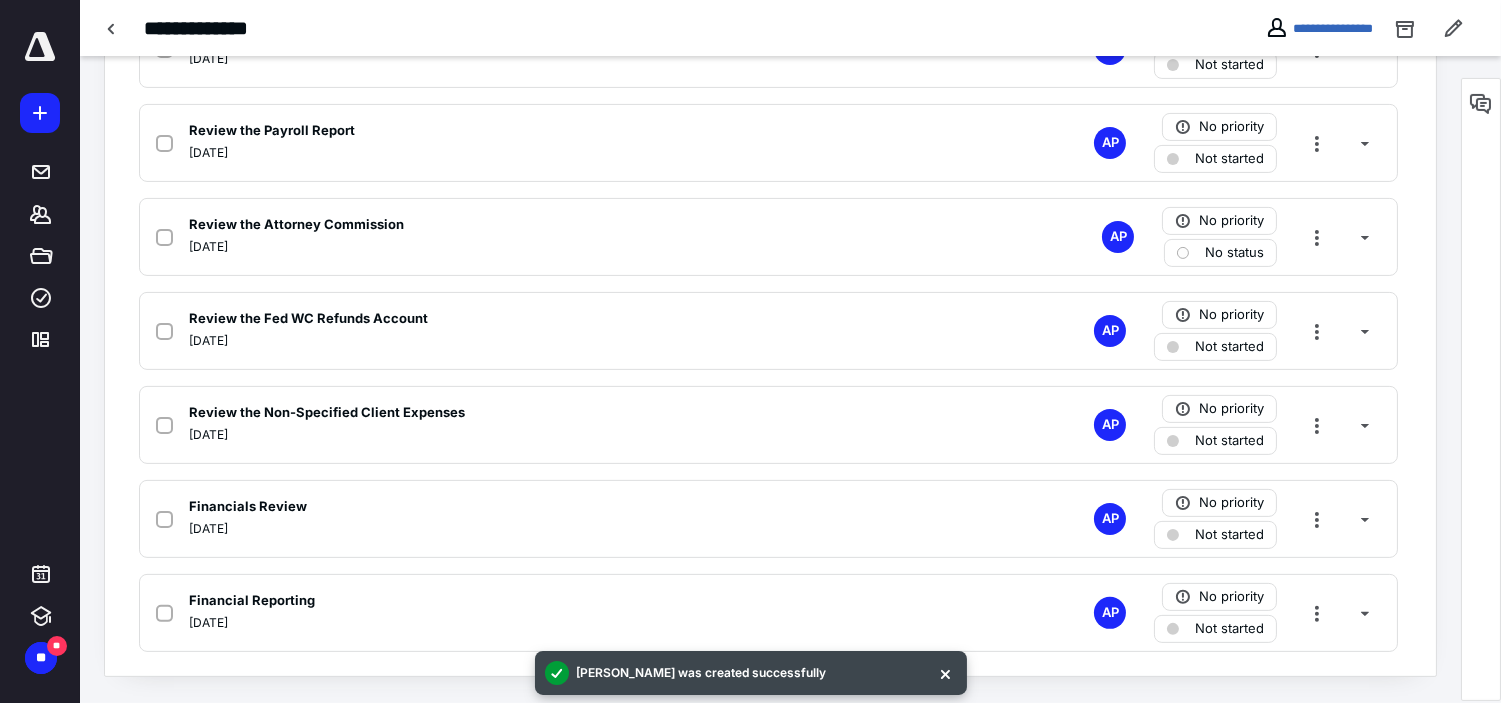scroll, scrollTop: 1021, scrollLeft: 0, axis: vertical 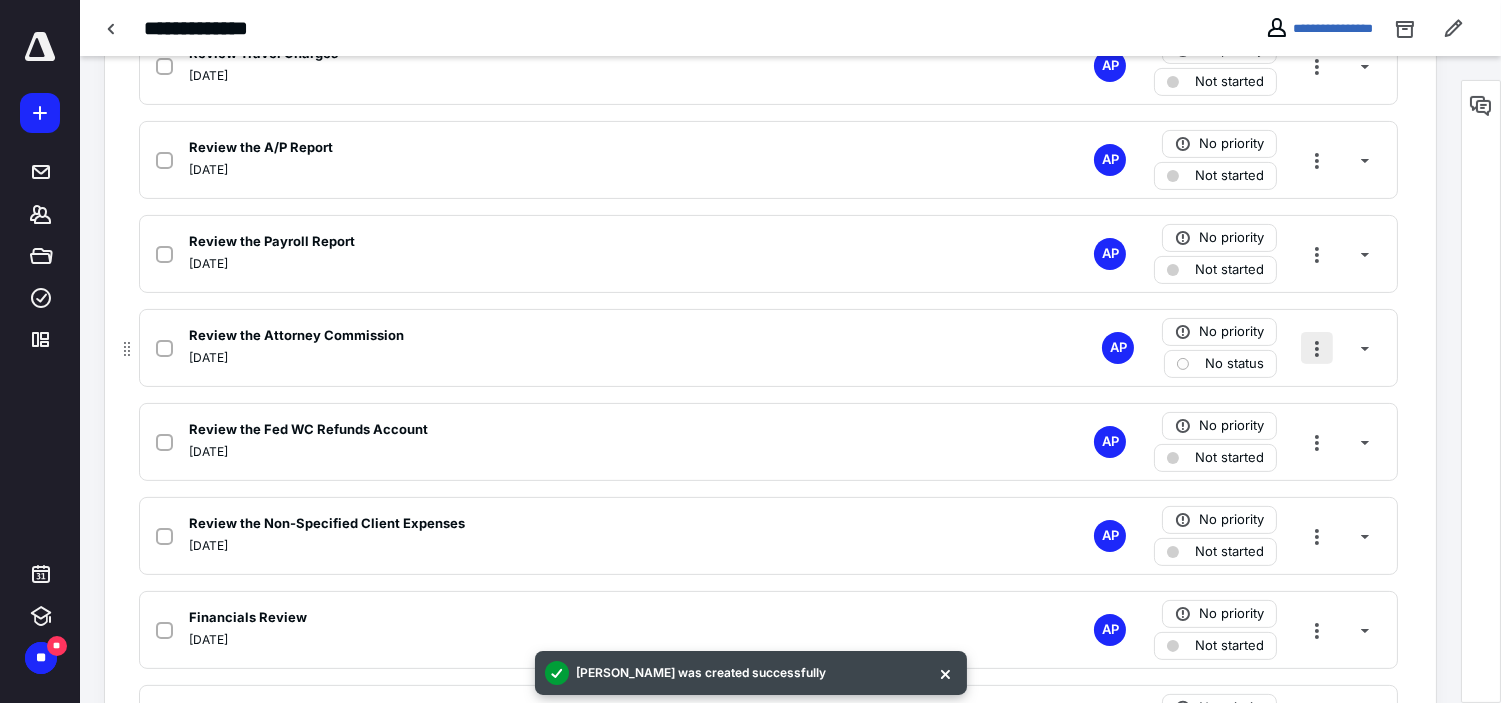 click at bounding box center [1317, 348] 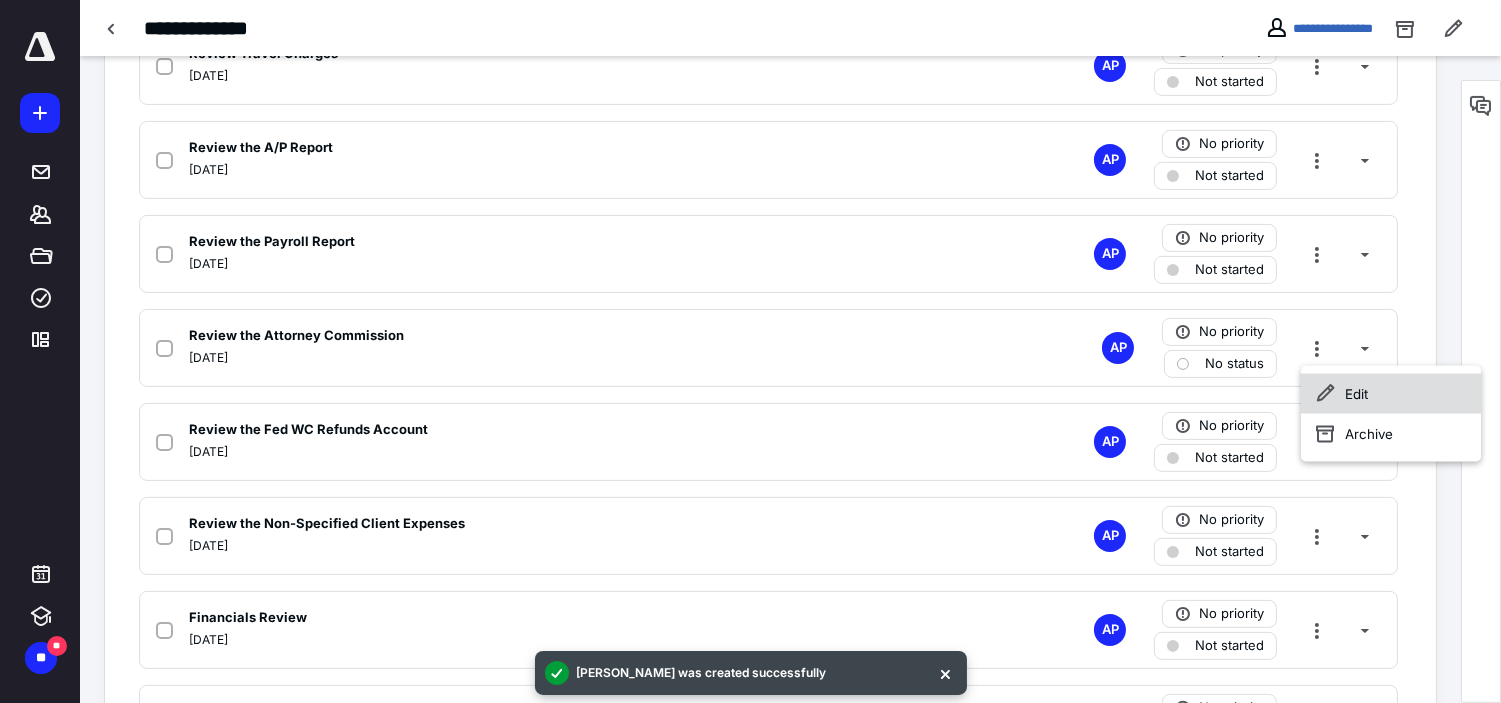click on "Edit" at bounding box center (1391, 394) 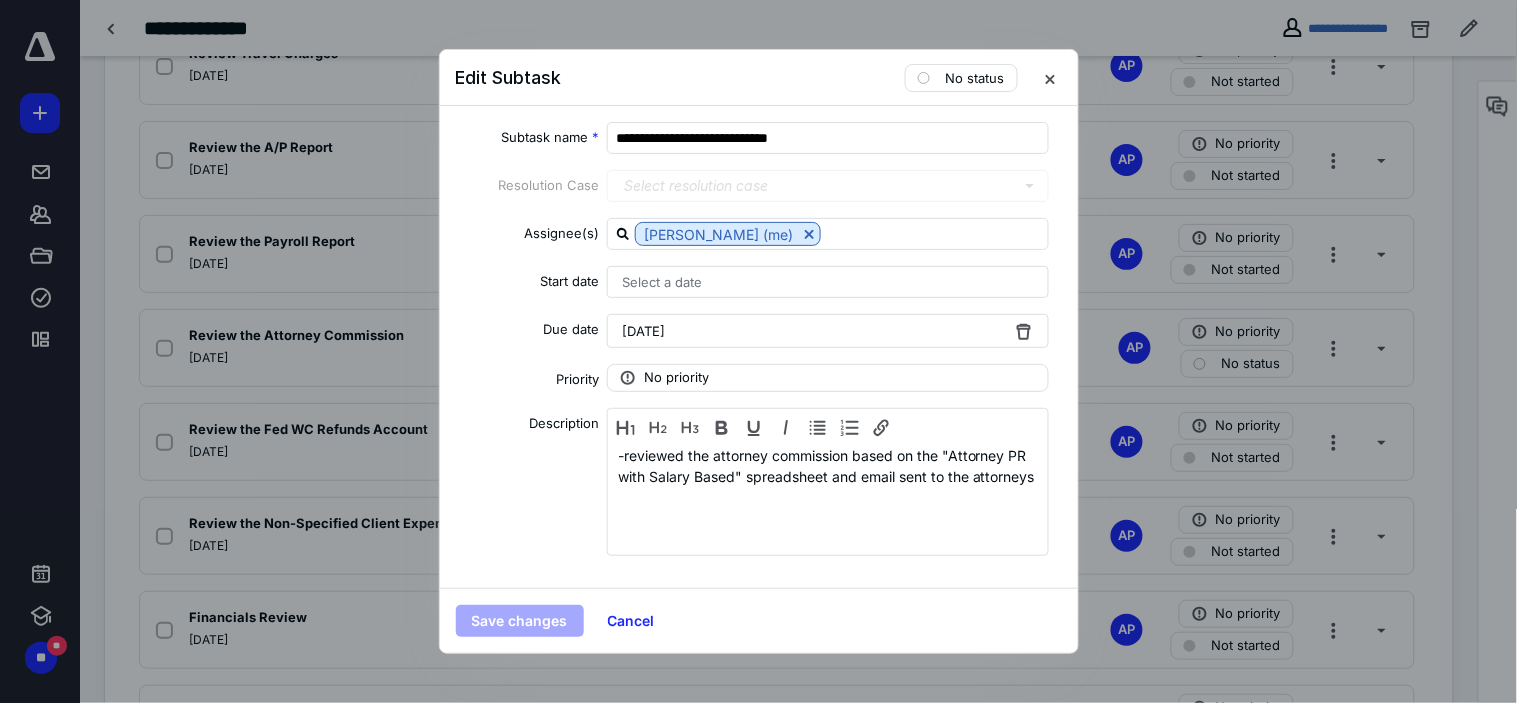 click on "[DATE]" at bounding box center (828, 331) 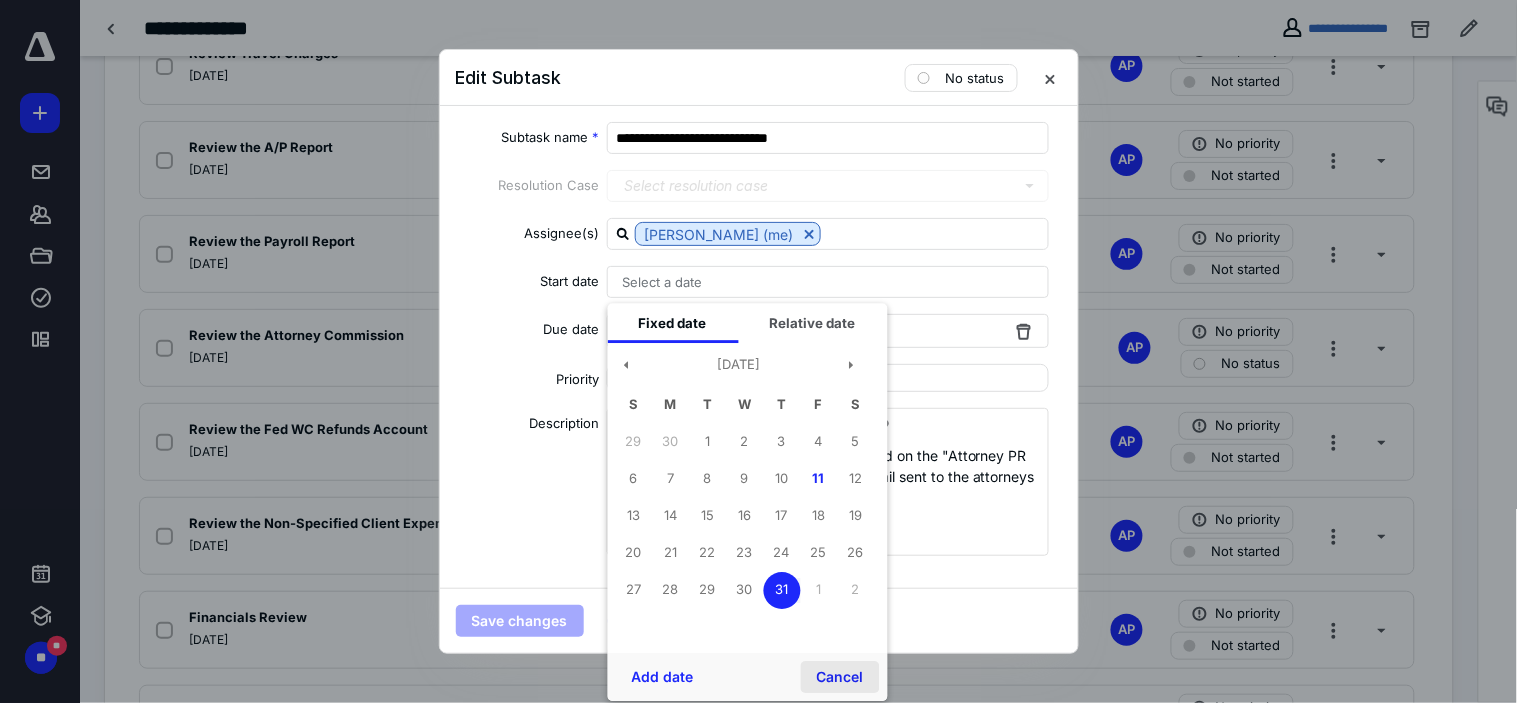 click on "Cancel" at bounding box center [839, 677] 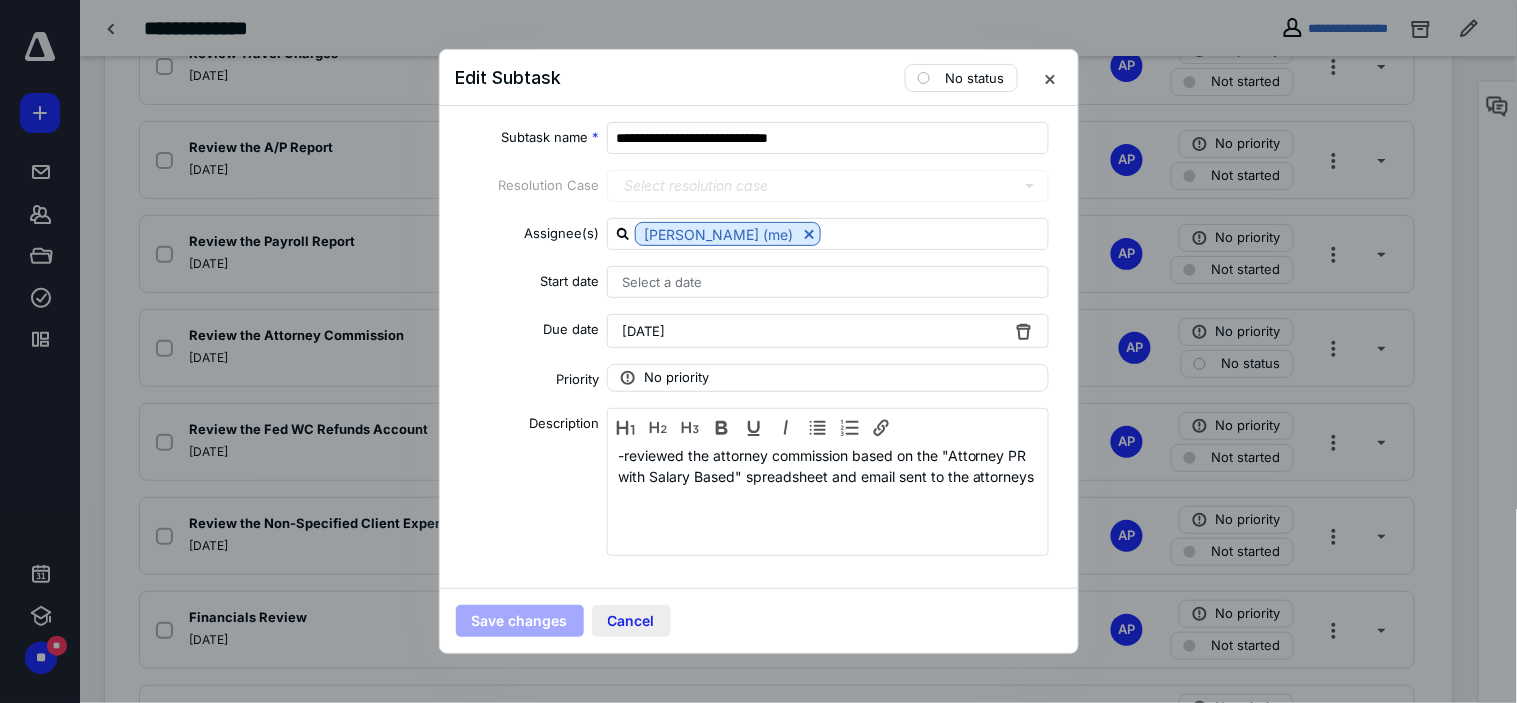 click on "Cancel" at bounding box center [631, 621] 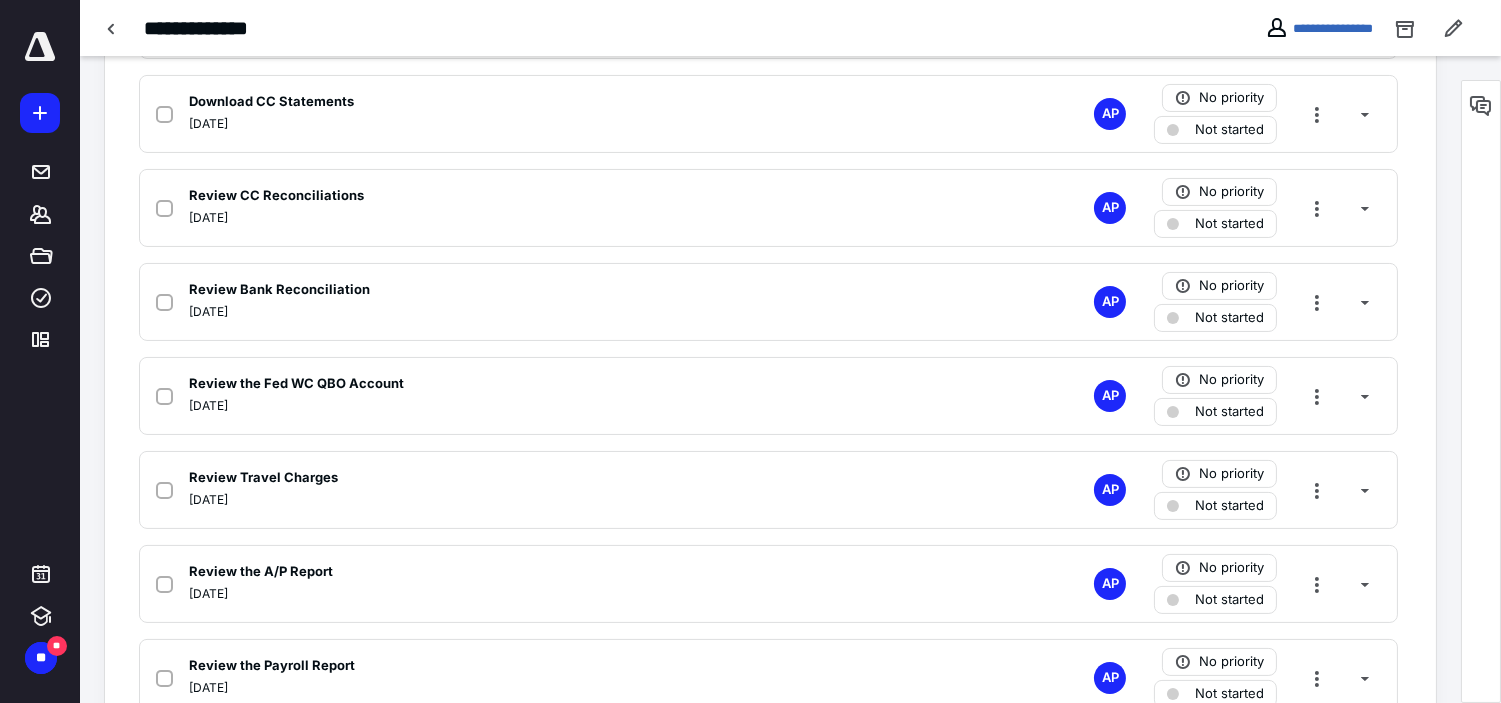 scroll, scrollTop: 132, scrollLeft: 0, axis: vertical 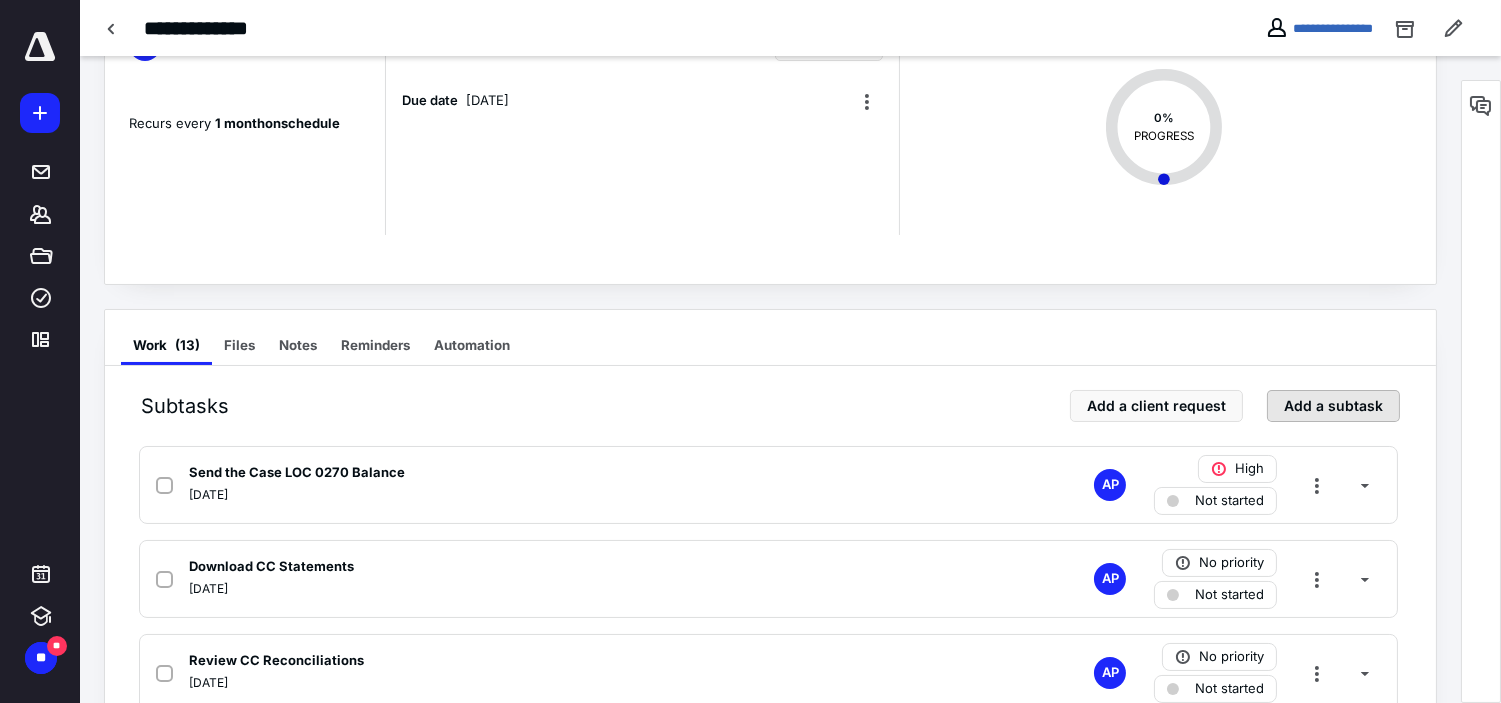 click on "Add a subtask" at bounding box center [1333, 406] 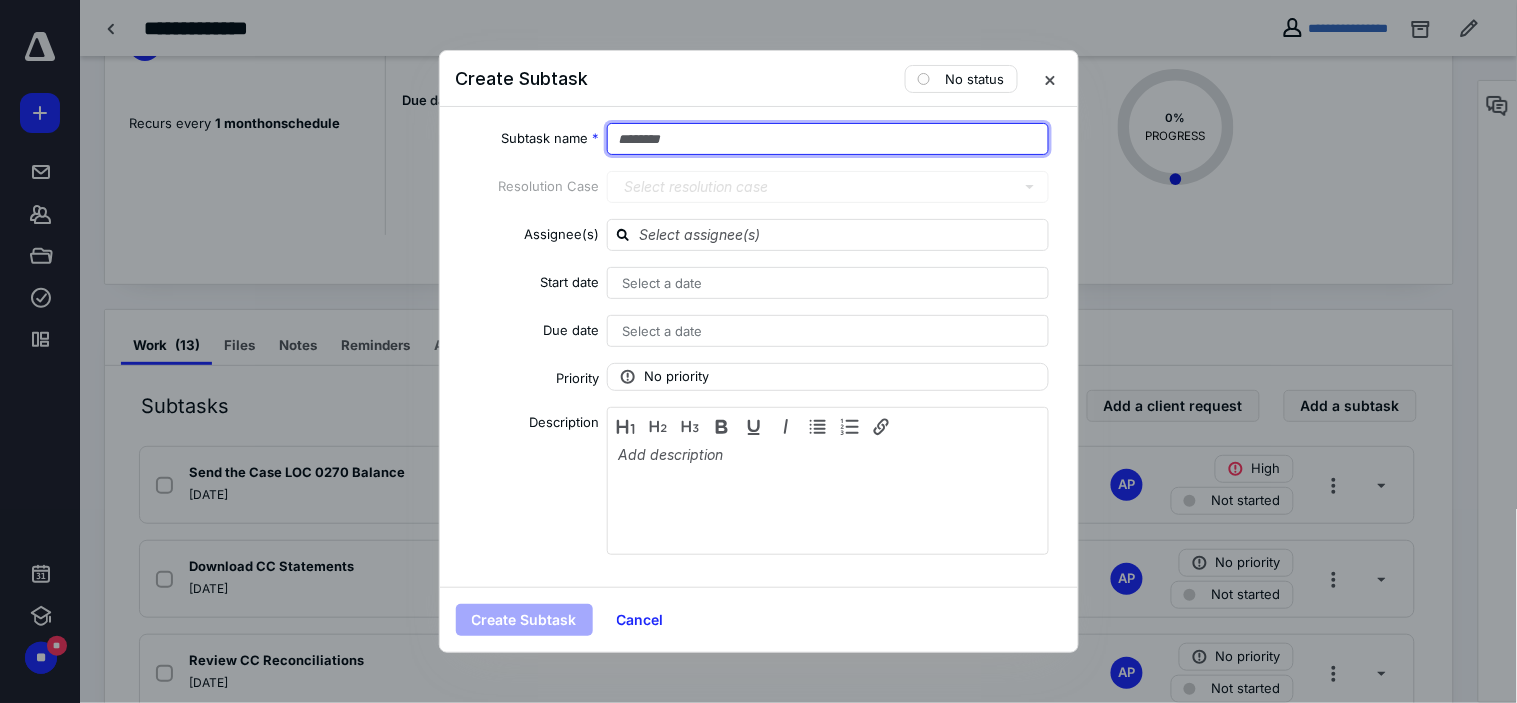 click at bounding box center (828, 139) 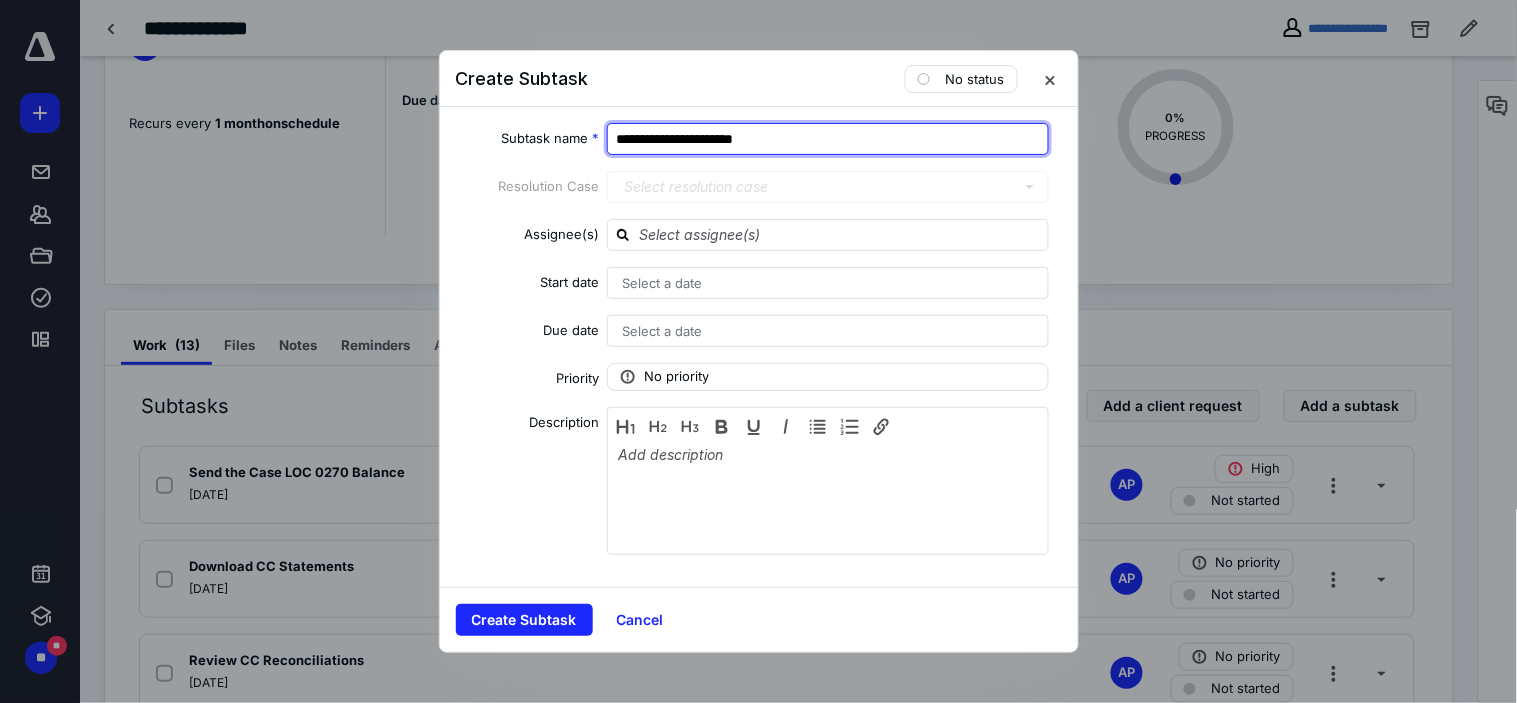 type on "**********" 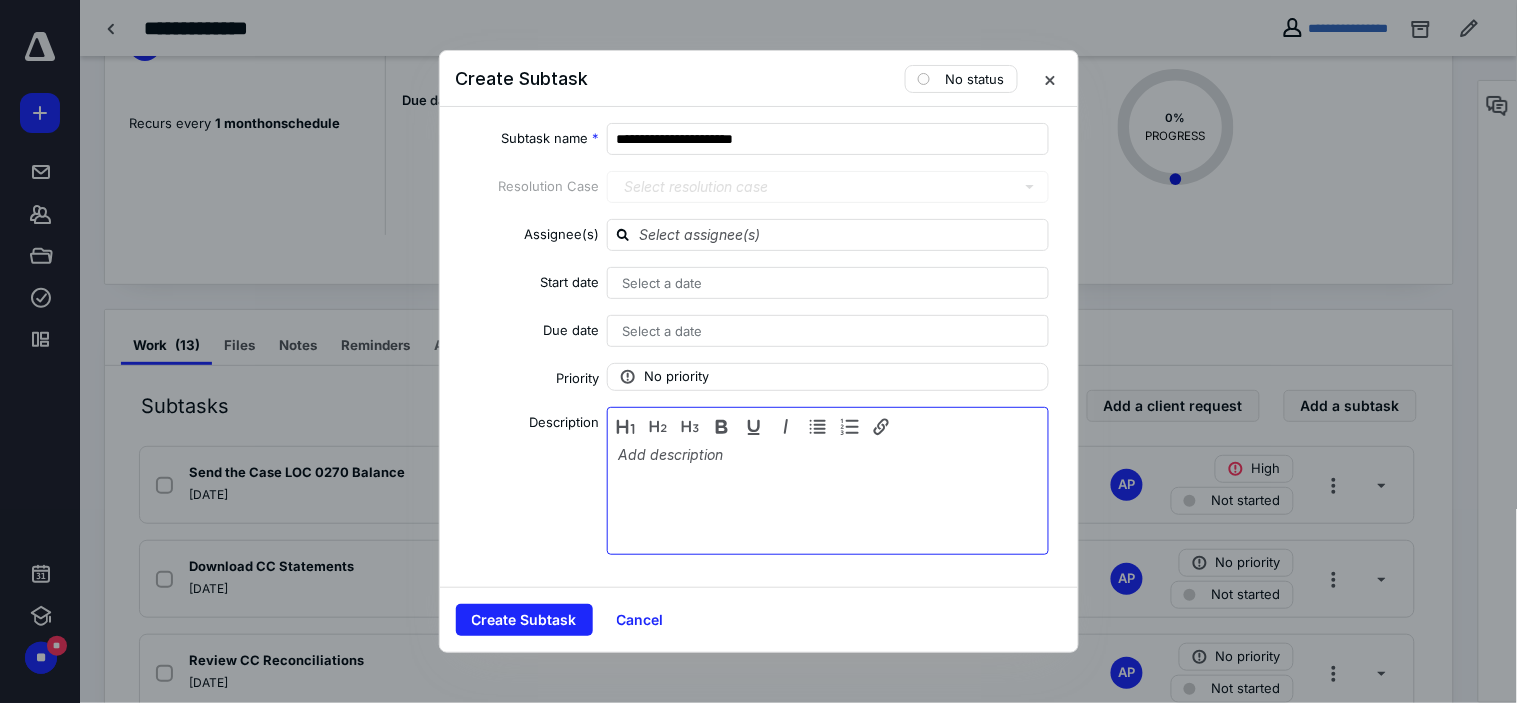 click at bounding box center (828, 496) 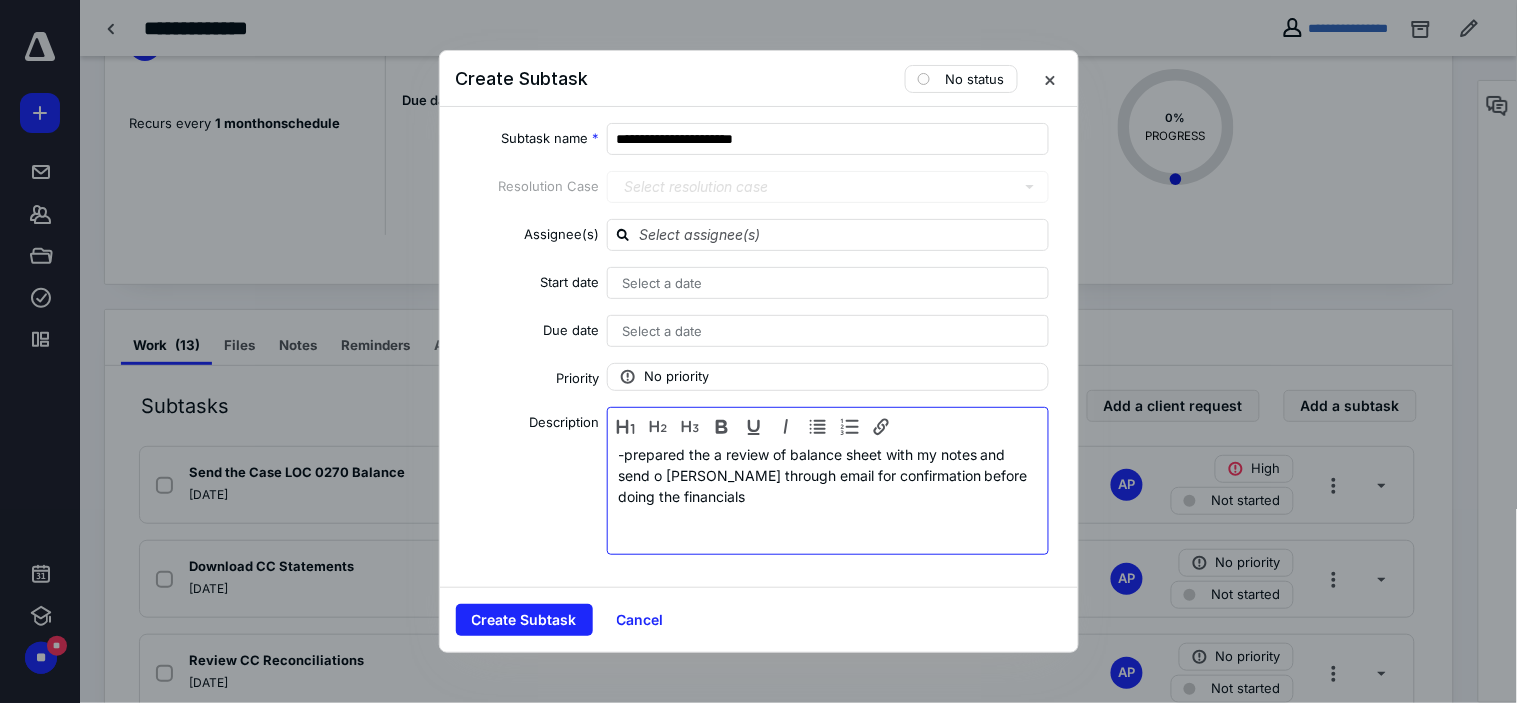 click on "-prepared the a review of balance sheet with my notes and send o [PERSON_NAME] through email for confirmation before doing the financials" at bounding box center (828, 496) 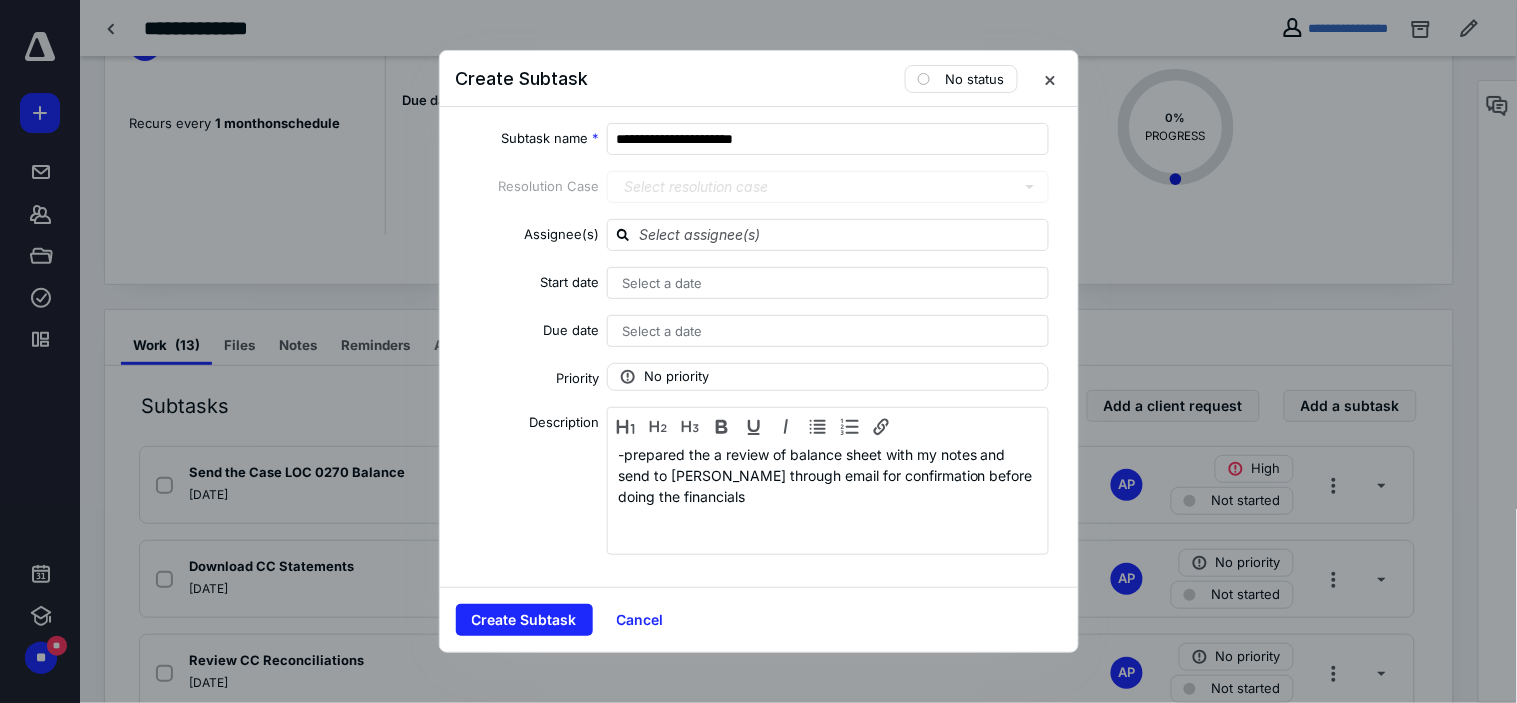 click on "Select a date" at bounding box center [828, 331] 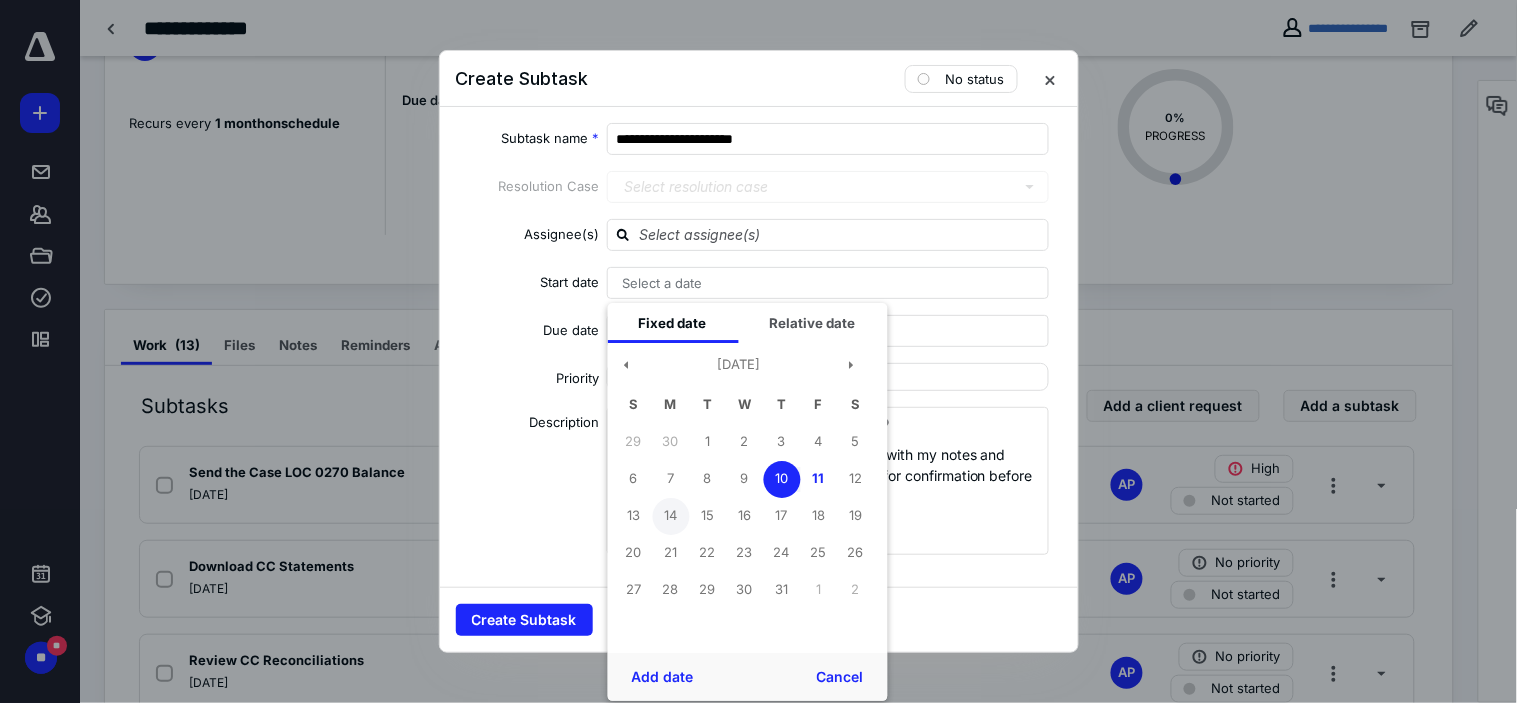 click on "14" at bounding box center (670, 516) 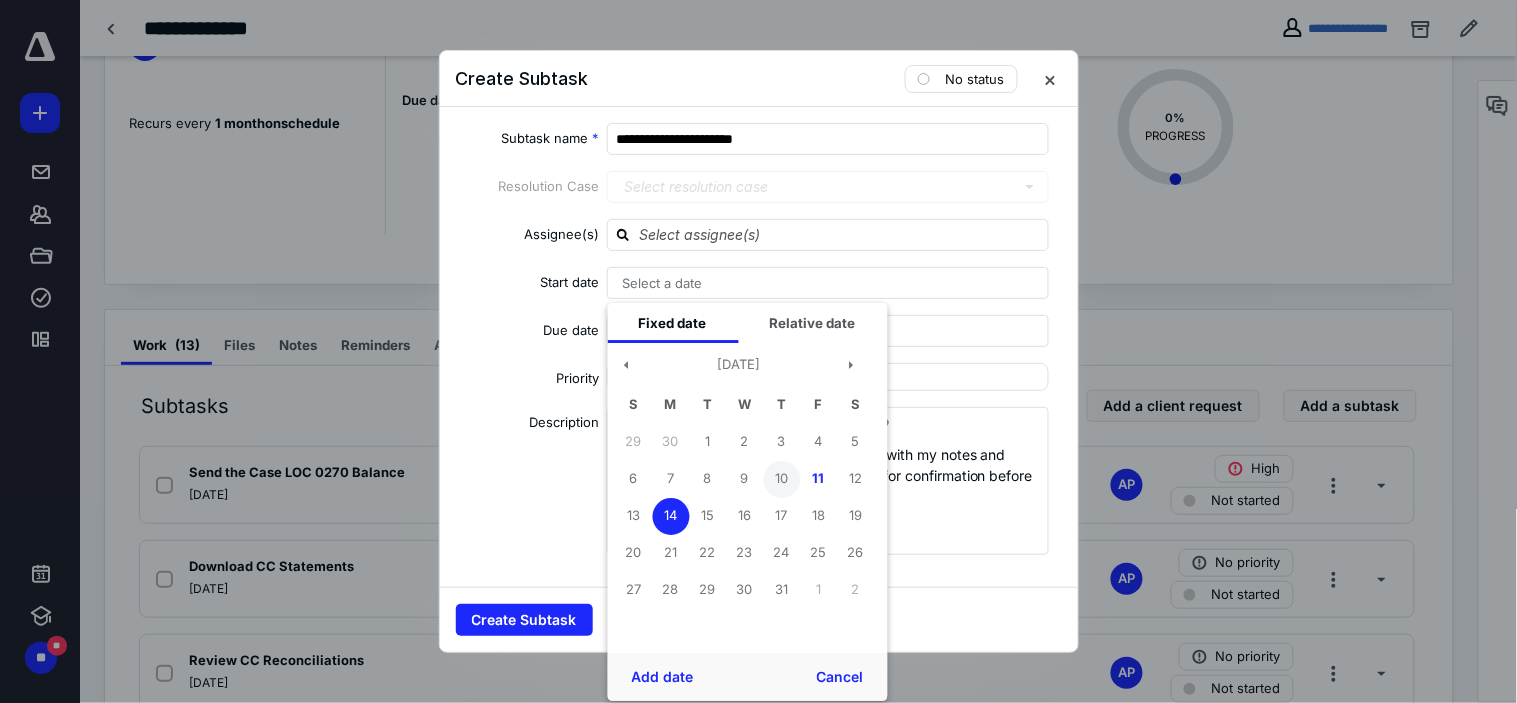 click on "10" at bounding box center (781, 479) 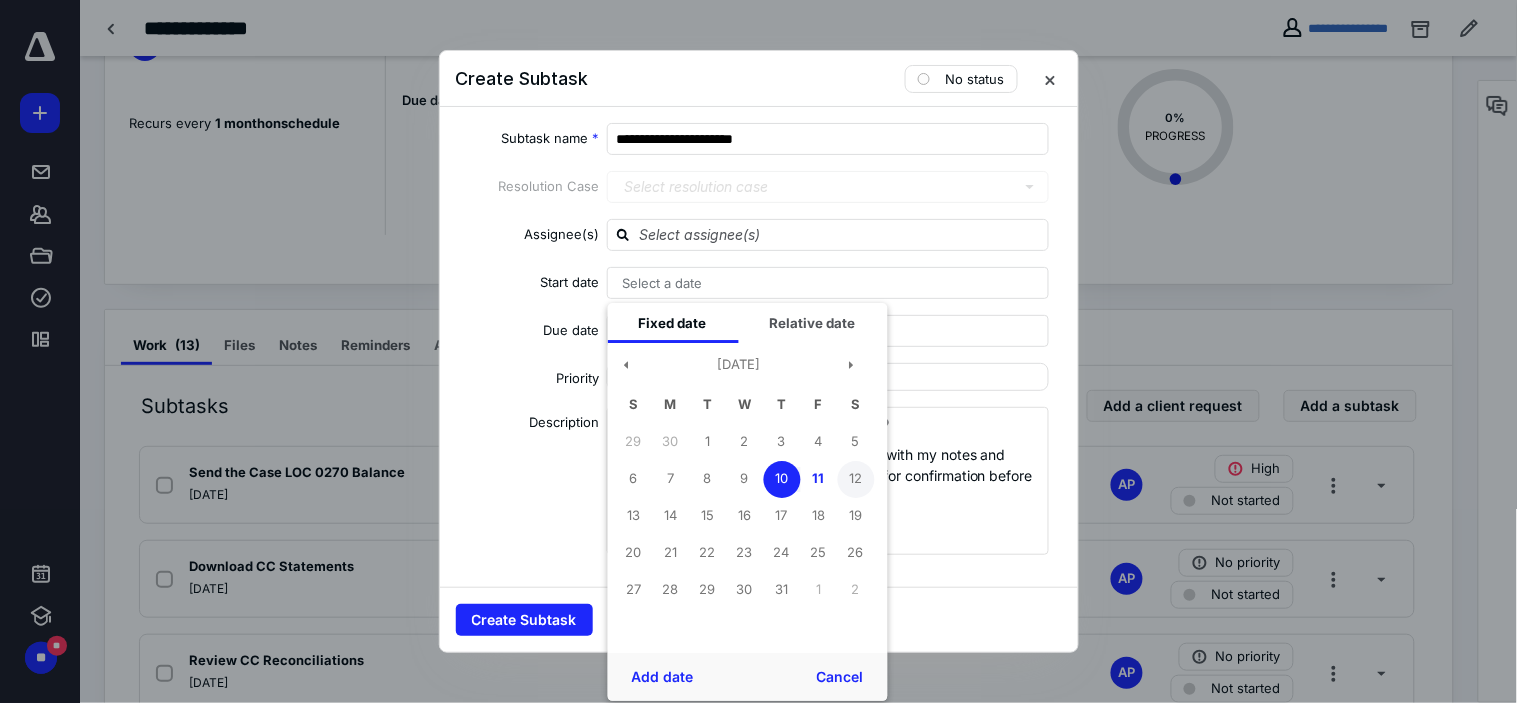 click on "12" at bounding box center (855, 479) 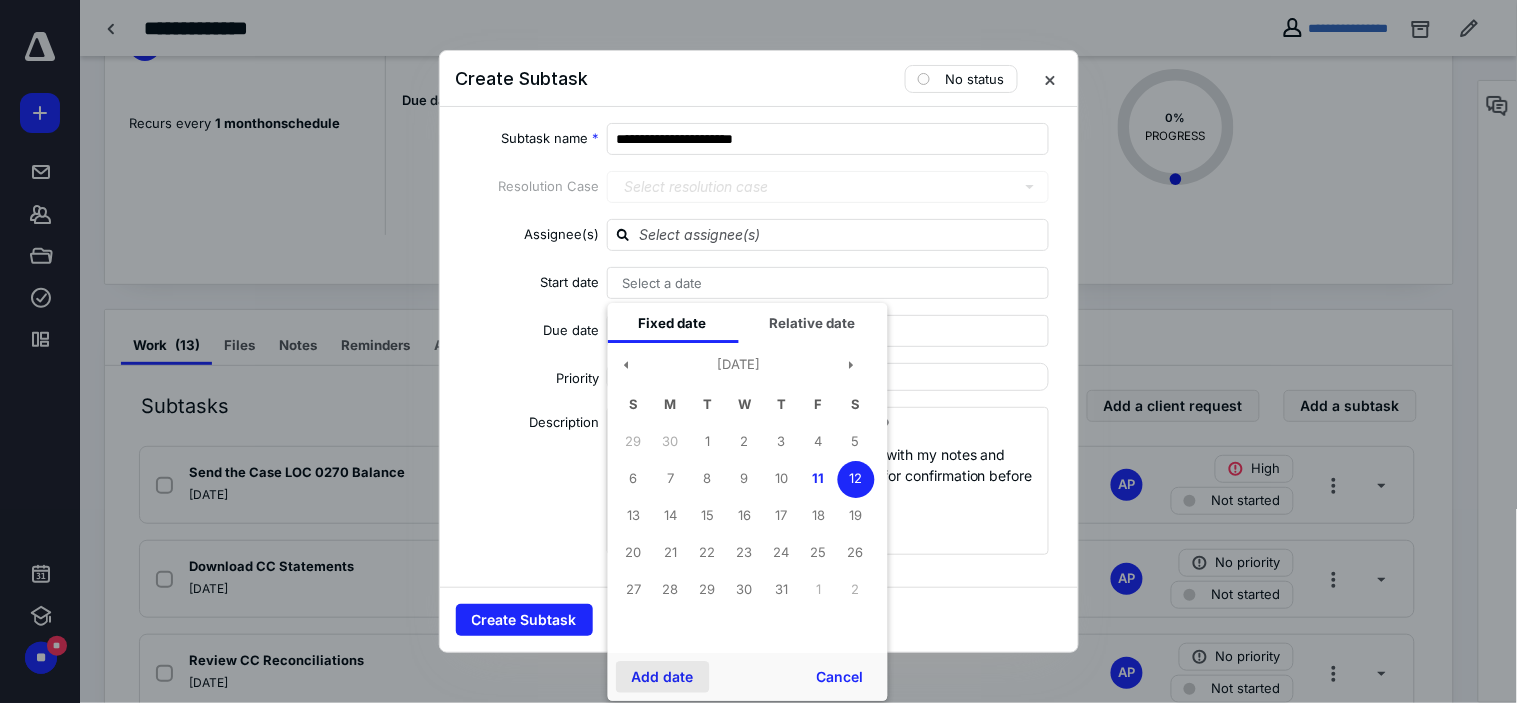 click on "Add date" at bounding box center [662, 677] 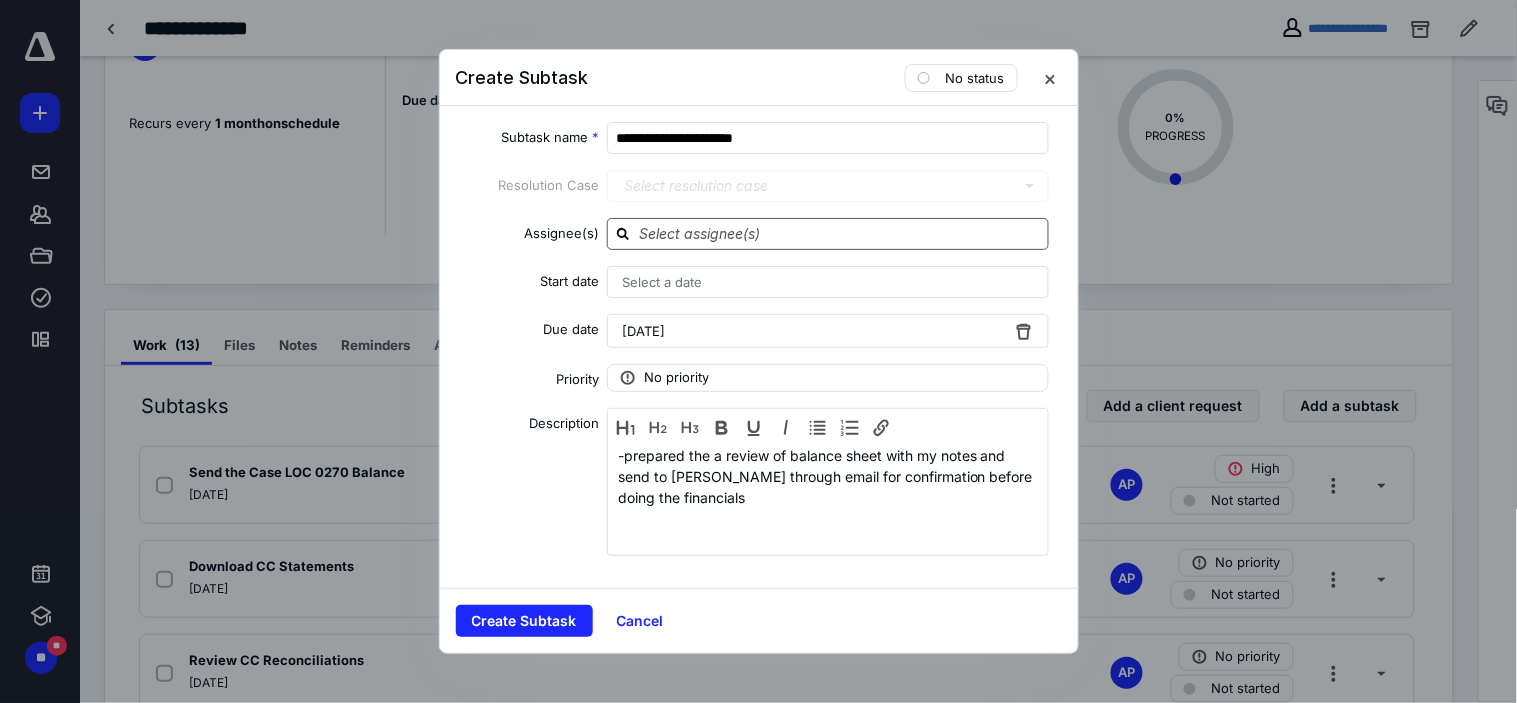 click at bounding box center (840, 233) 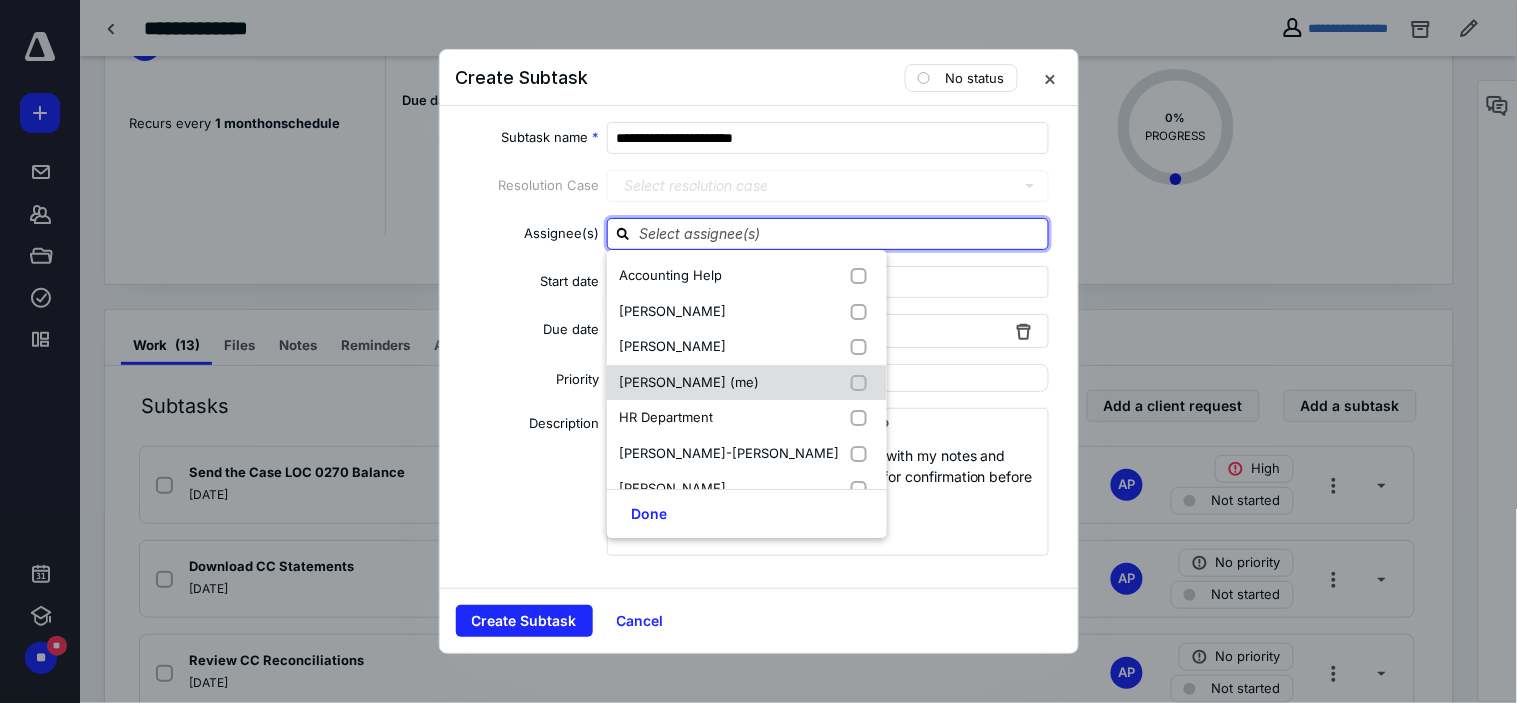 click on "[PERSON_NAME] (me)" at bounding box center (689, 382) 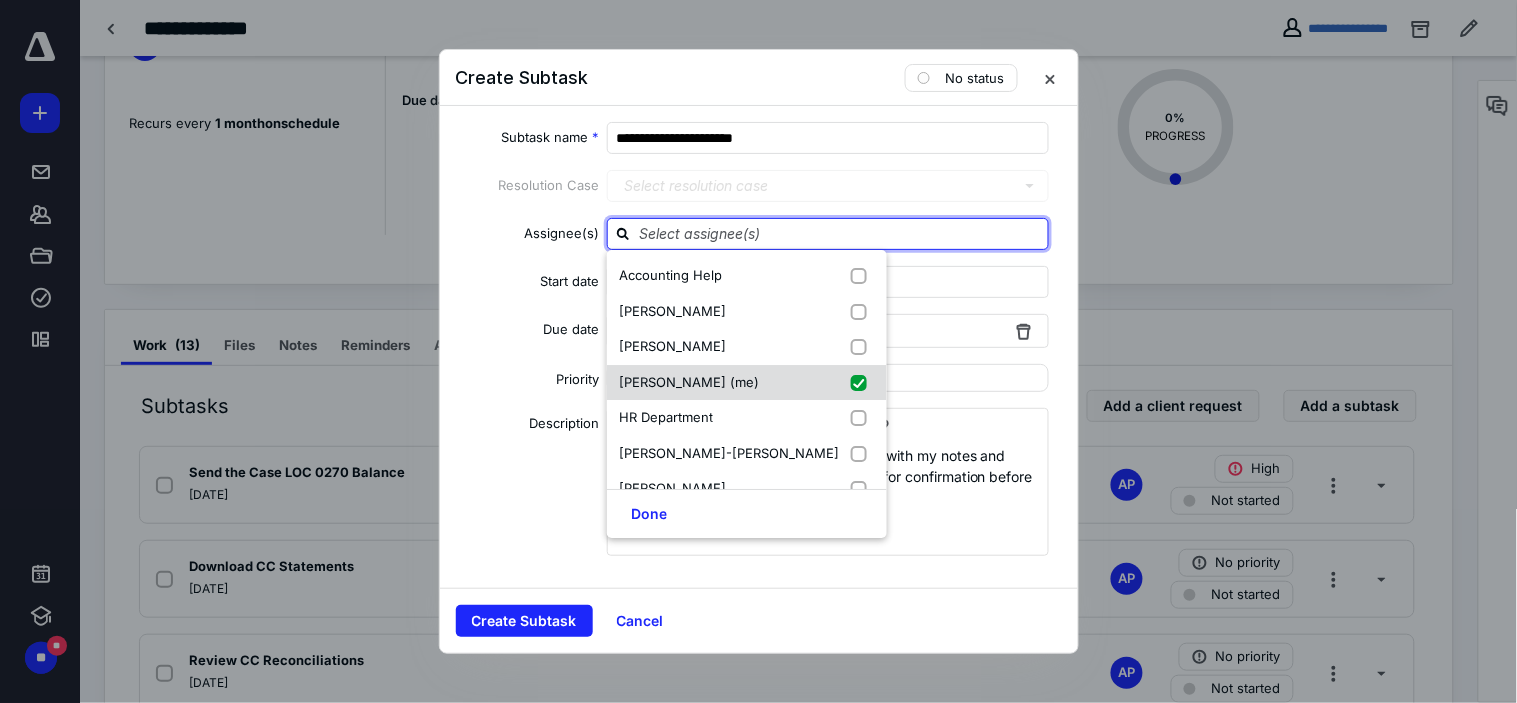 checkbox on "true" 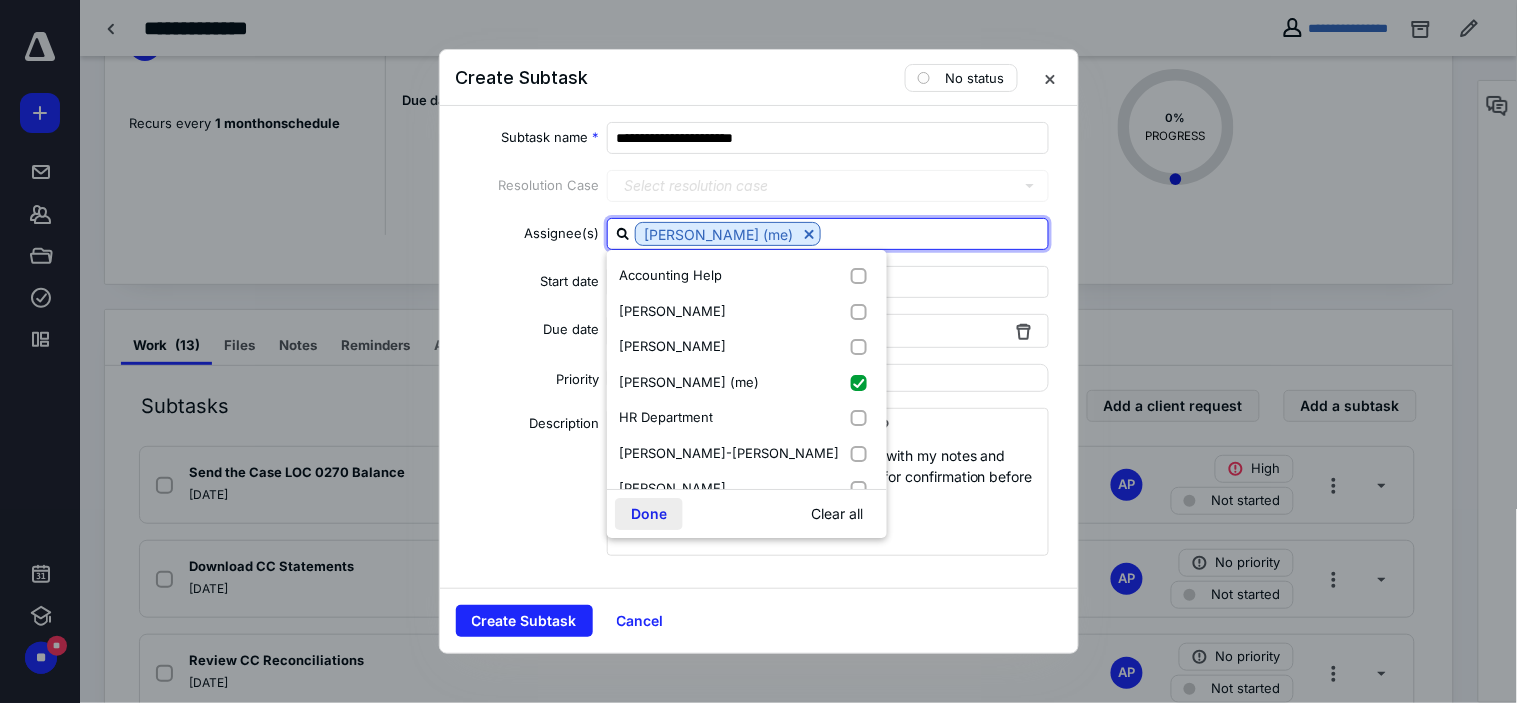 click on "Done" at bounding box center [649, 514] 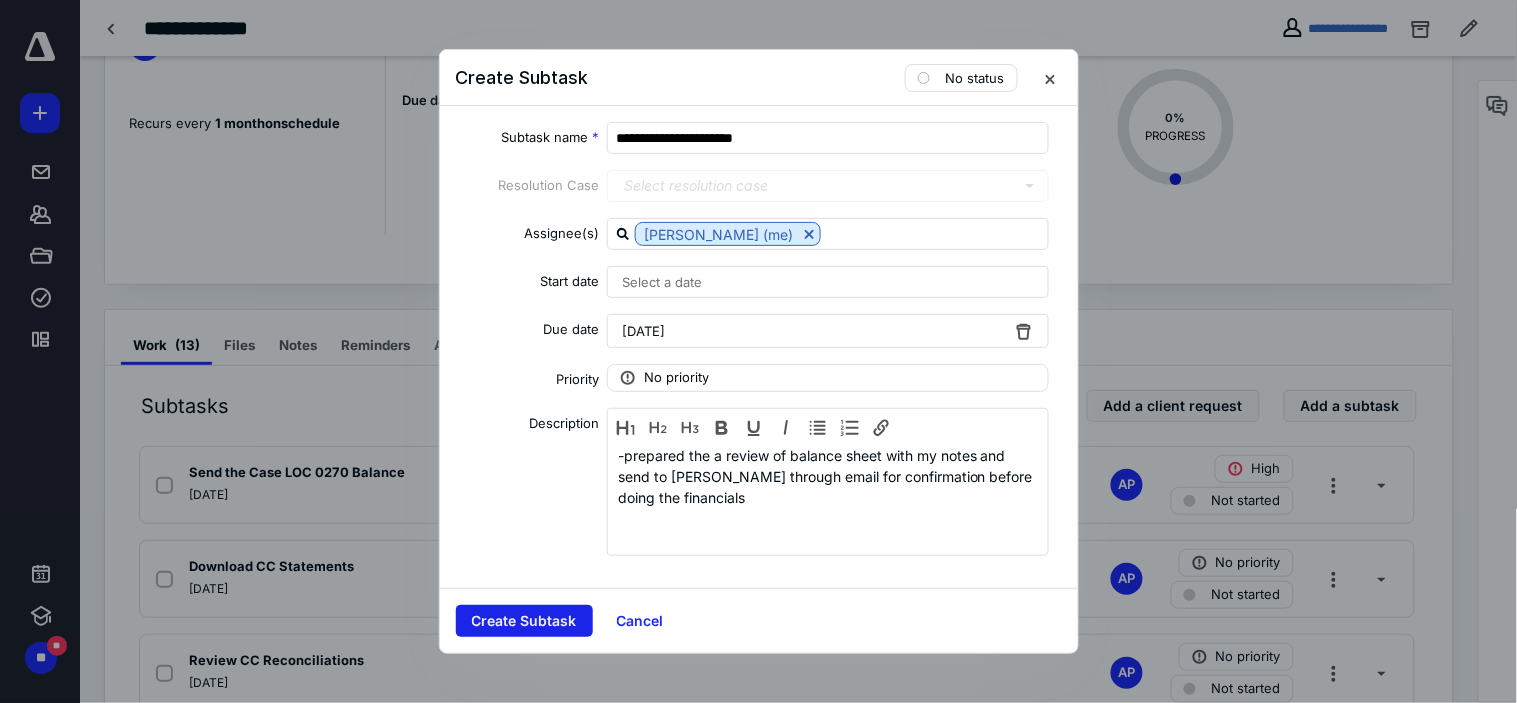 click on "Create Subtask" at bounding box center [524, 621] 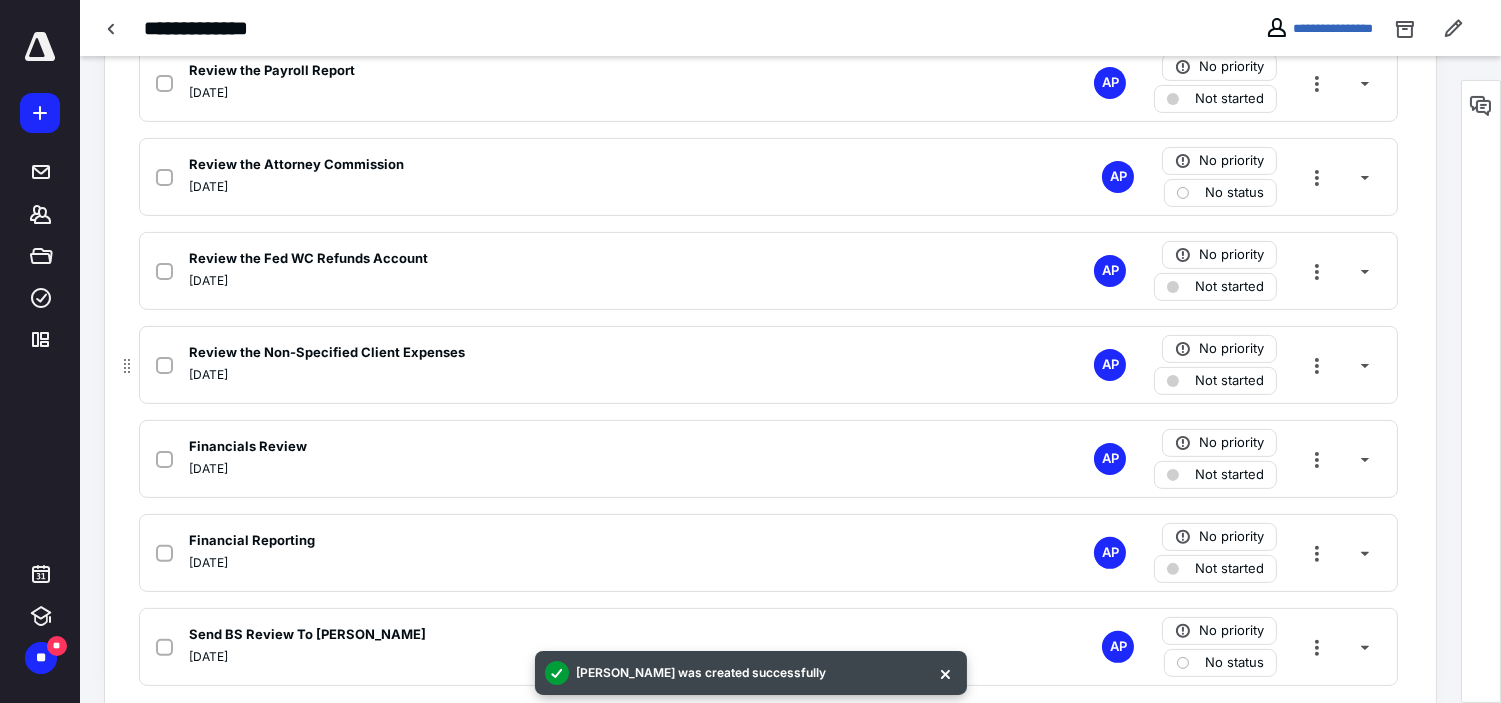 scroll, scrollTop: 1225, scrollLeft: 0, axis: vertical 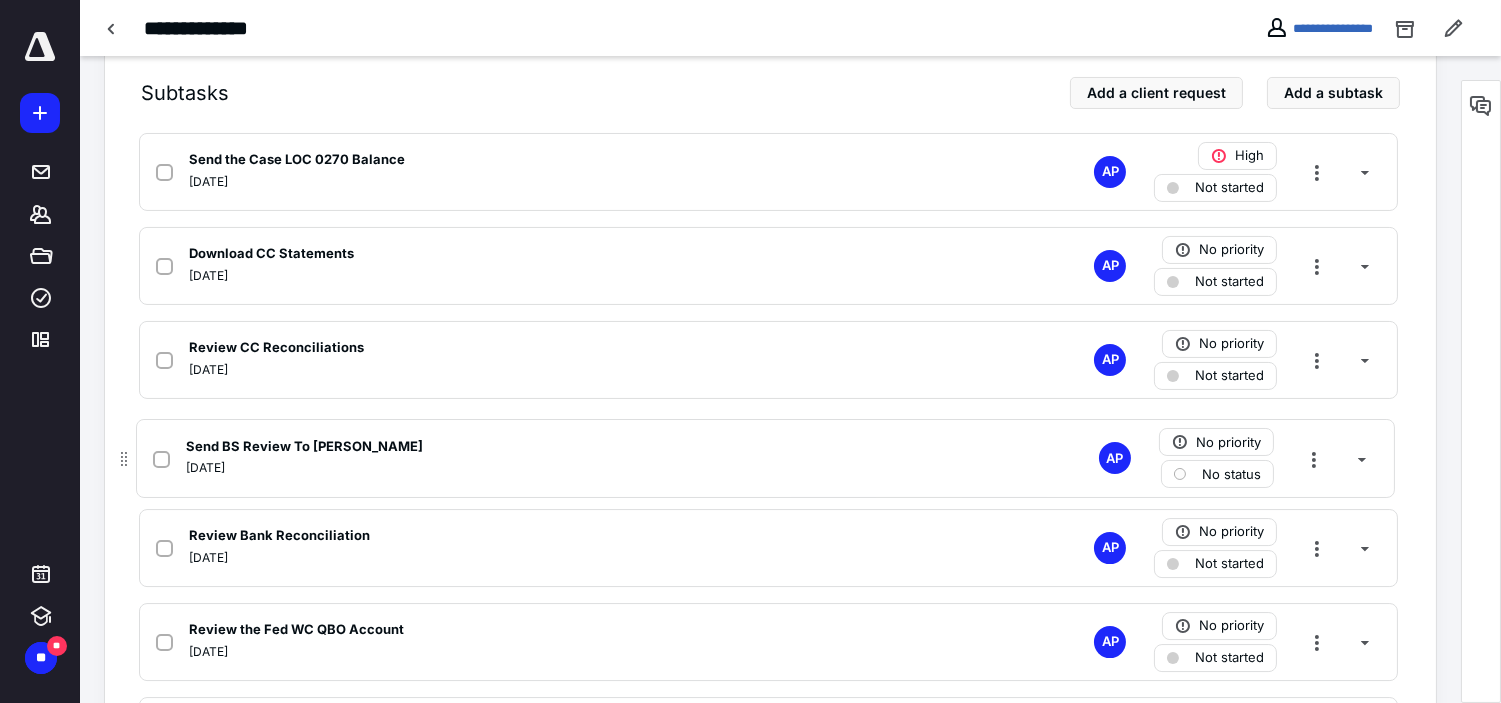 drag, startPoint x: 125, startPoint y: 621, endPoint x: 123, endPoint y: 458, distance: 163.01227 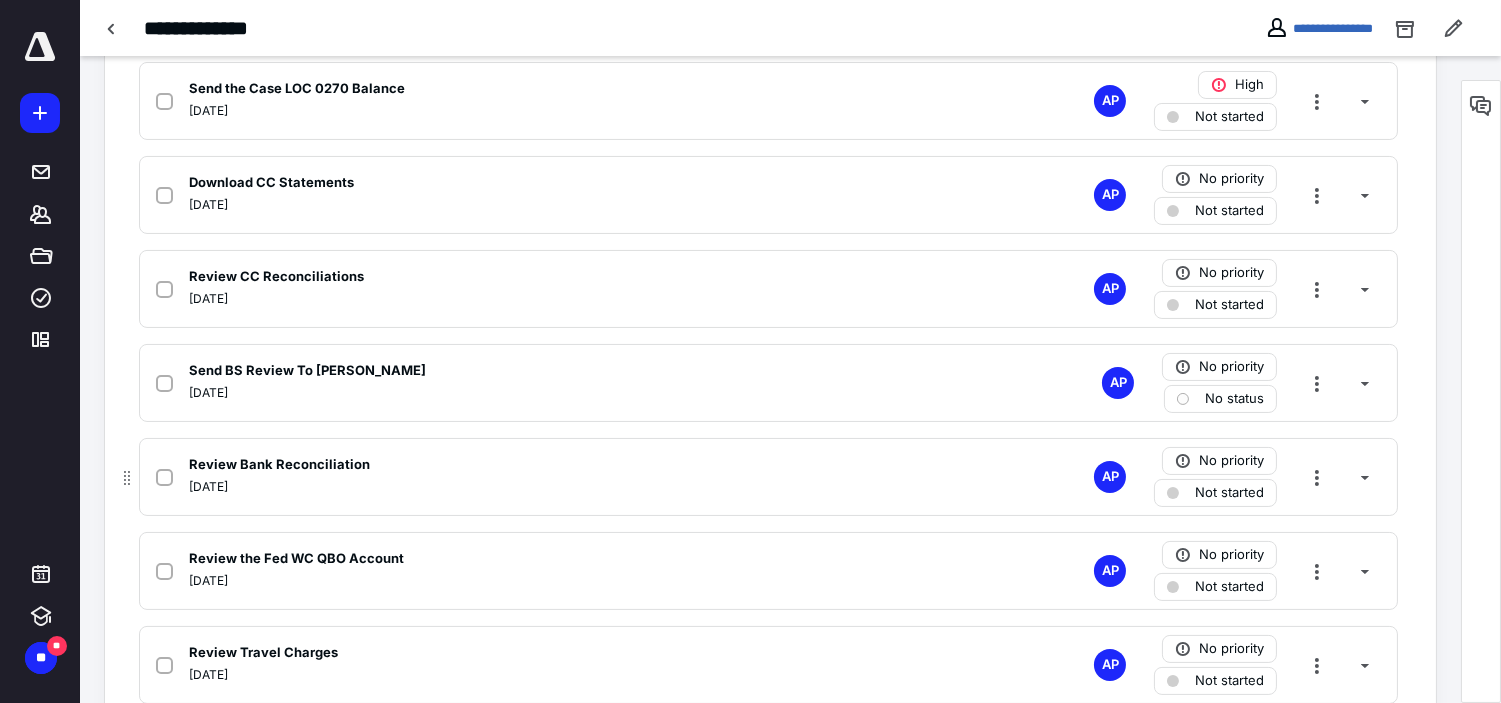 scroll, scrollTop: 556, scrollLeft: 0, axis: vertical 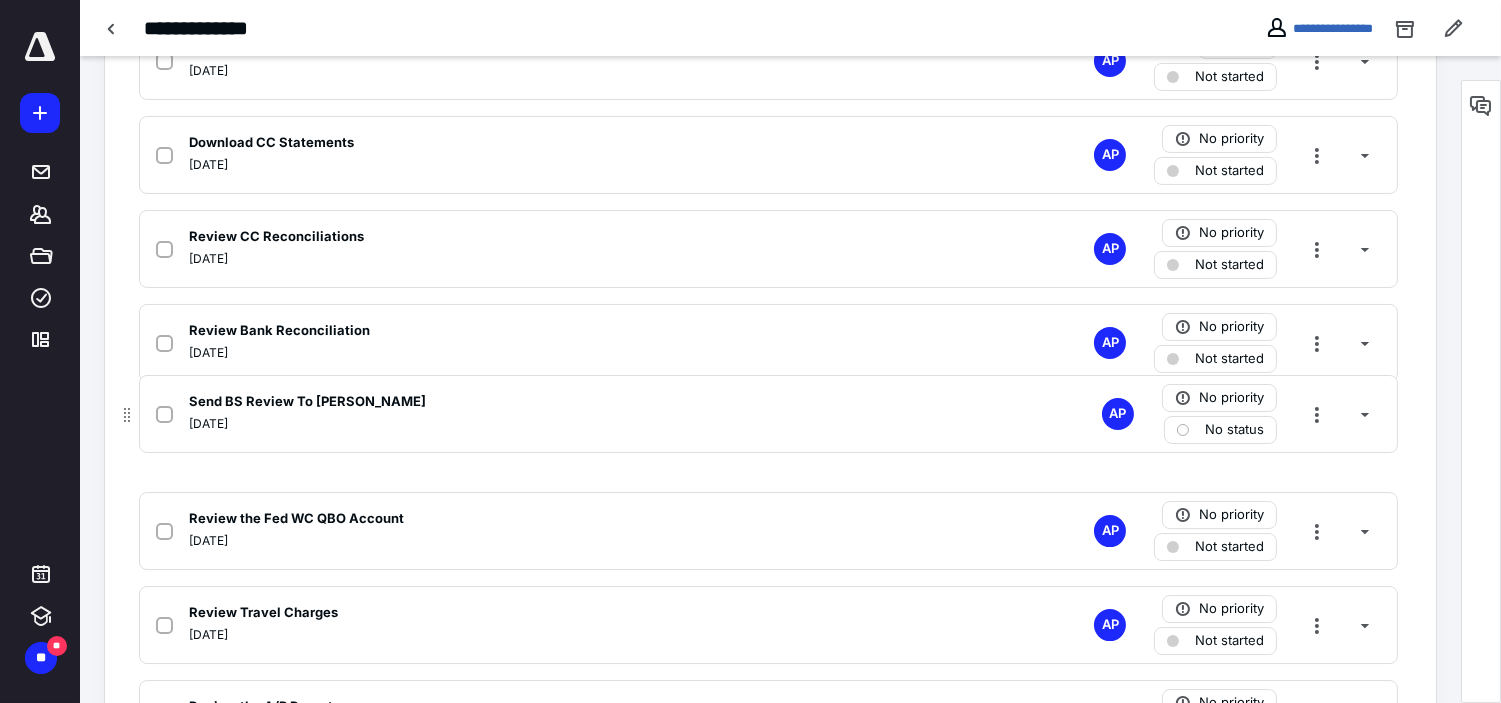 drag, startPoint x: 128, startPoint y: 338, endPoint x: 128, endPoint y: 425, distance: 87 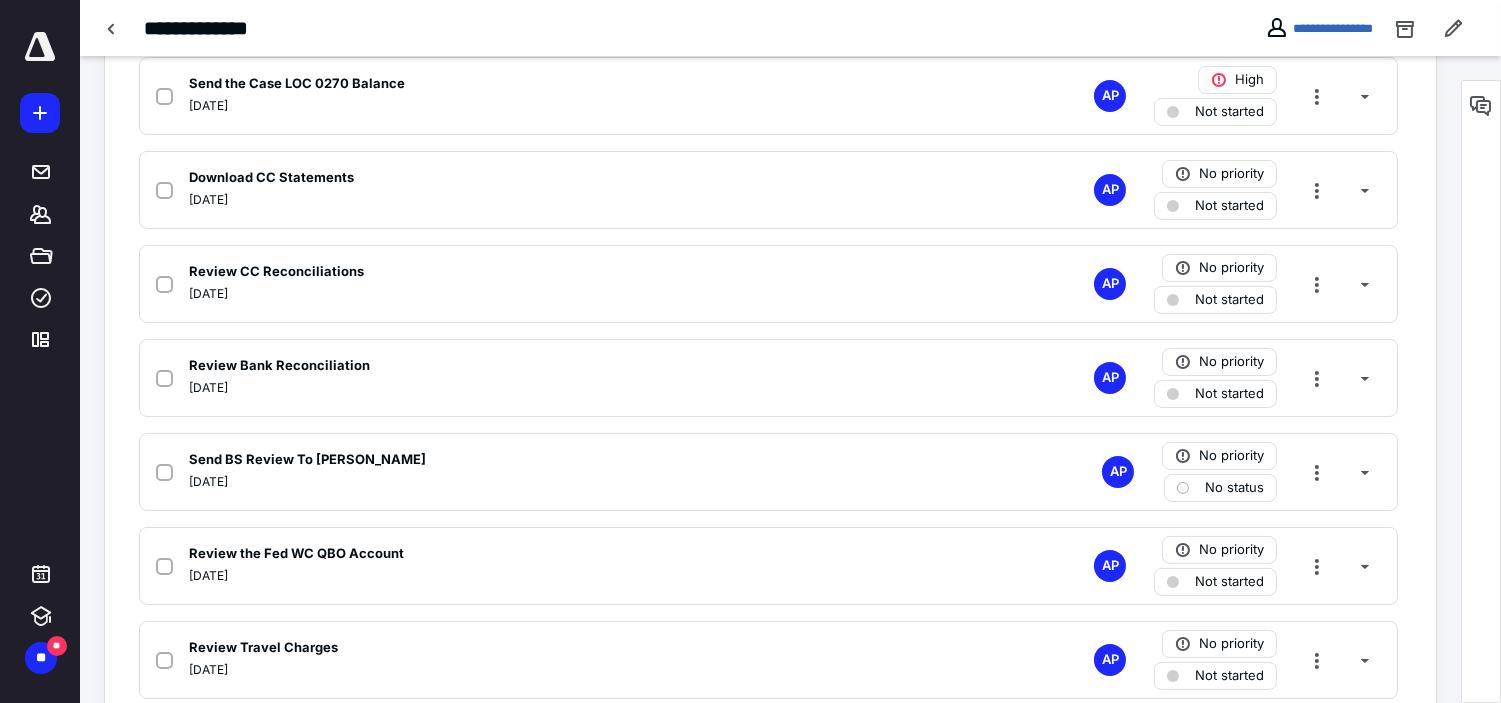 scroll, scrollTop: 555, scrollLeft: 0, axis: vertical 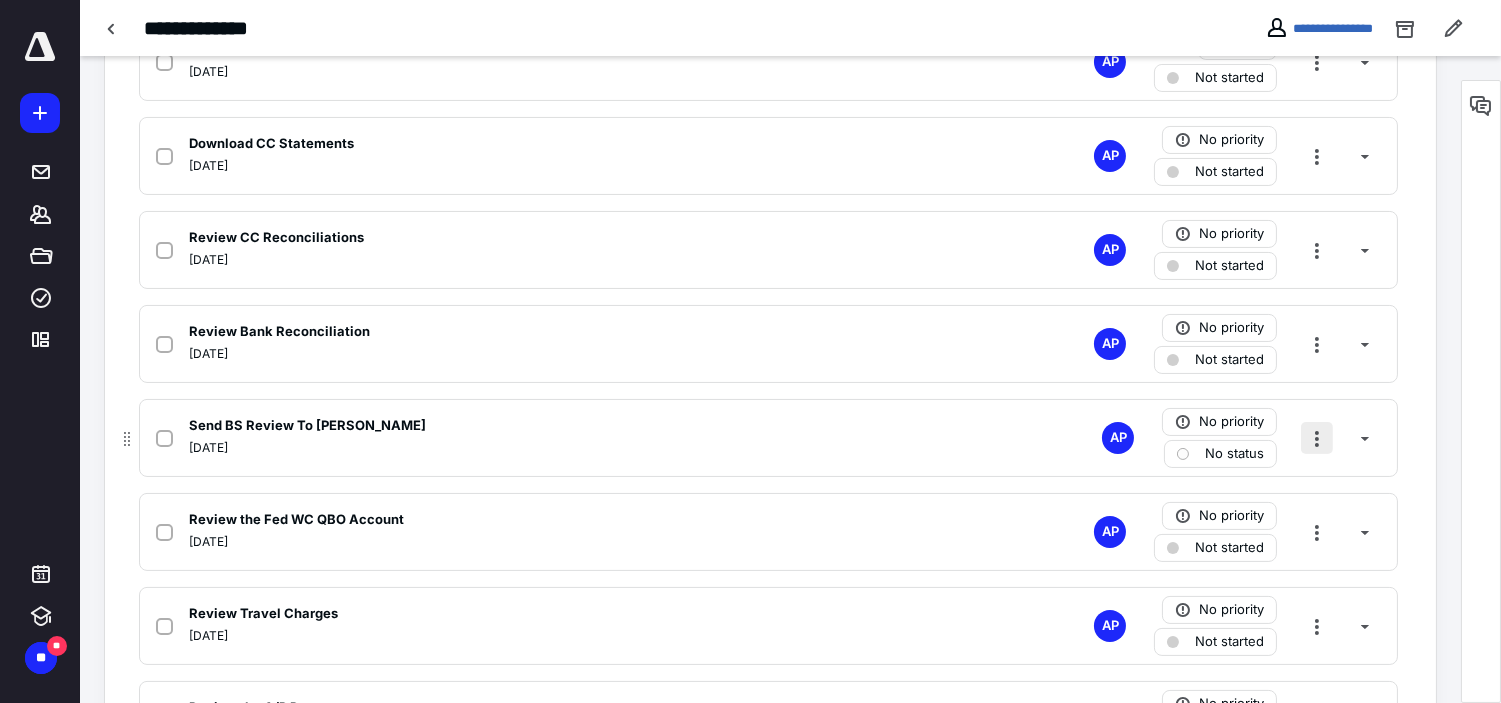 click at bounding box center [1317, 438] 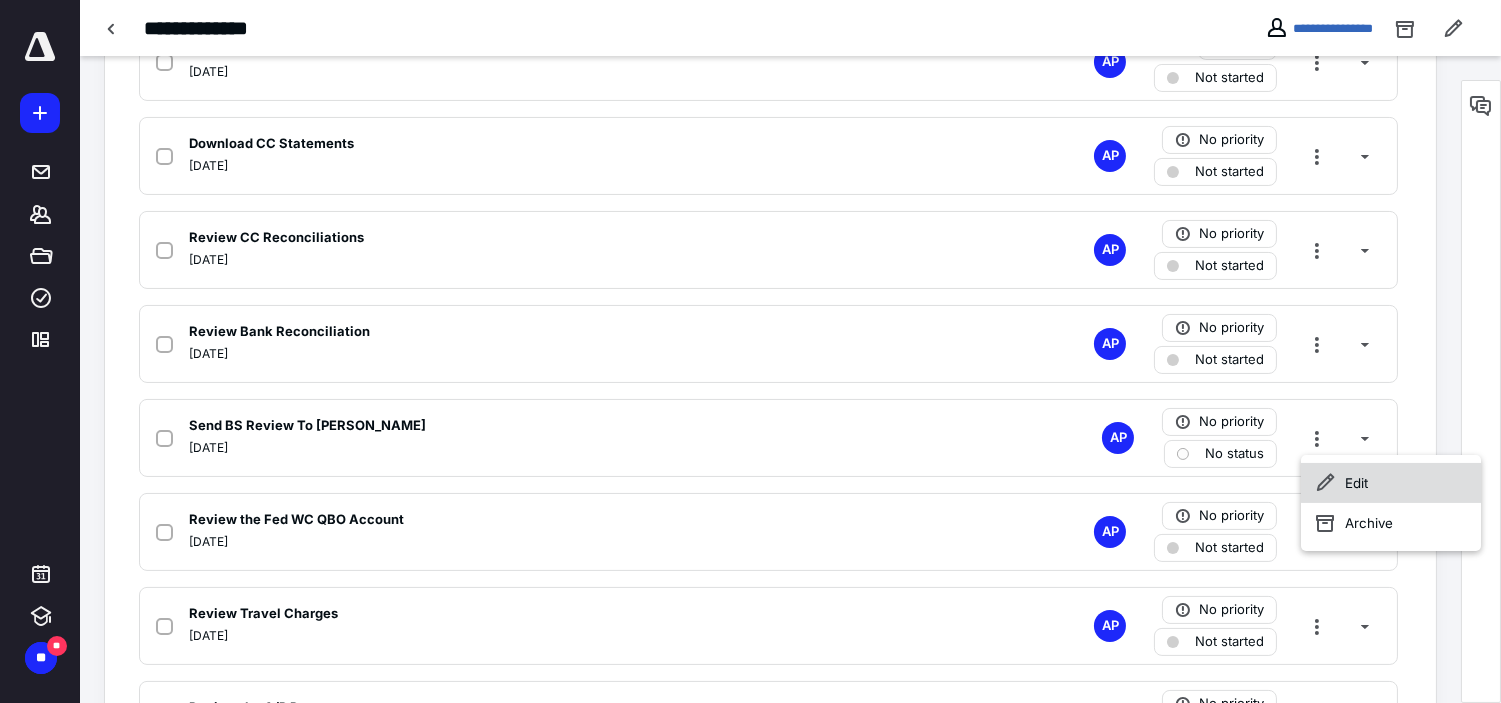 click 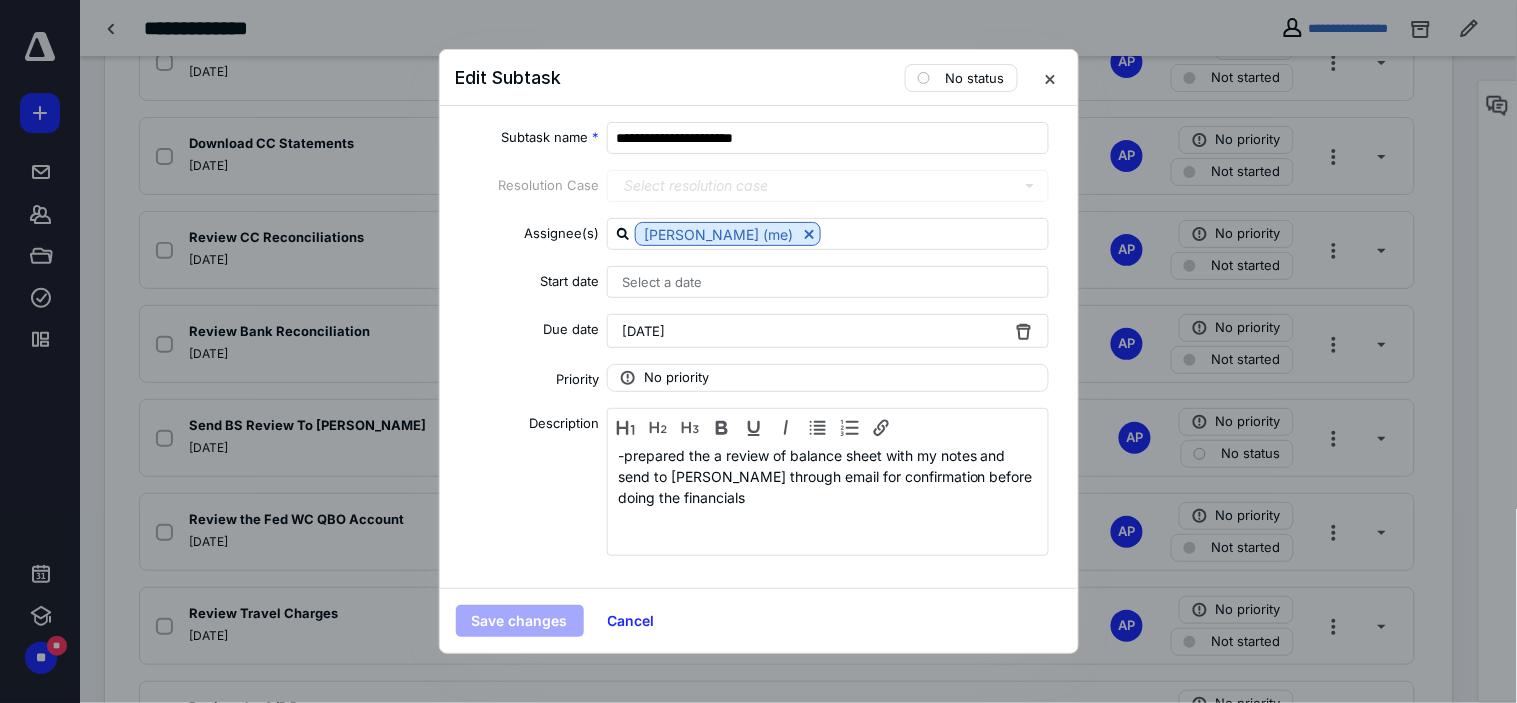 click on "[DATE]" at bounding box center [828, 331] 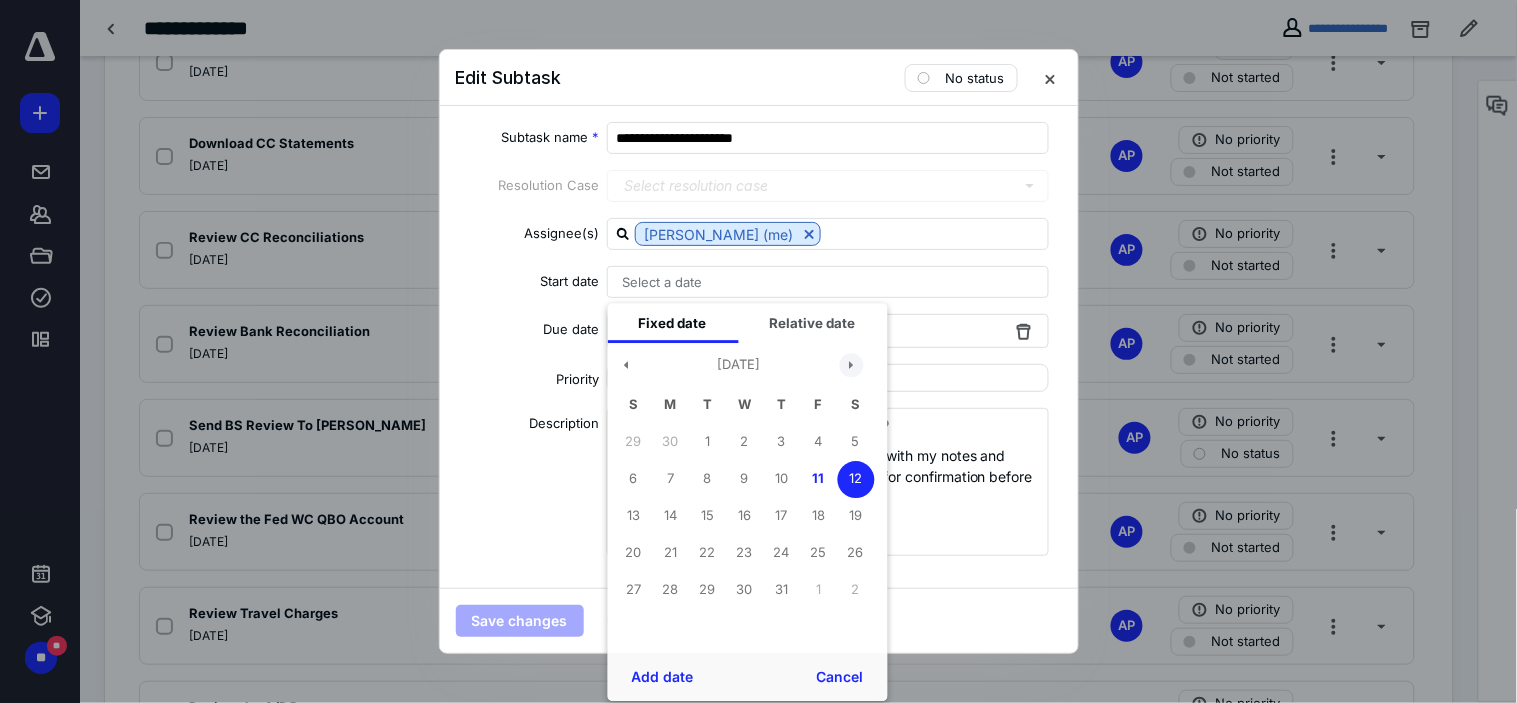 click at bounding box center [851, 365] 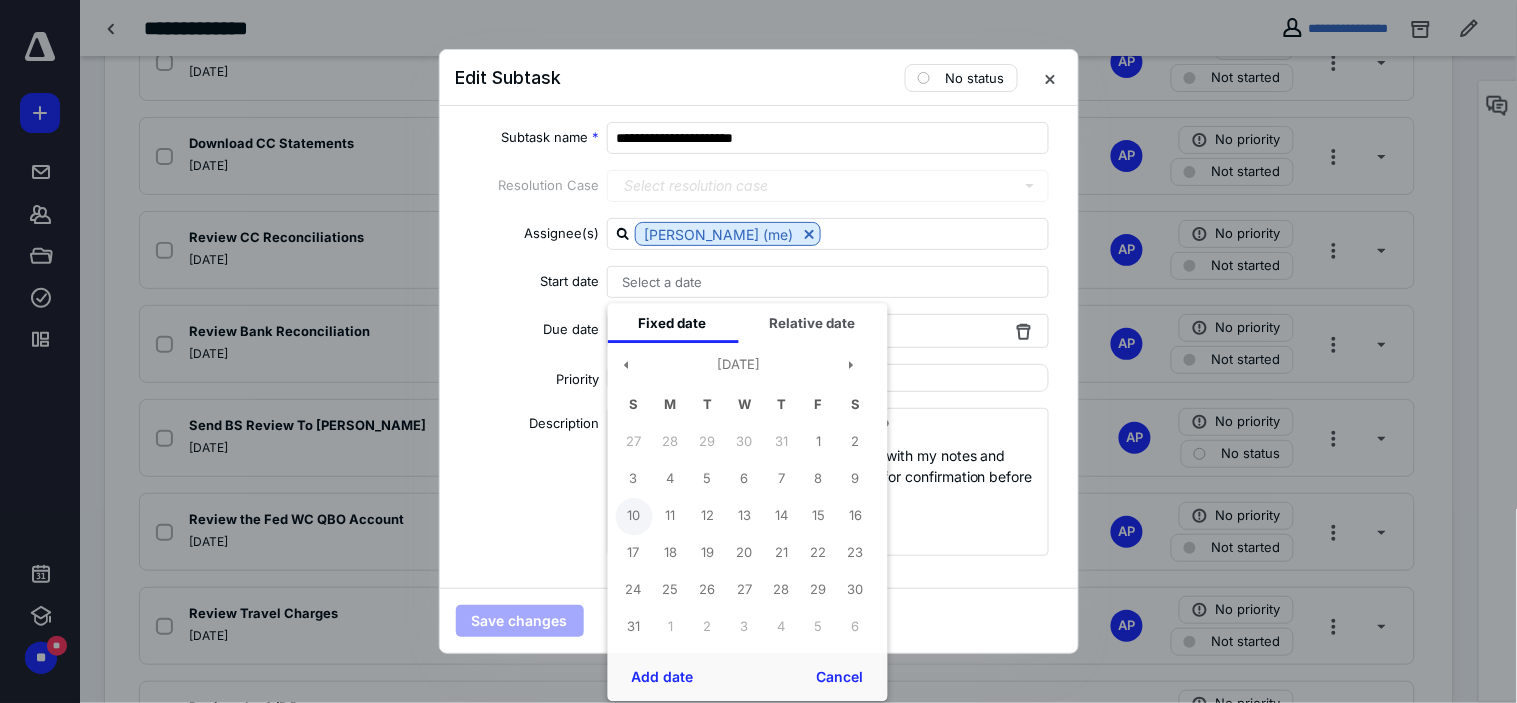 click on "10" at bounding box center [633, 516] 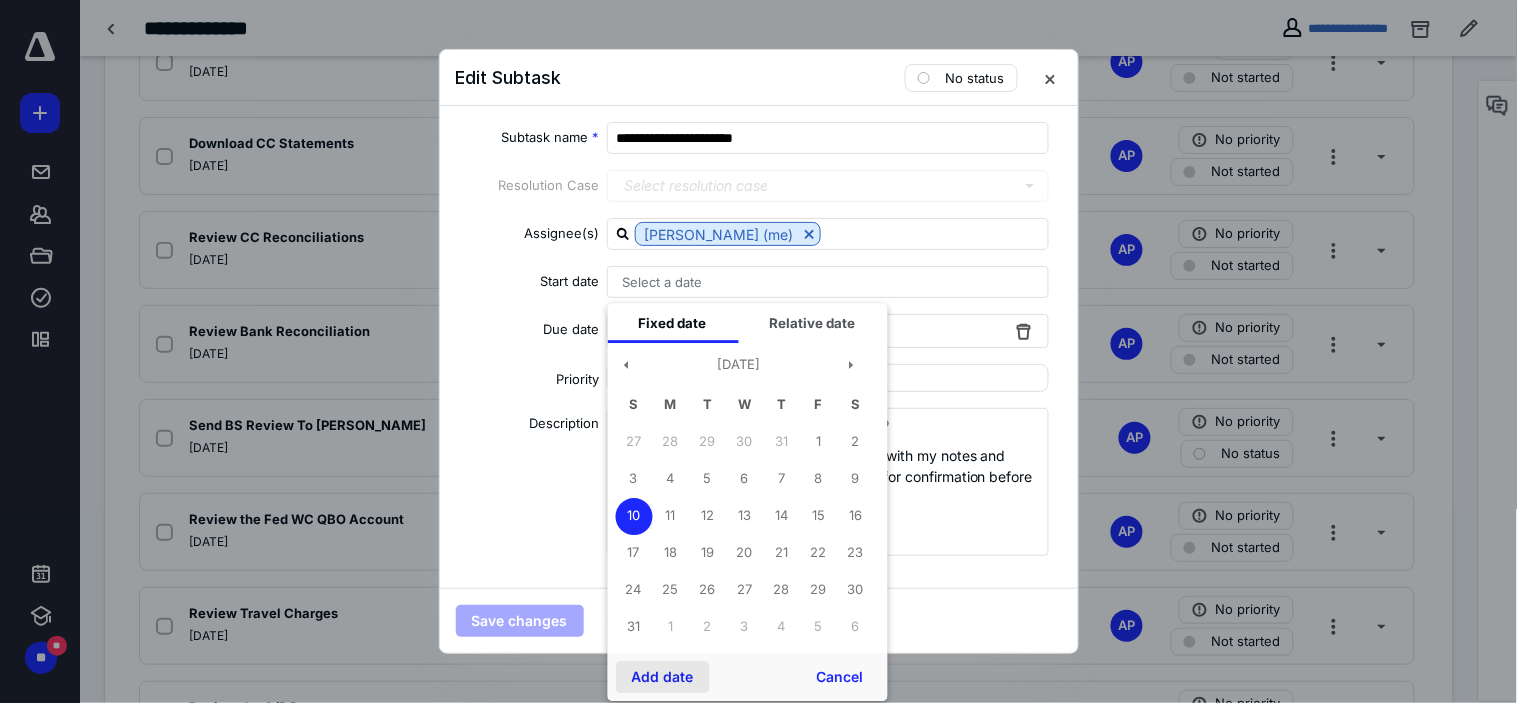 click on "Add date" at bounding box center [662, 677] 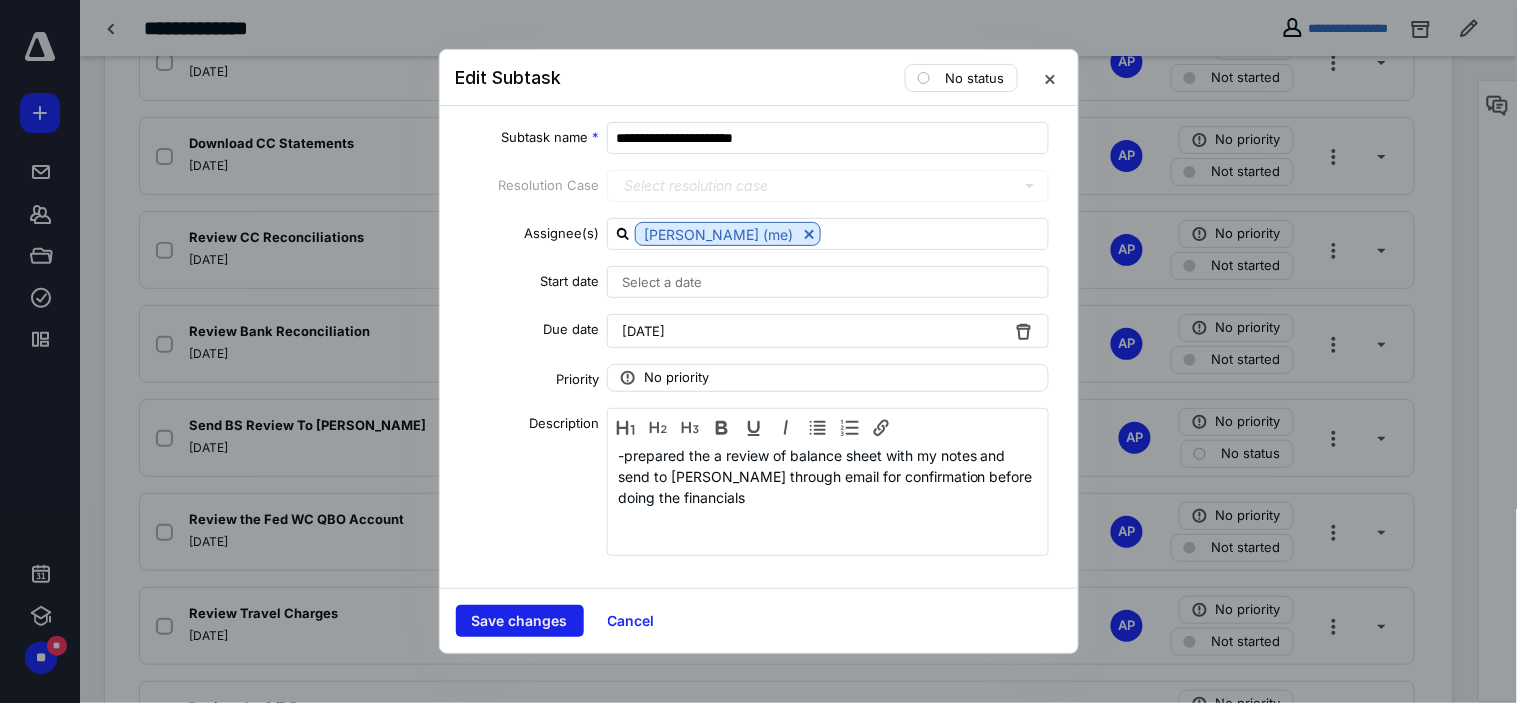 click on "Save changes" at bounding box center [520, 621] 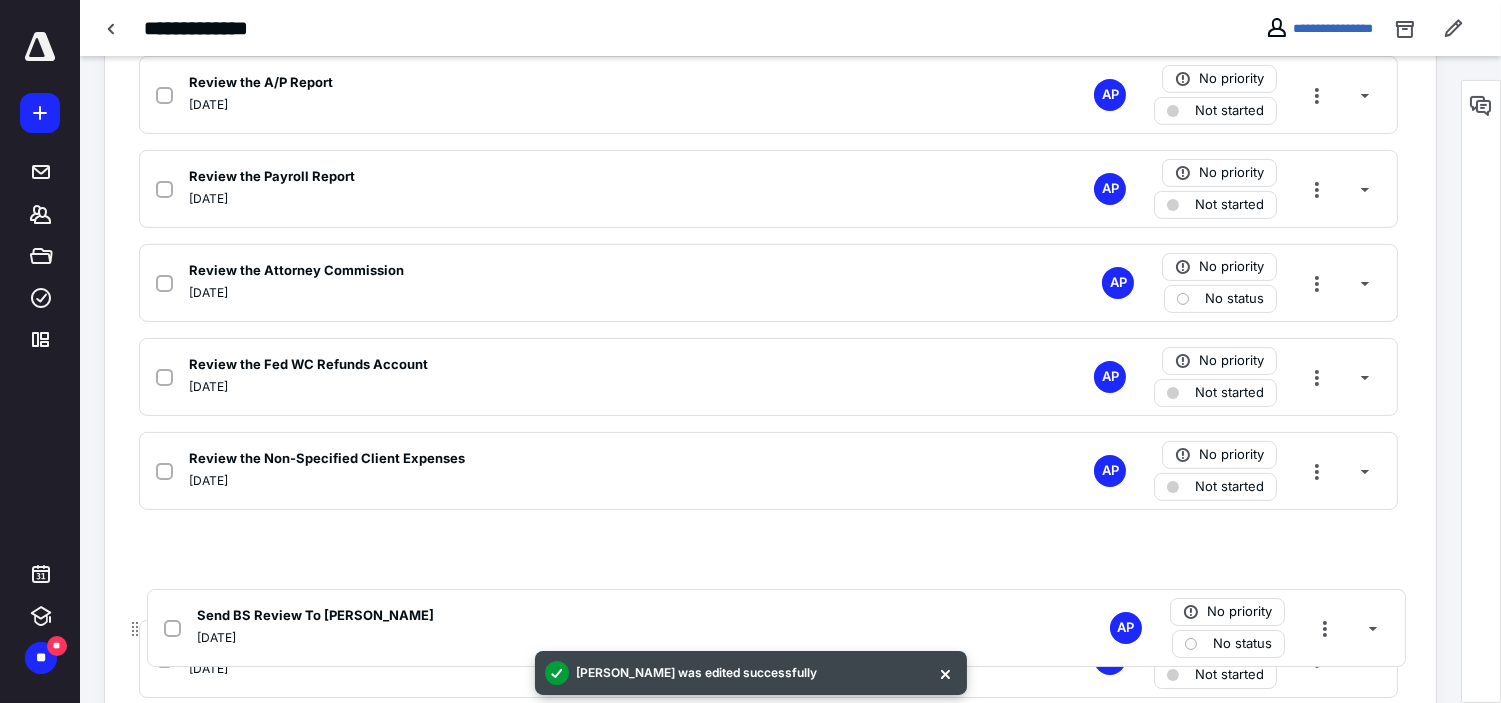 scroll, scrollTop: 1225, scrollLeft: 0, axis: vertical 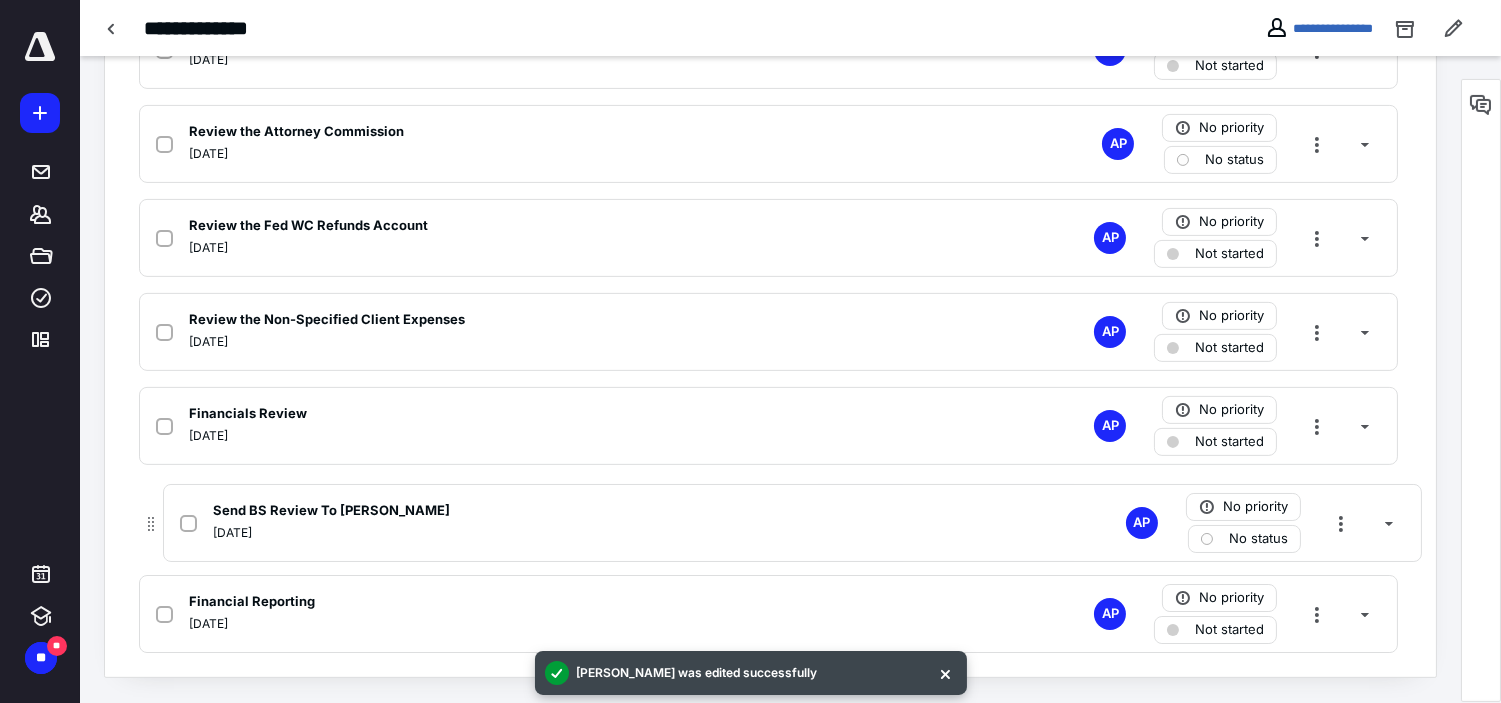 drag, startPoint x: 126, startPoint y: 210, endPoint x: 146, endPoint y: 528, distance: 318.6283 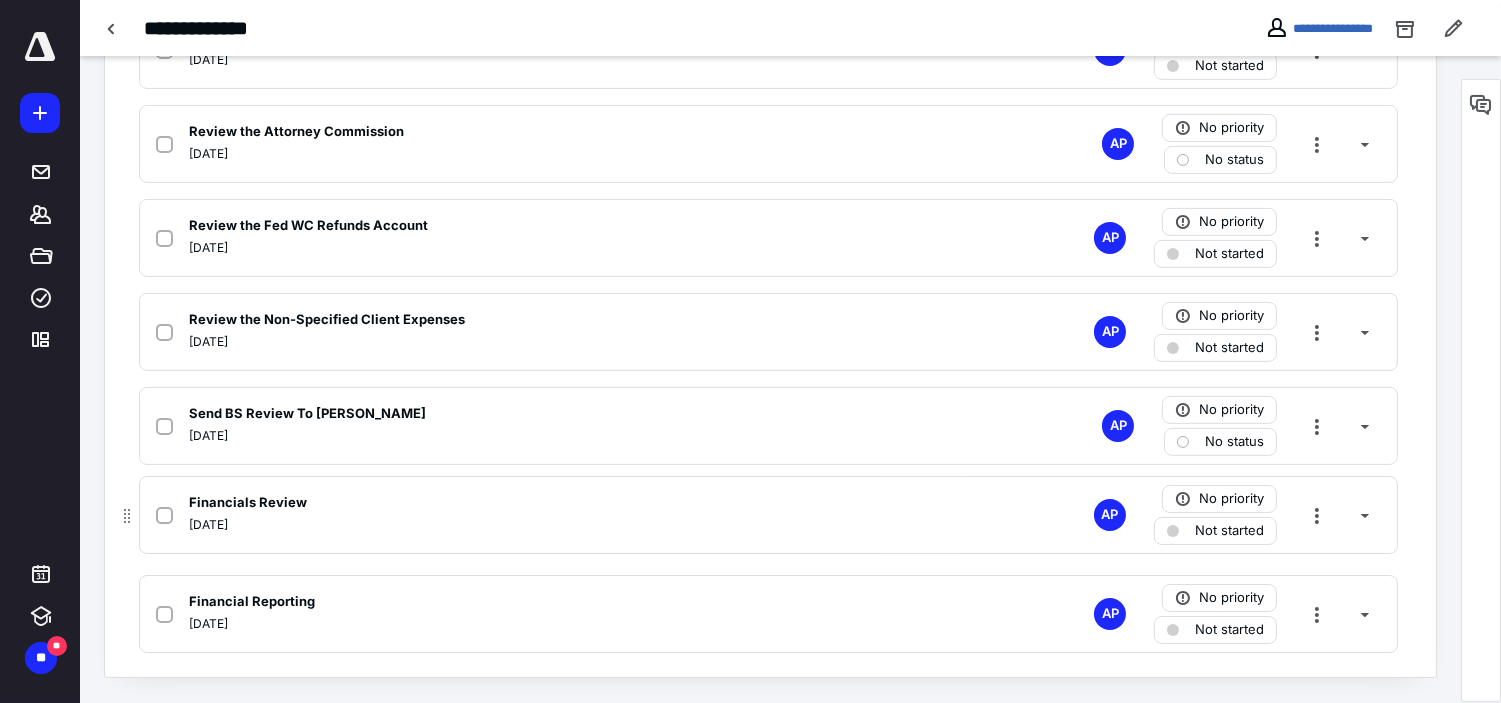 drag, startPoint x: 128, startPoint y: 421, endPoint x: 125, endPoint y: 528, distance: 107.042046 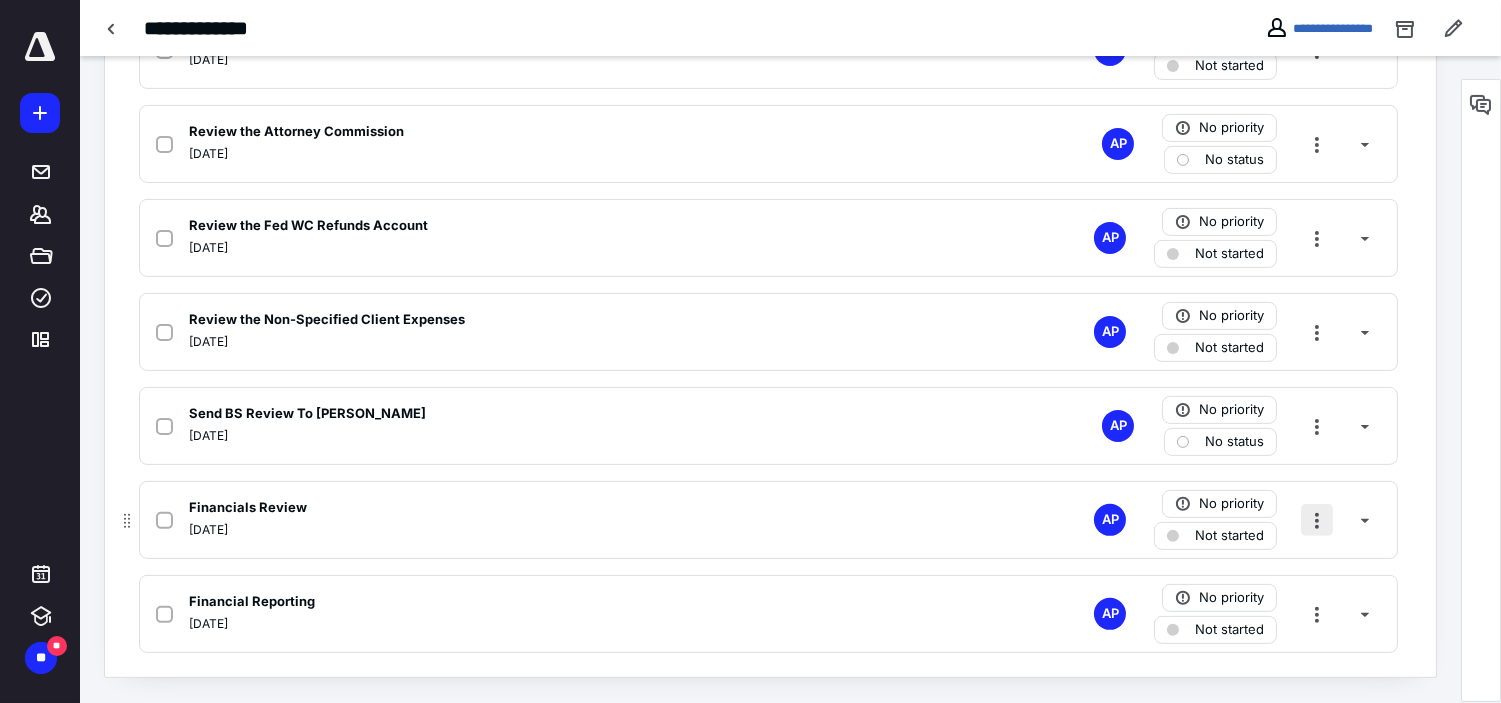 click at bounding box center [1317, 520] 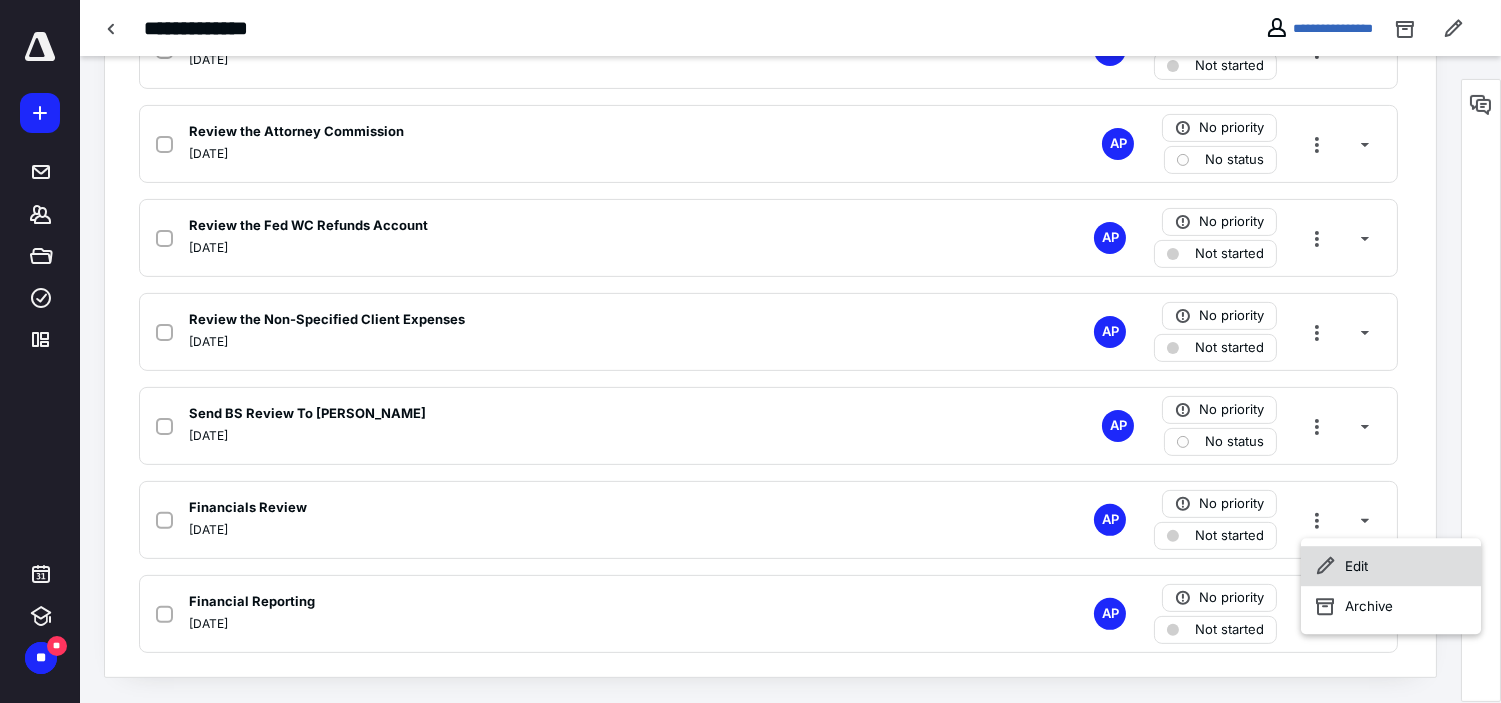 click on "Edit" at bounding box center (1391, 566) 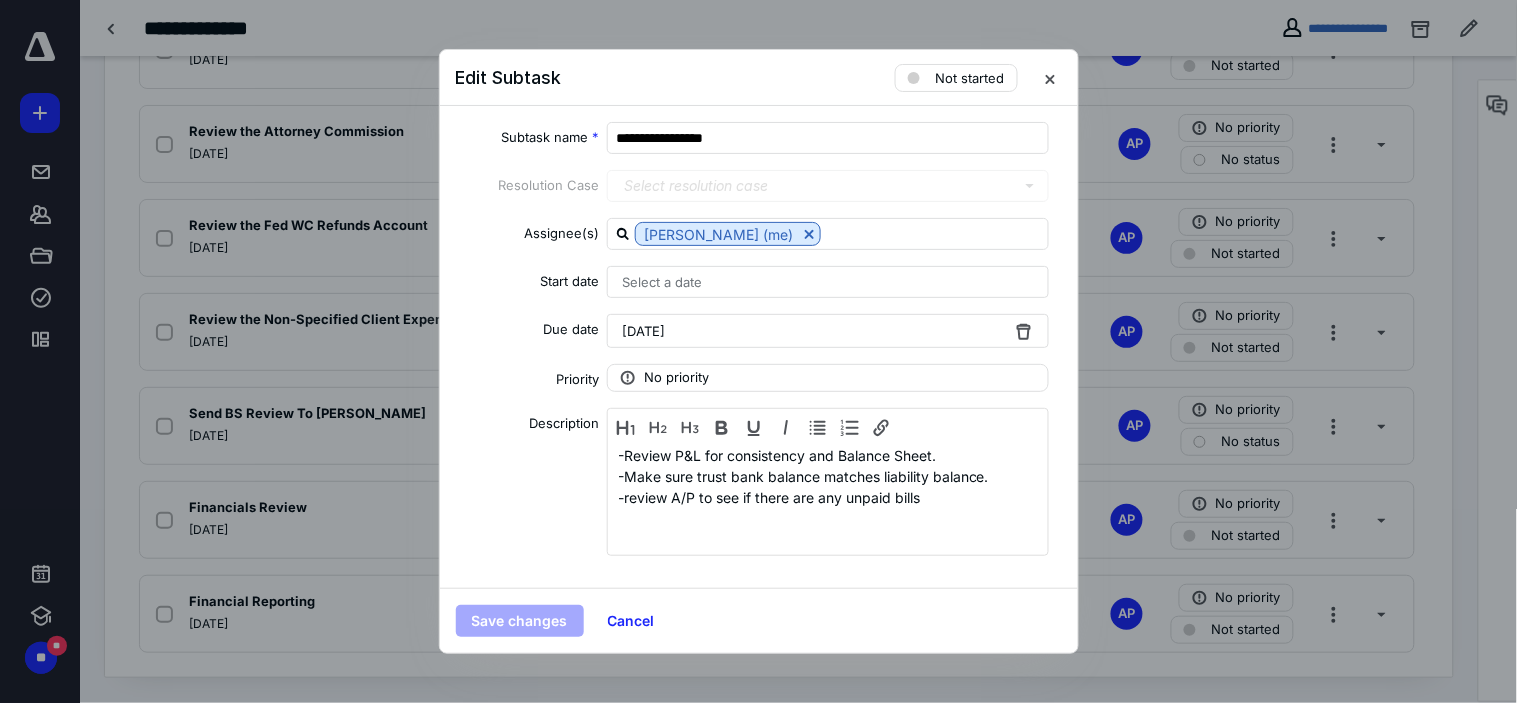 click on "[DATE]" at bounding box center [828, 331] 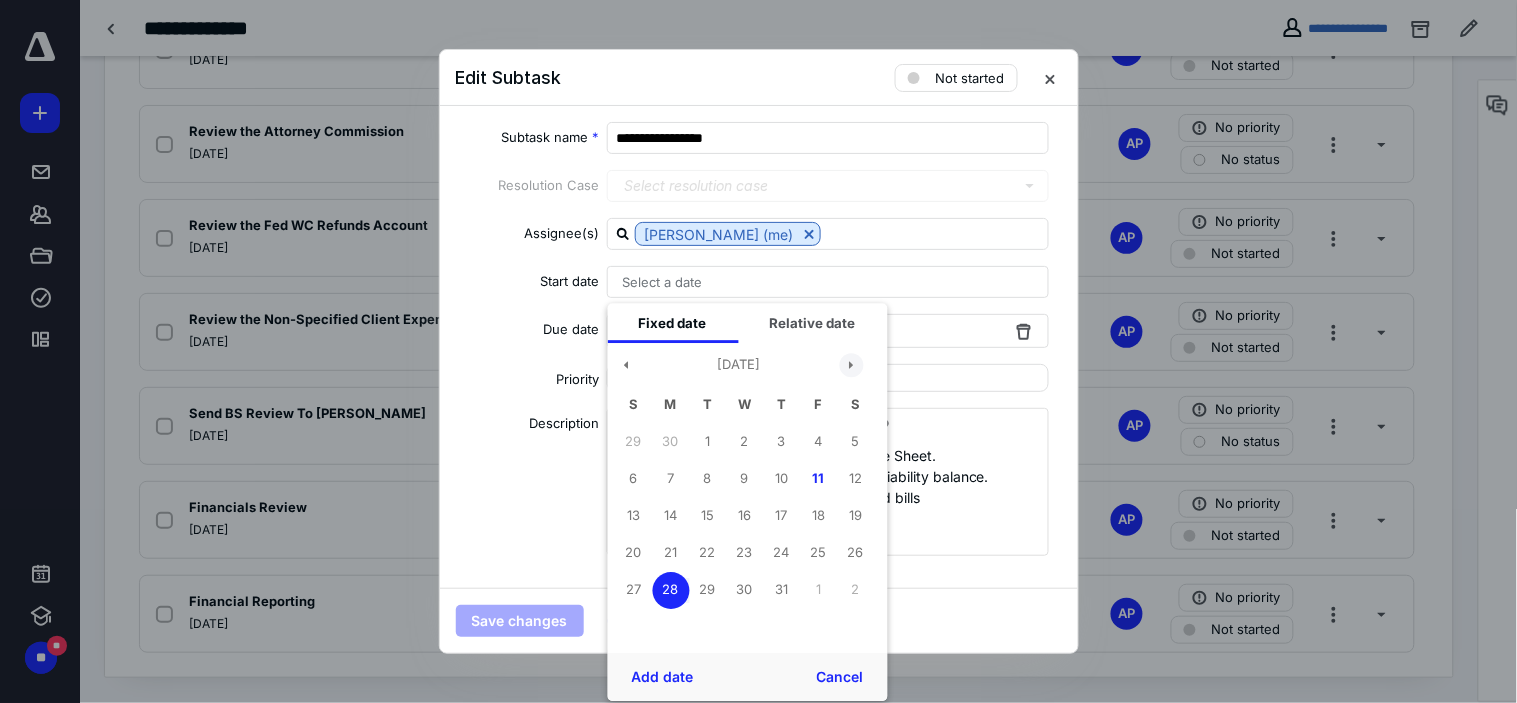 click at bounding box center (851, 365) 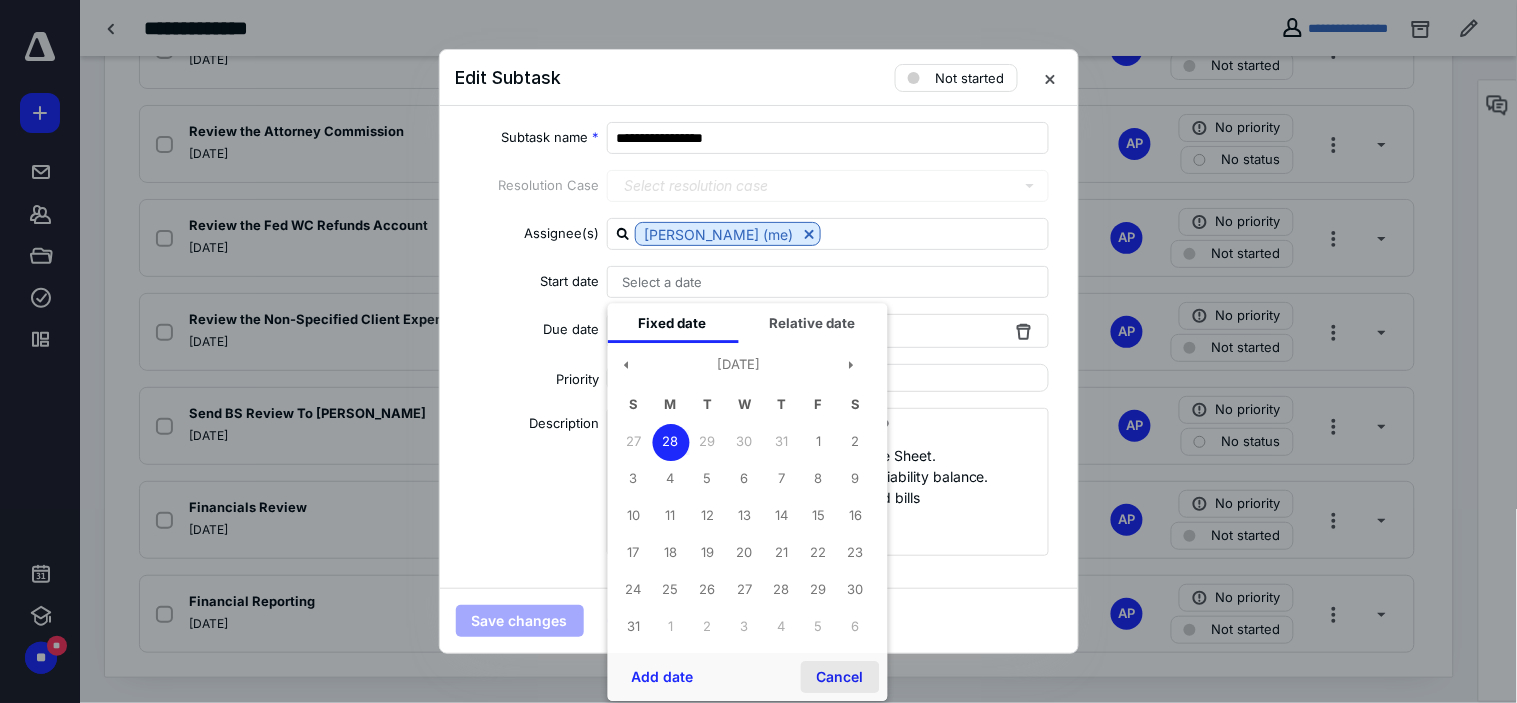 click on "Cancel" at bounding box center [839, 677] 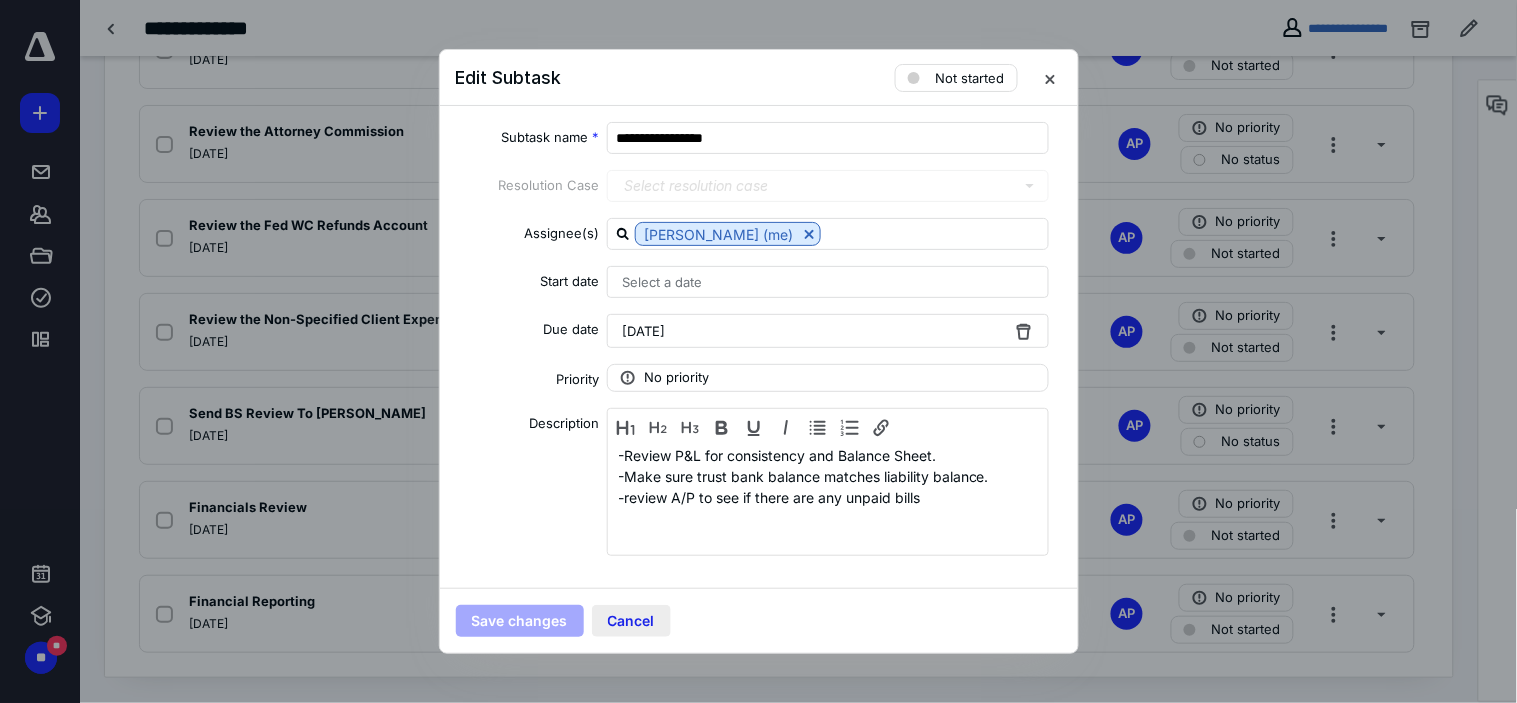 click on "Cancel" at bounding box center (631, 621) 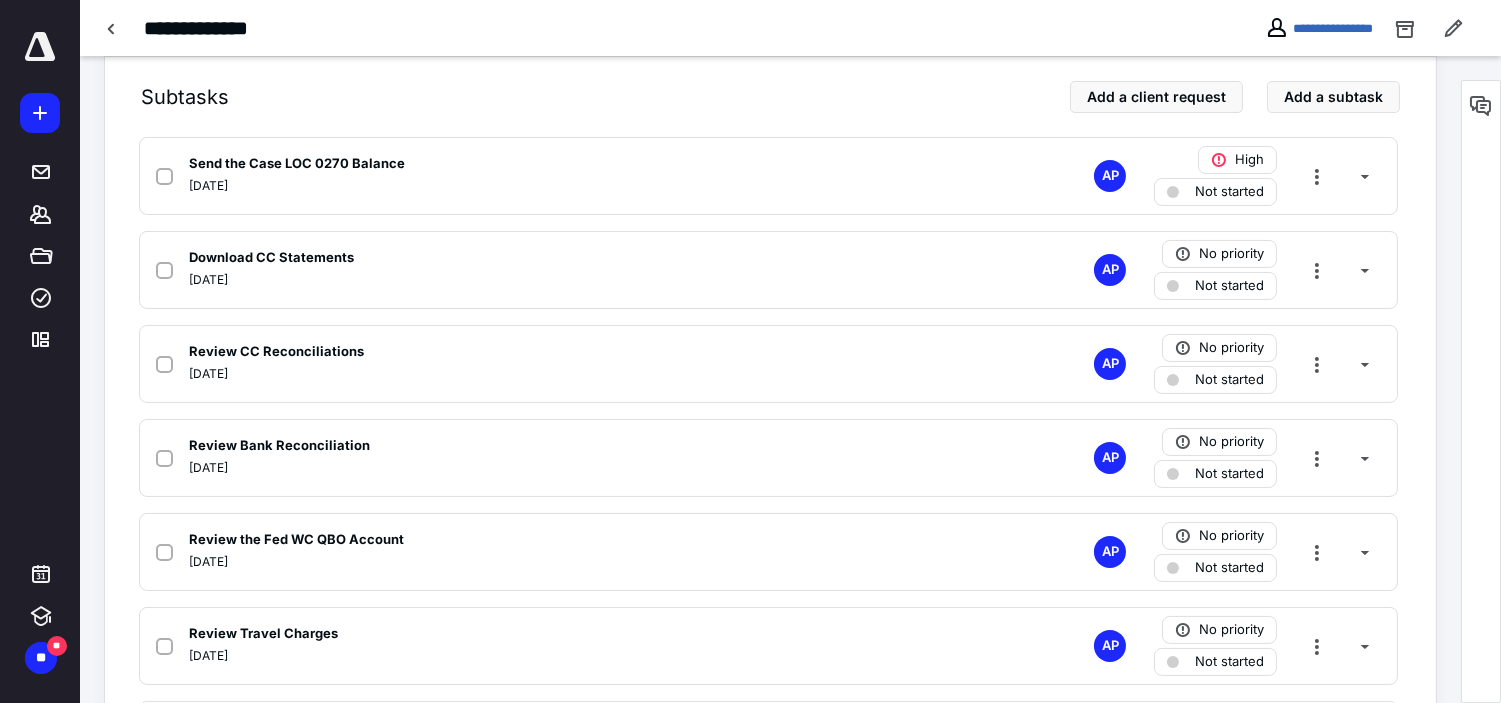 scroll, scrollTop: 0, scrollLeft: 0, axis: both 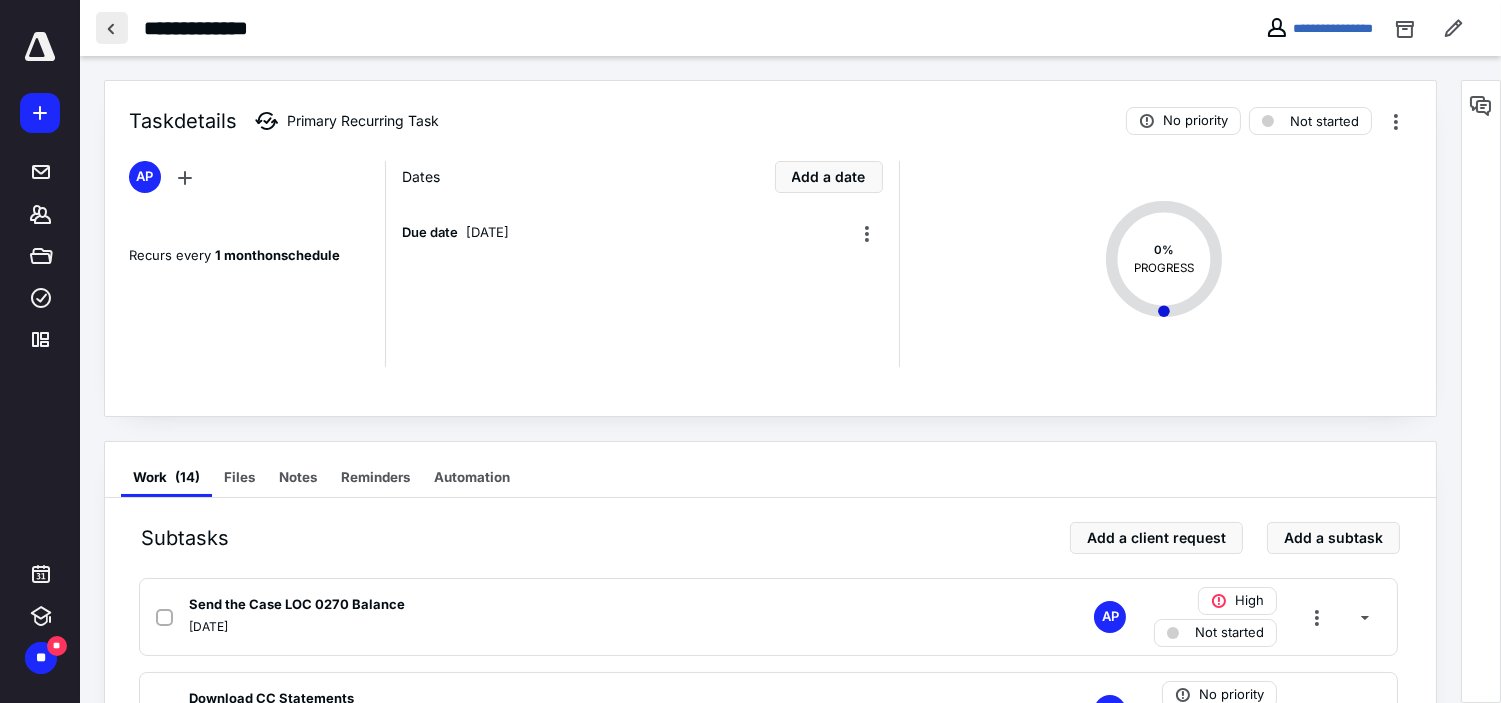 click at bounding box center [112, 28] 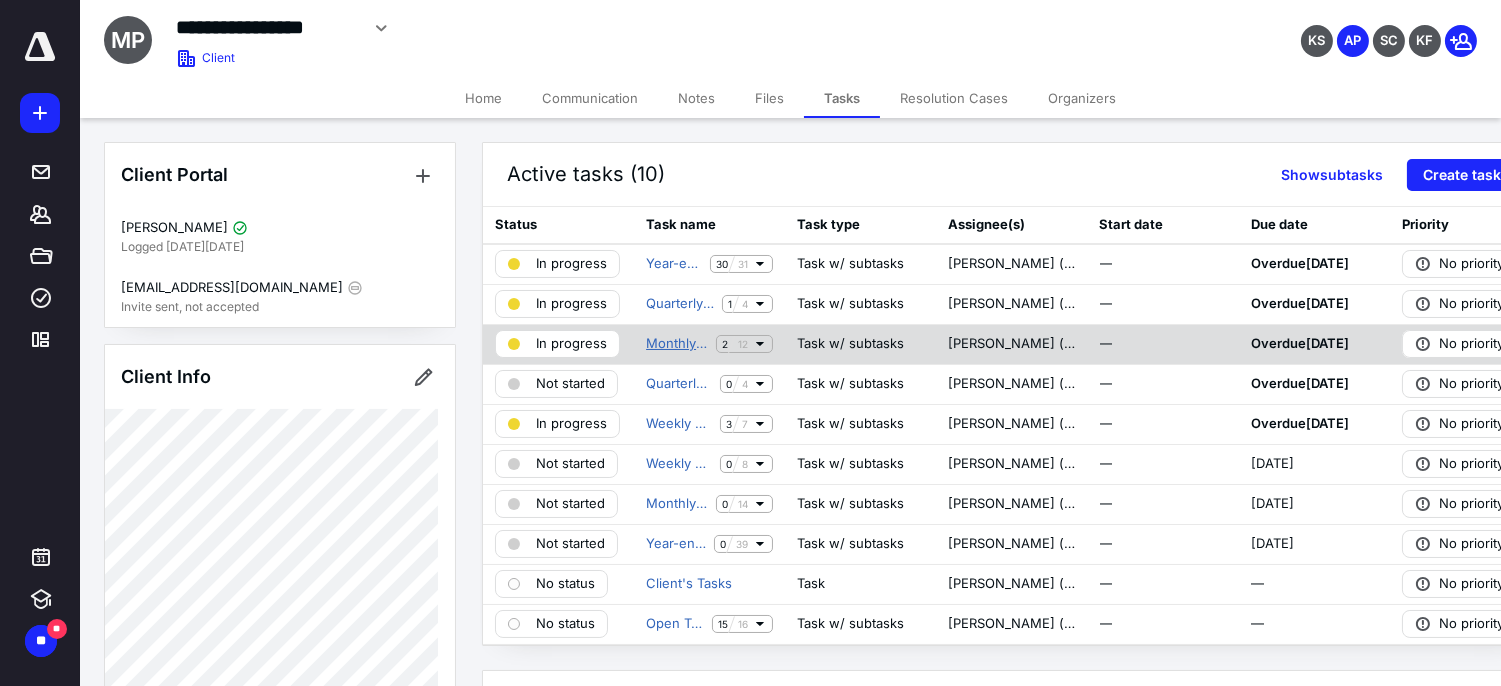 click on "Monthly Tasks" at bounding box center [677, 344] 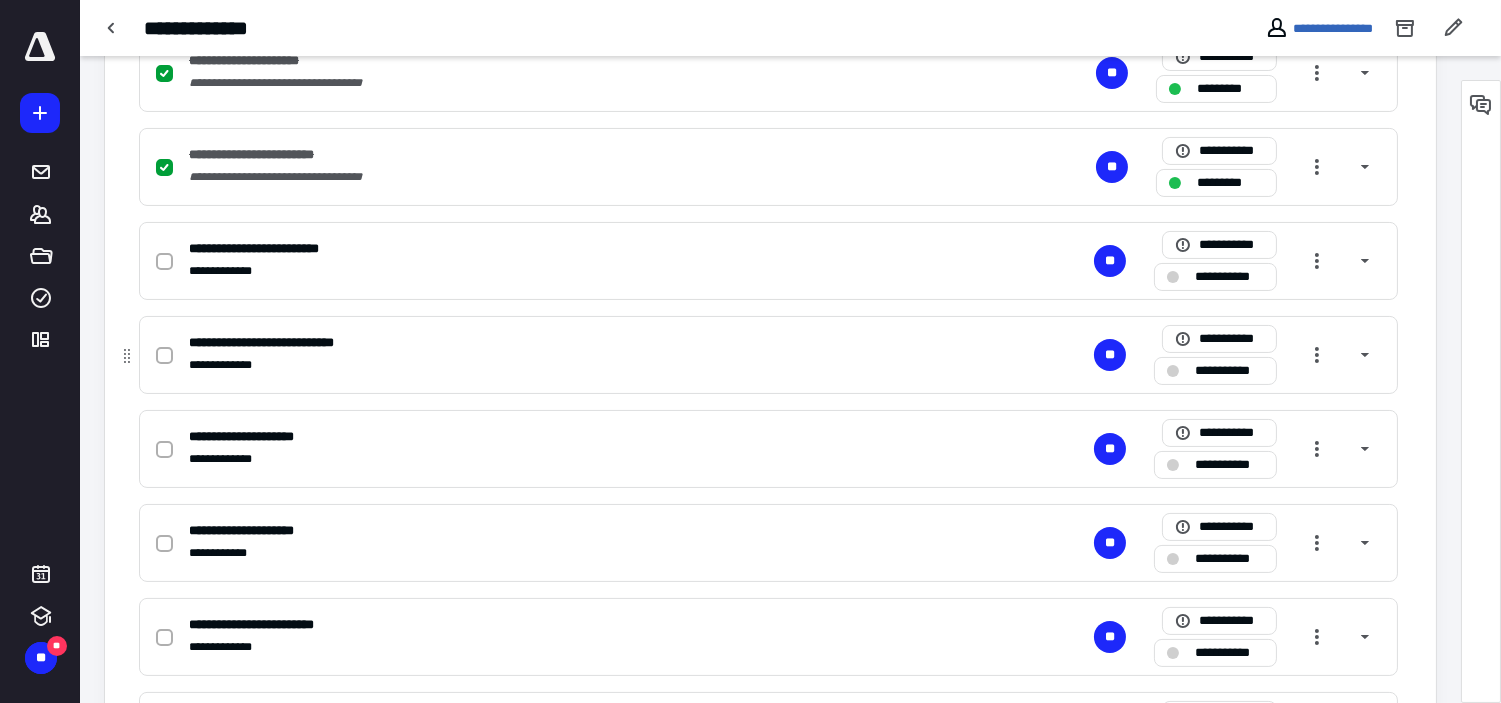 scroll, scrollTop: 555, scrollLeft: 0, axis: vertical 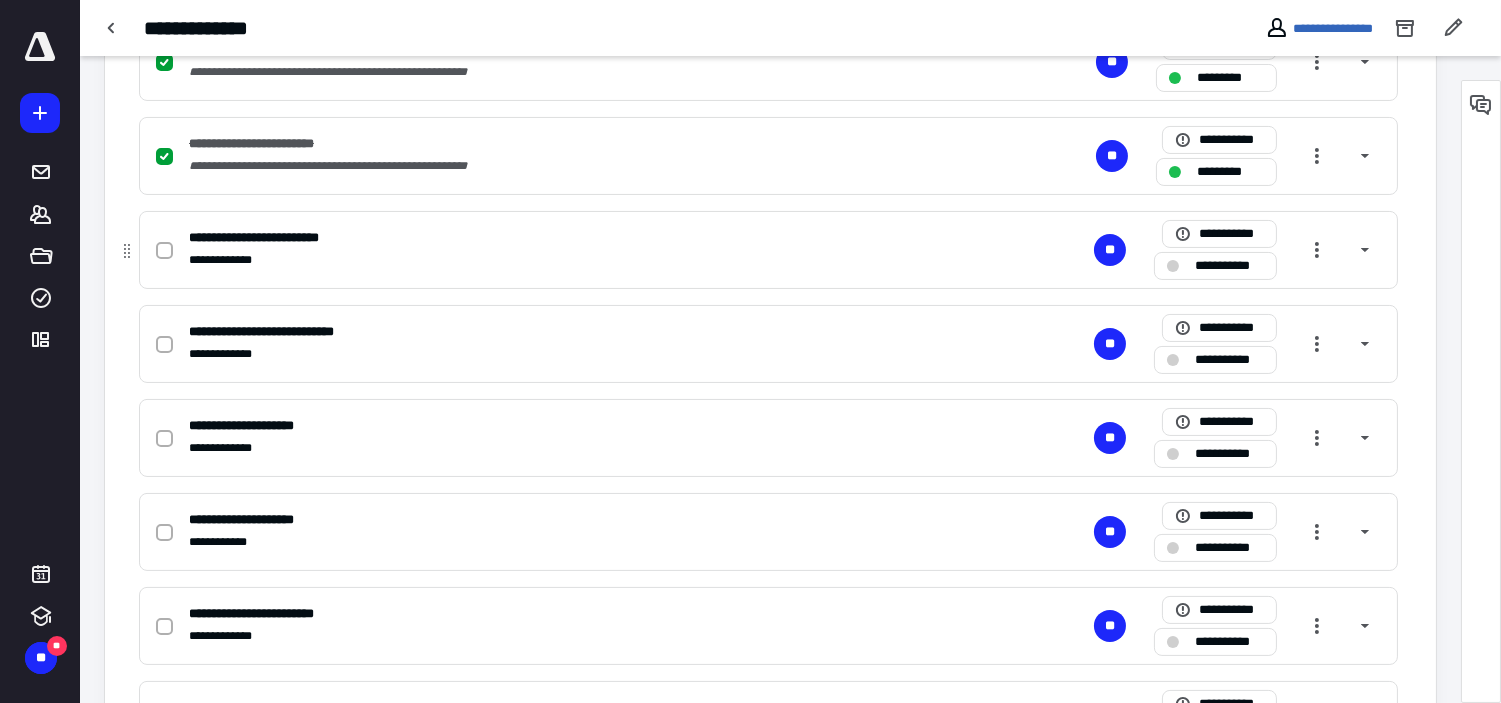 click at bounding box center (164, 251) 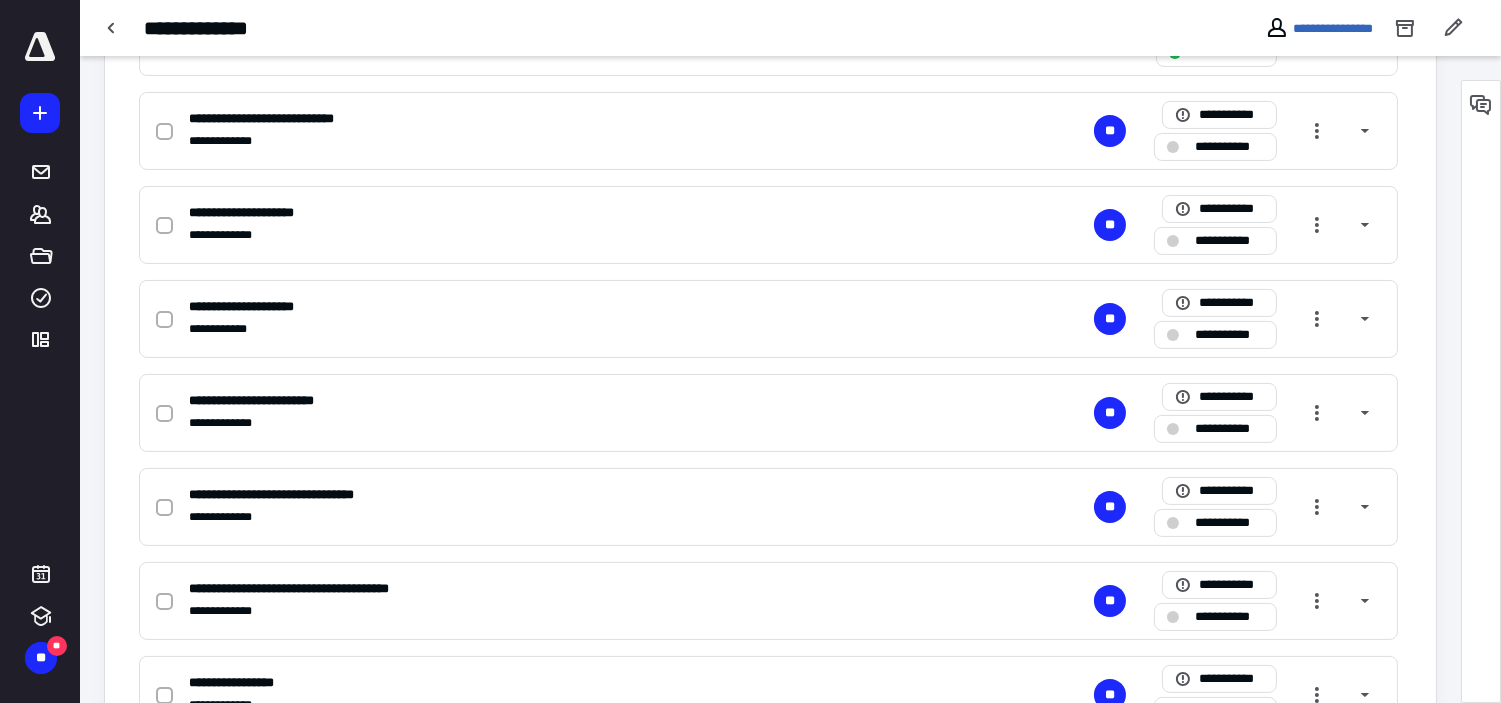 scroll, scrollTop: 777, scrollLeft: 0, axis: vertical 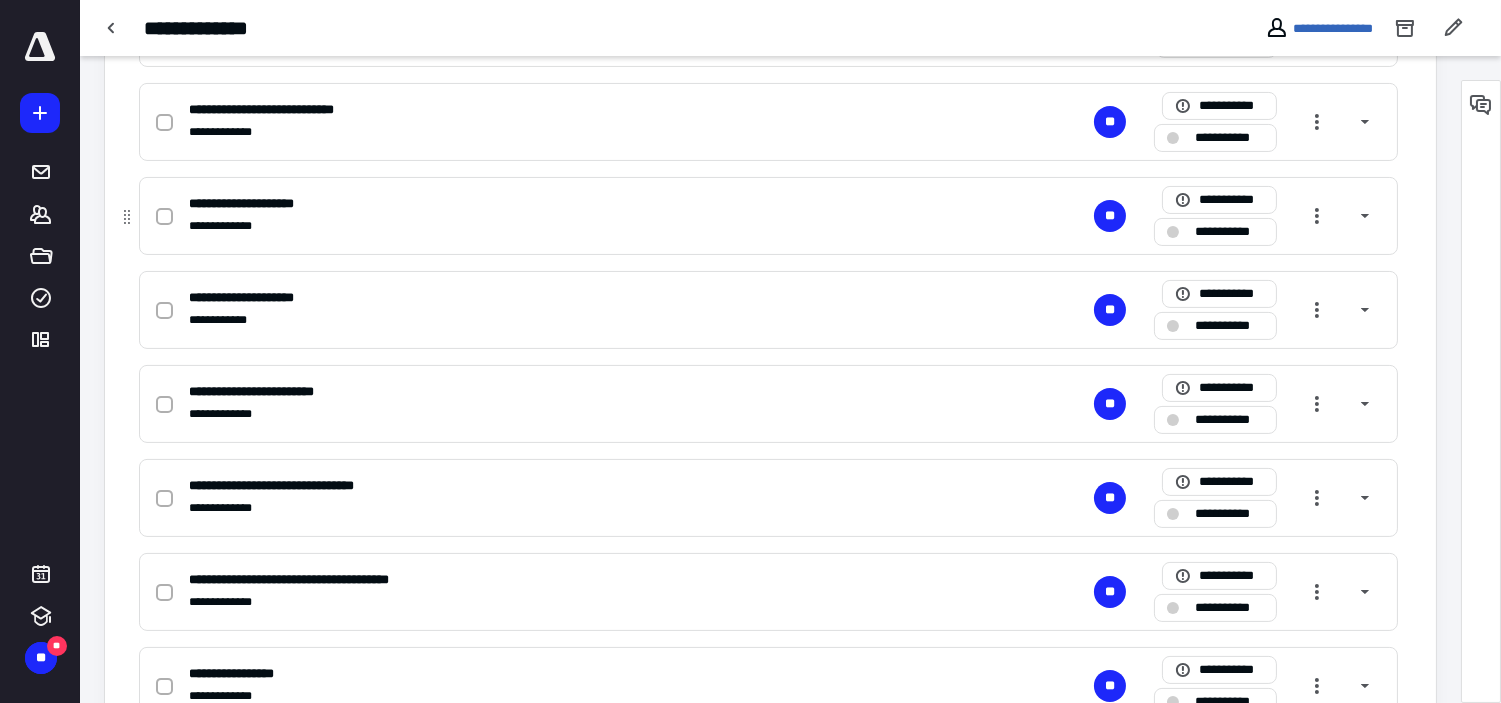 click on "**********" at bounding box center [1229, 231] 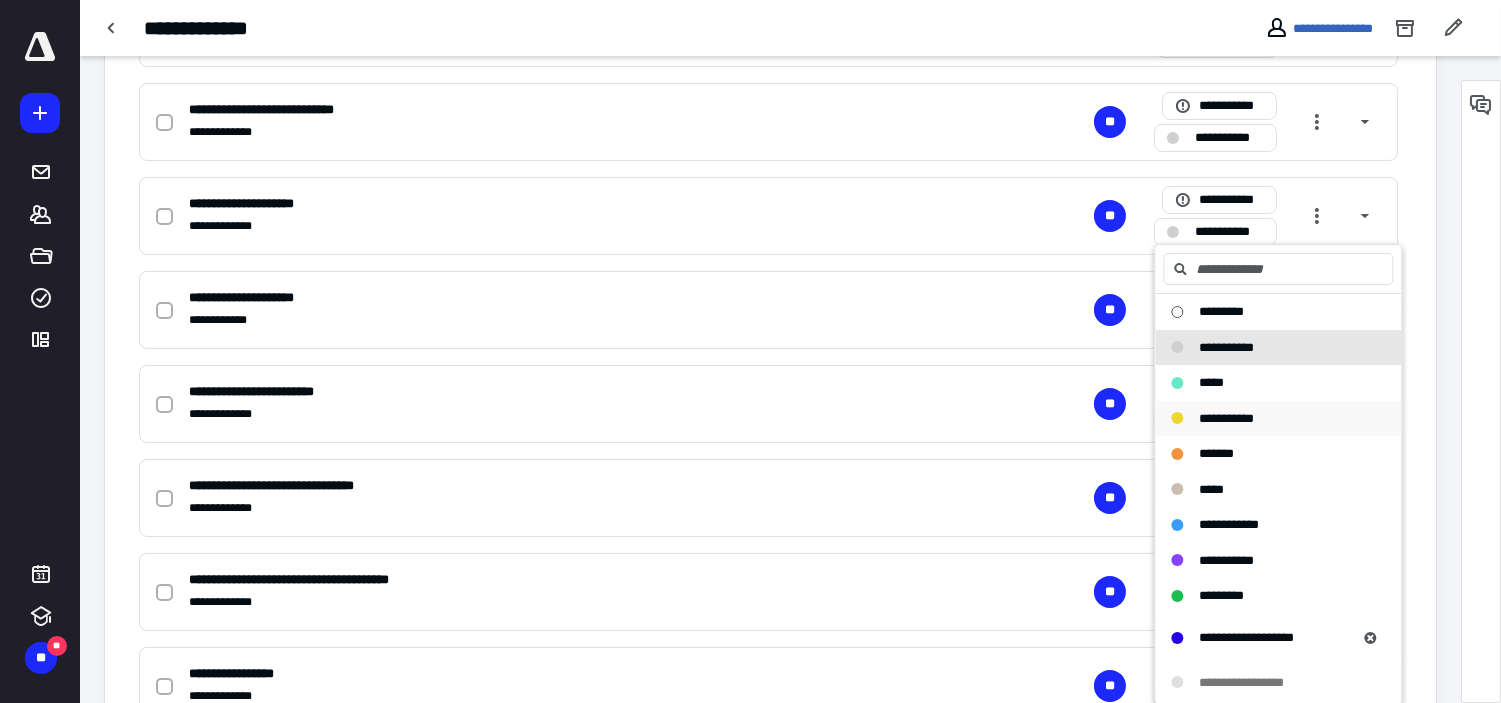 click on "**********" at bounding box center (1266, 419) 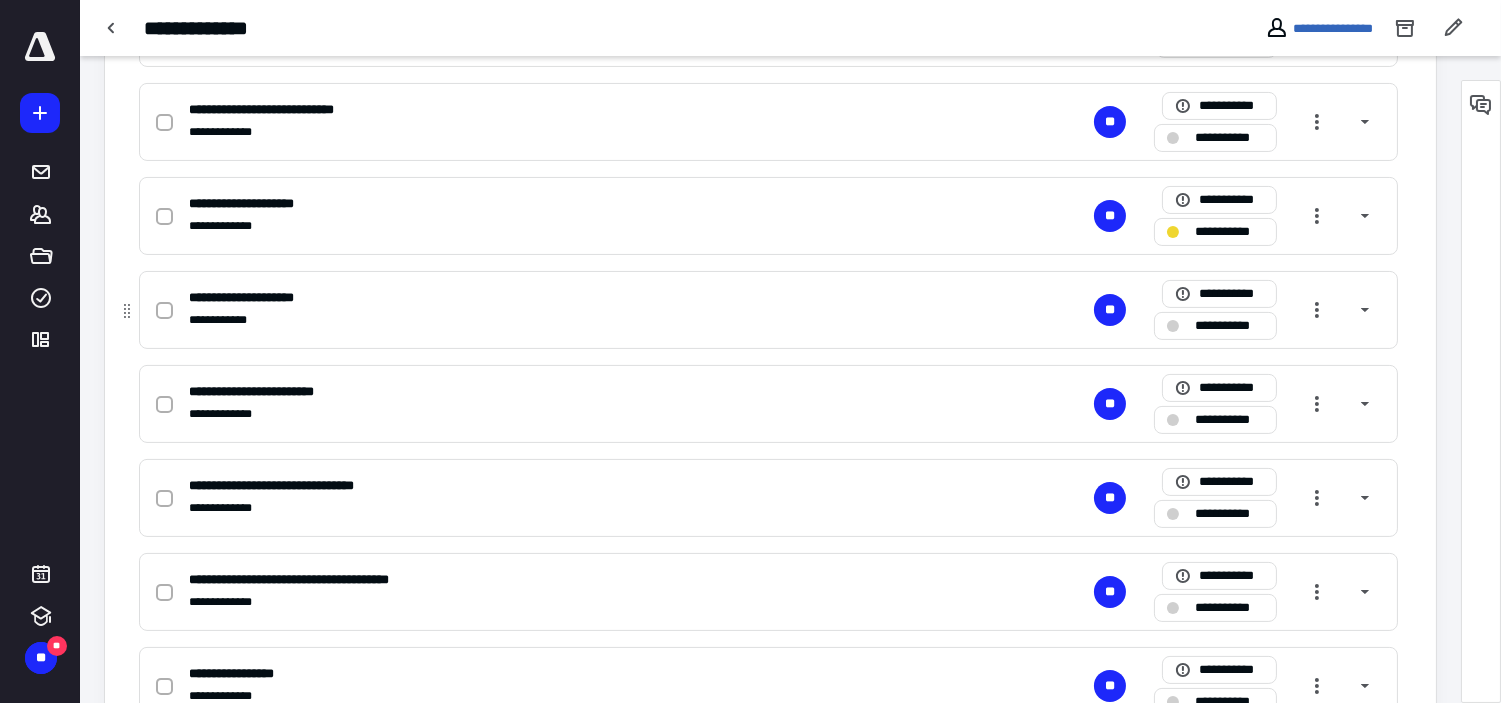 click on "**********" at bounding box center (1215, 326) 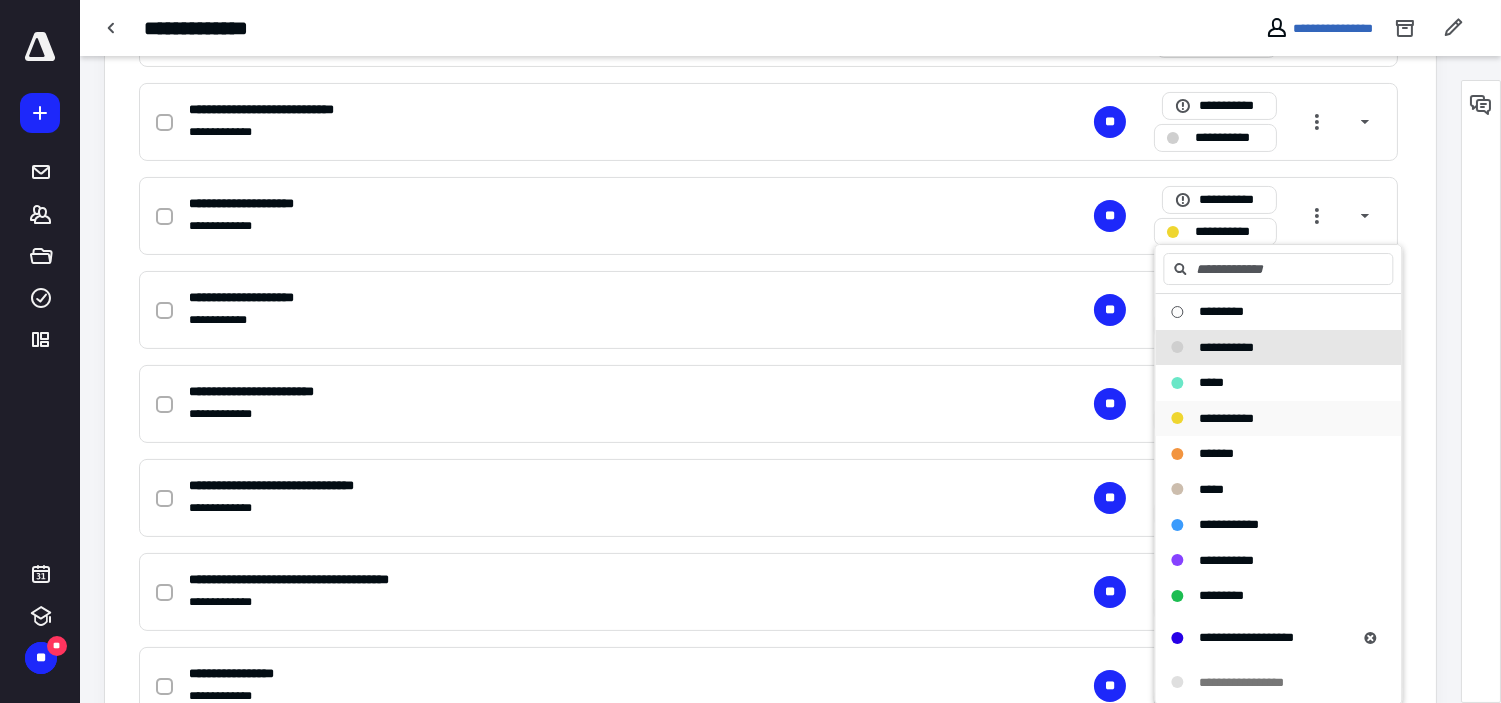 click on "**********" at bounding box center (1266, 419) 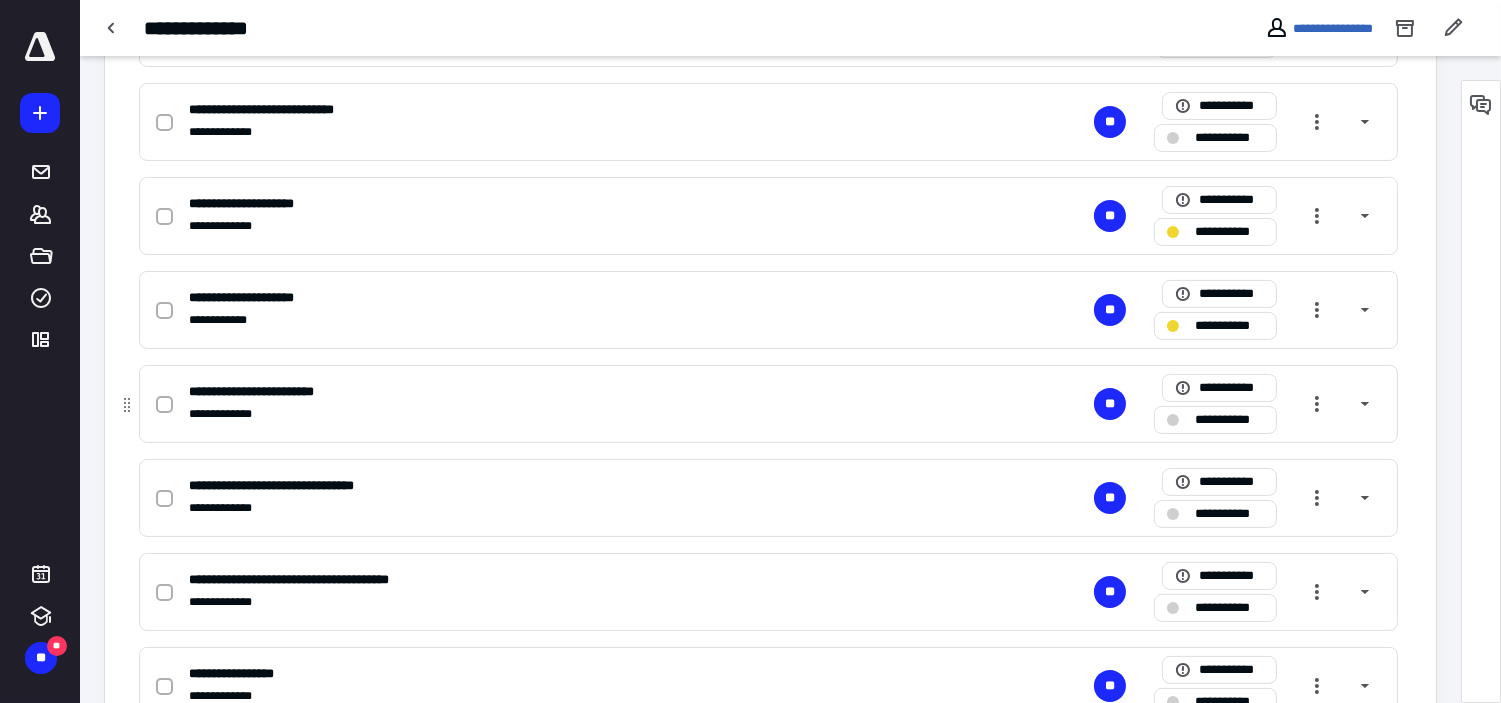 click on "**********" at bounding box center (1215, 420) 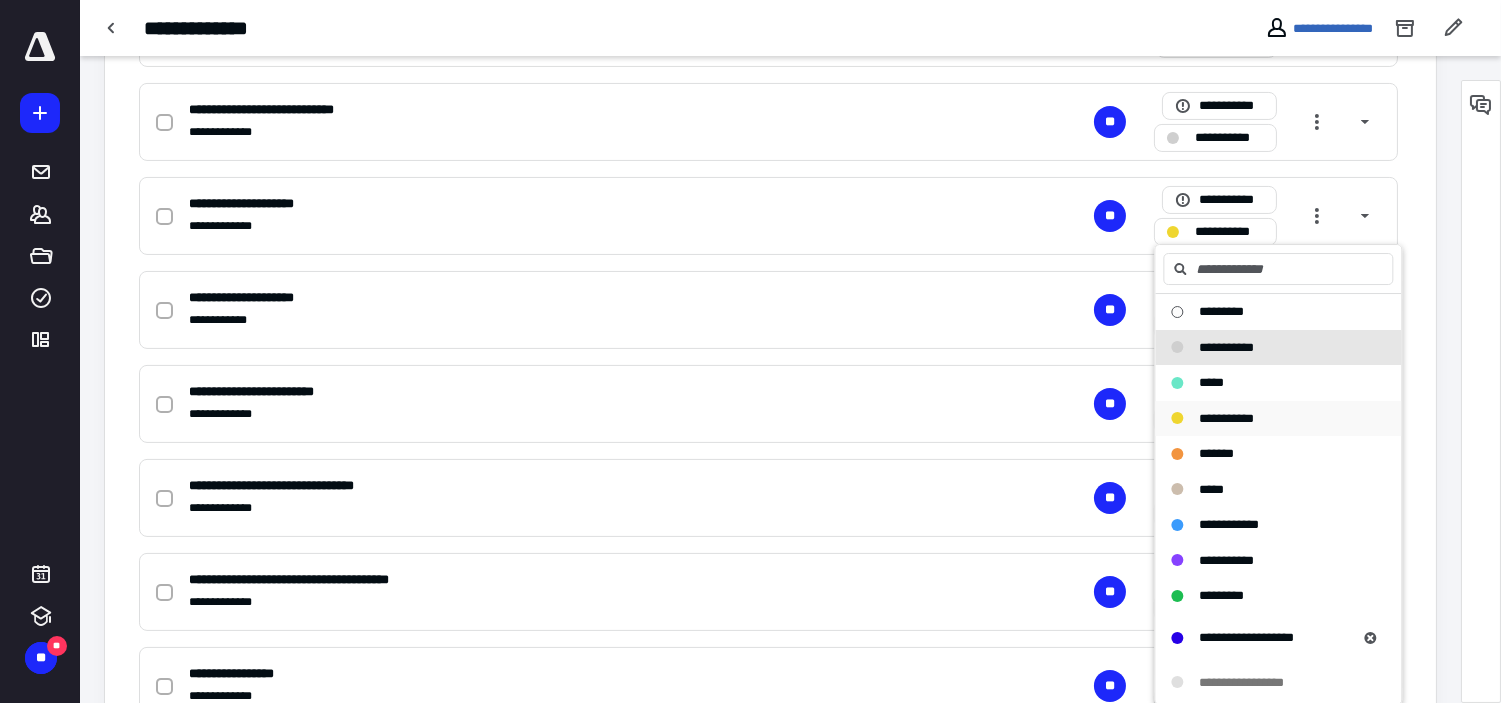 click on "**********" at bounding box center [1226, 418] 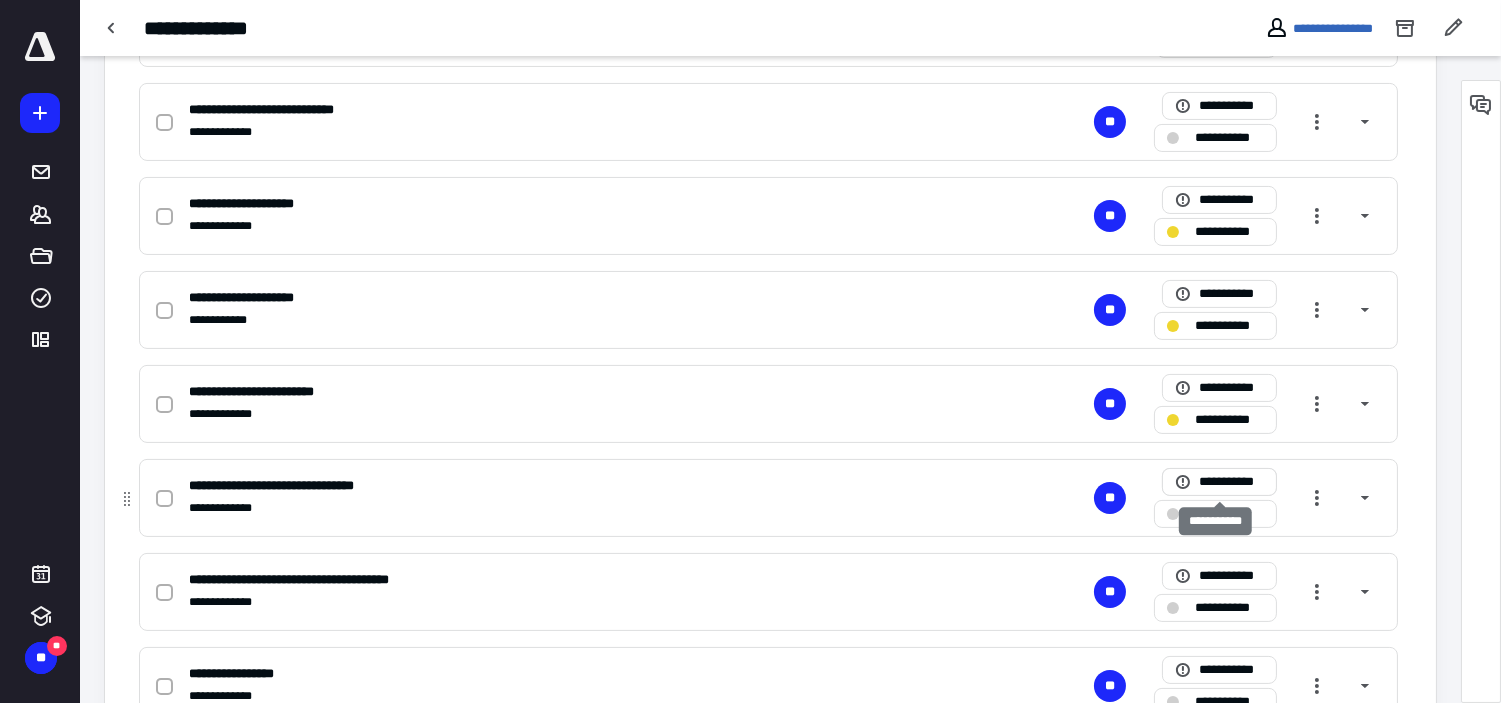 scroll, scrollTop: 888, scrollLeft: 0, axis: vertical 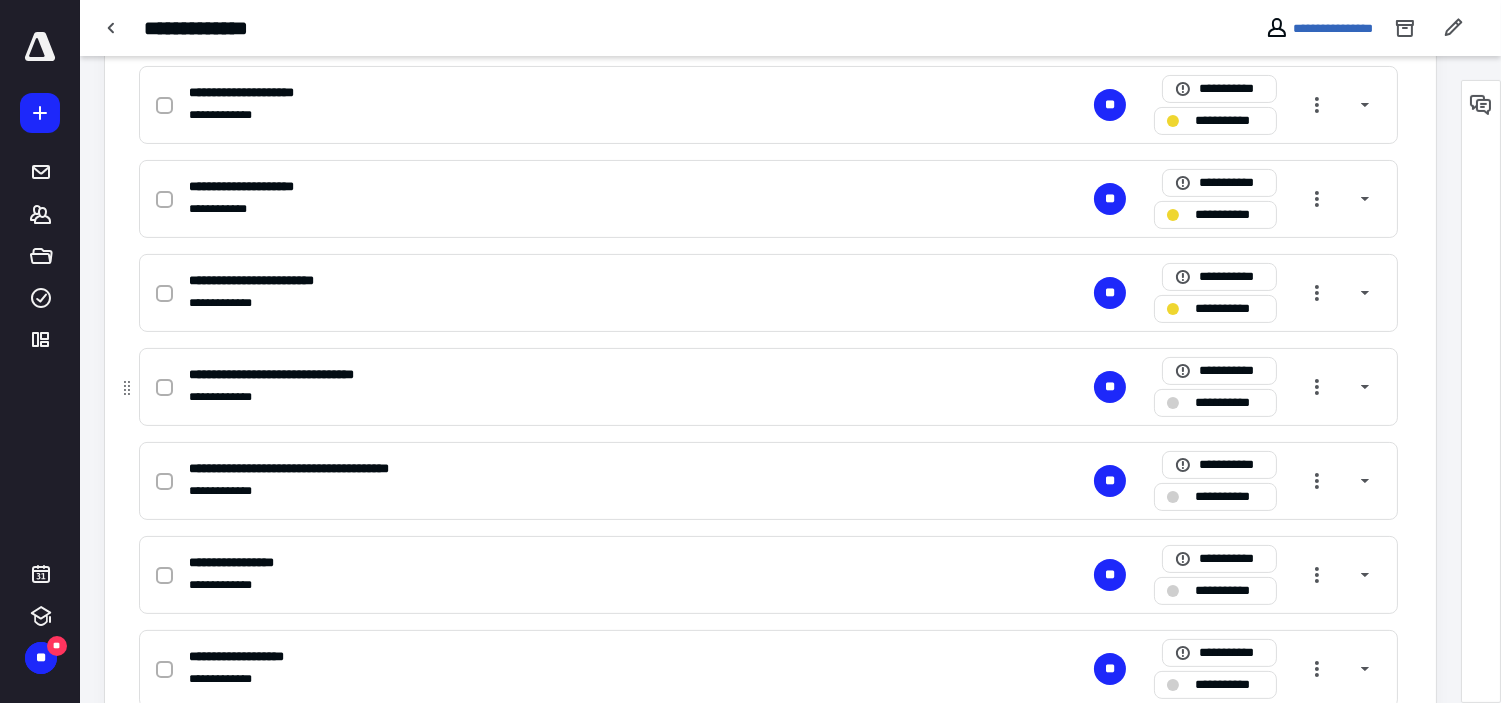 click on "**********" at bounding box center (1229, 402) 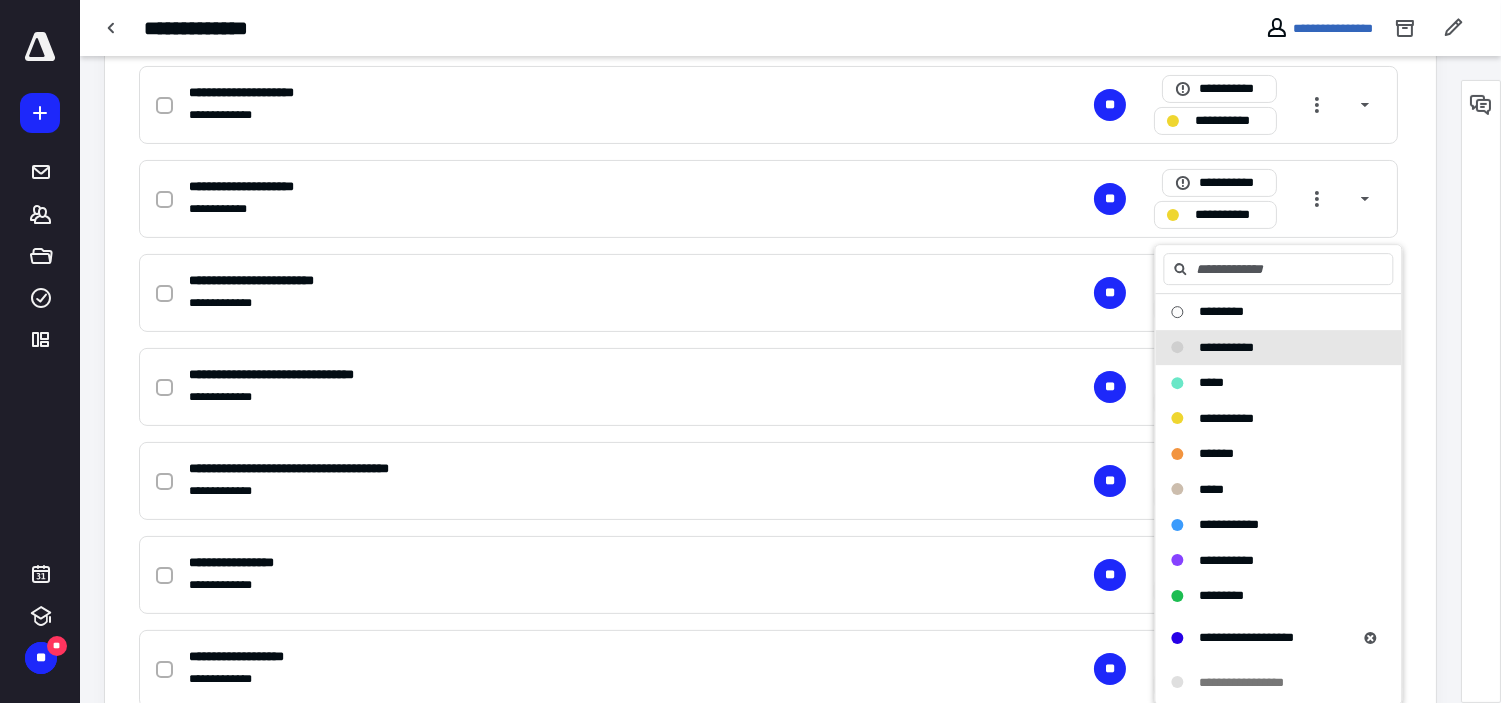 click on "**********" at bounding box center [770, 9] 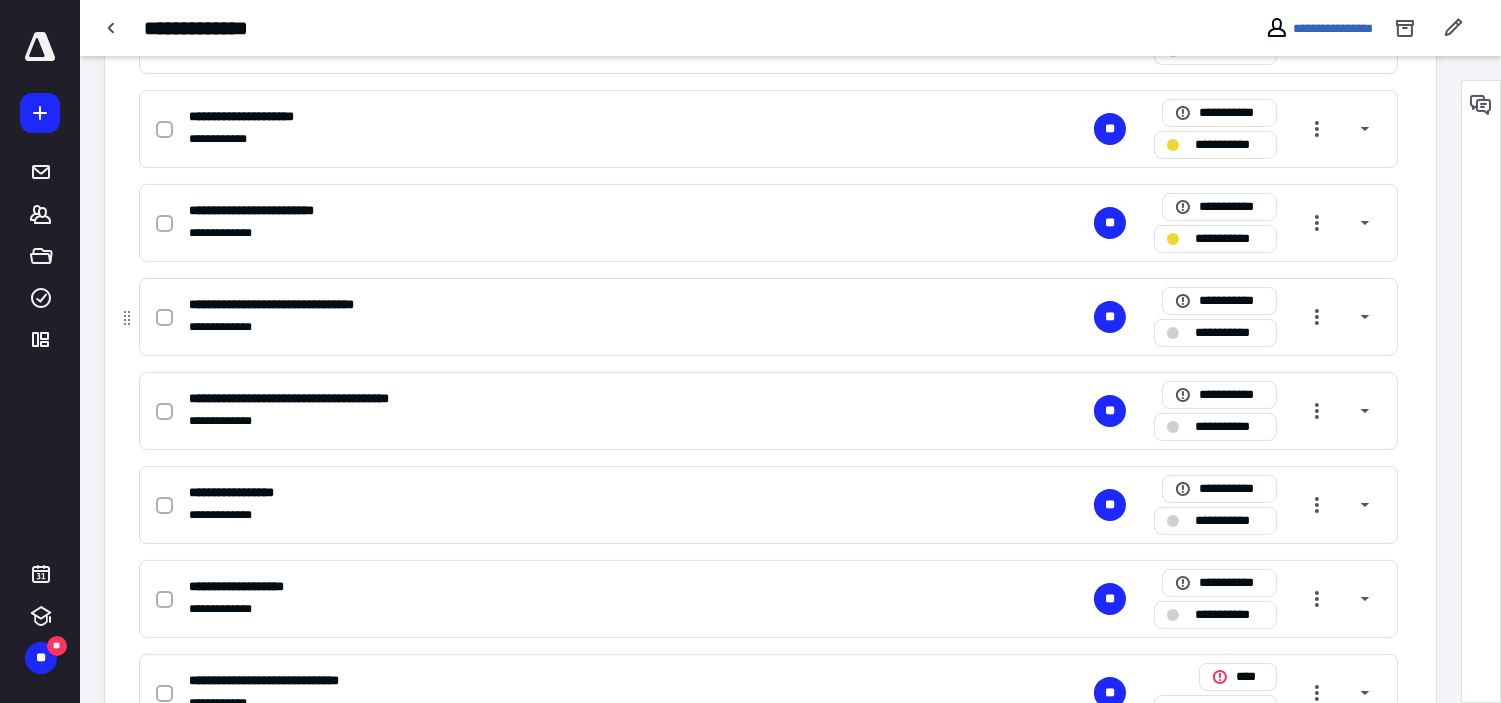 scroll, scrollTop: 1037, scrollLeft: 0, axis: vertical 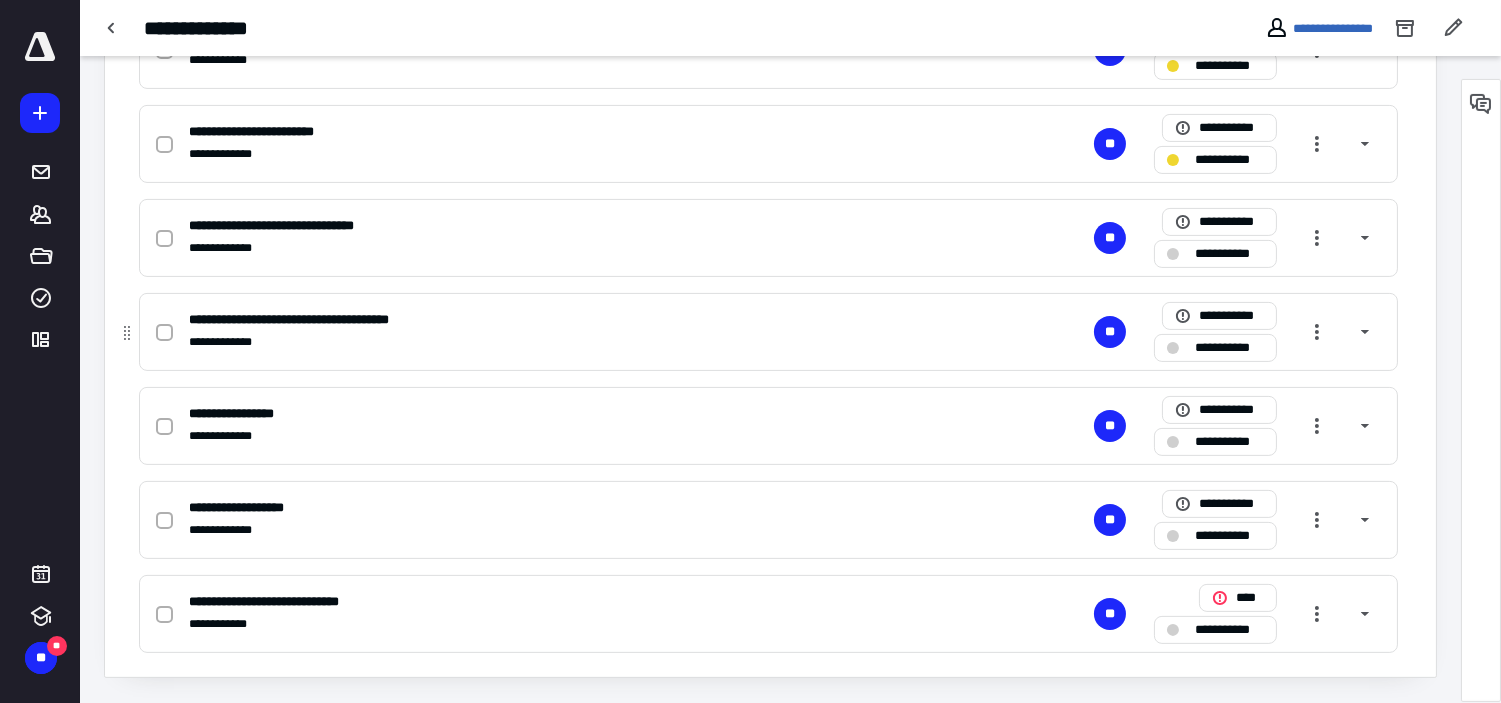click on "**********" at bounding box center (1229, 347) 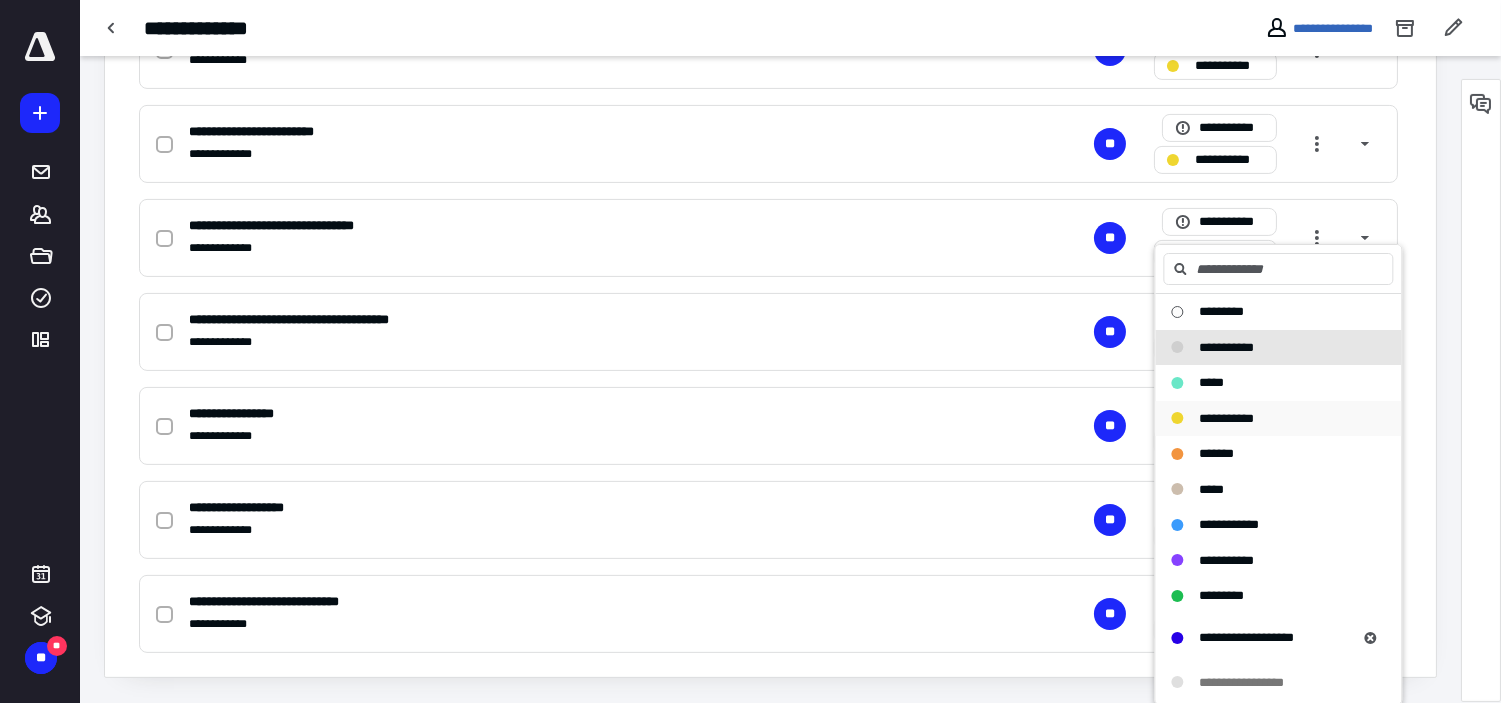 click on "**********" at bounding box center (1226, 418) 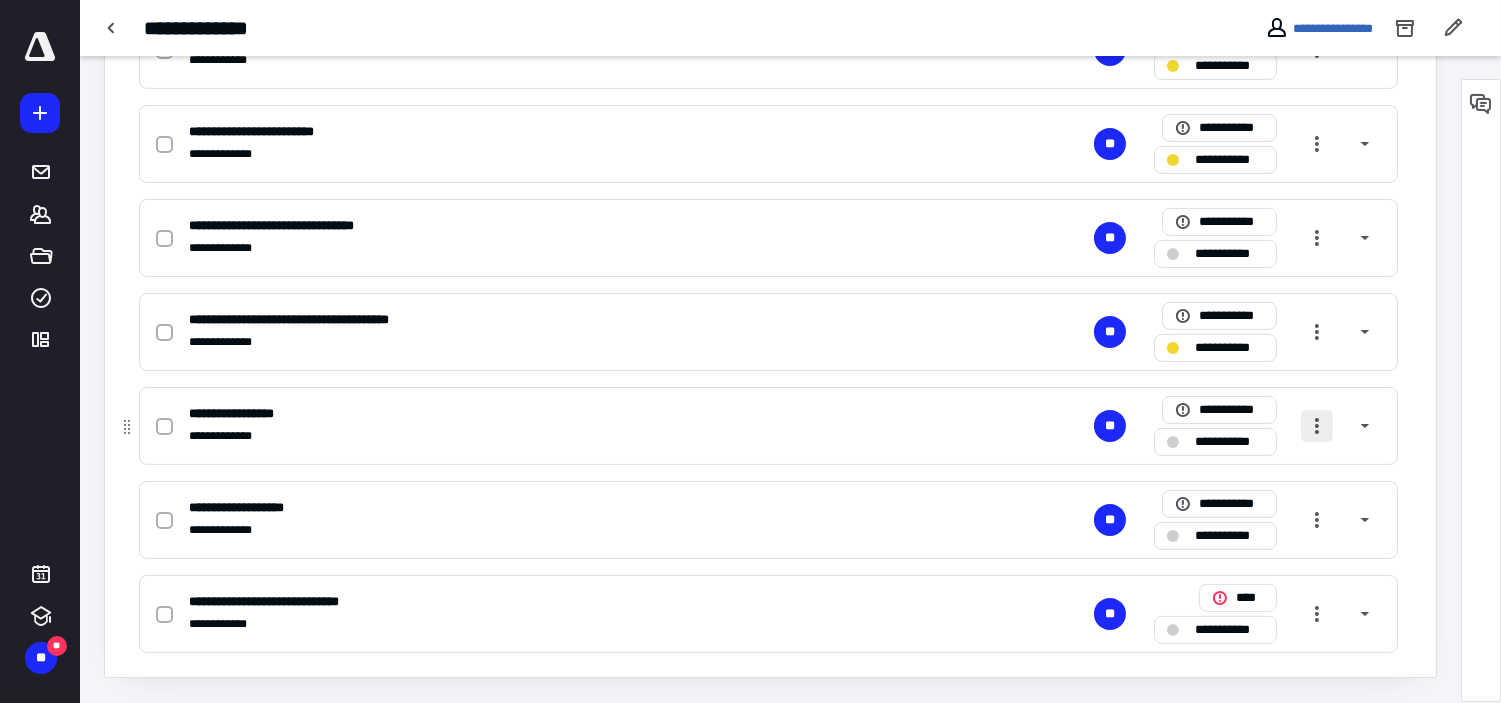 click at bounding box center [1317, 426] 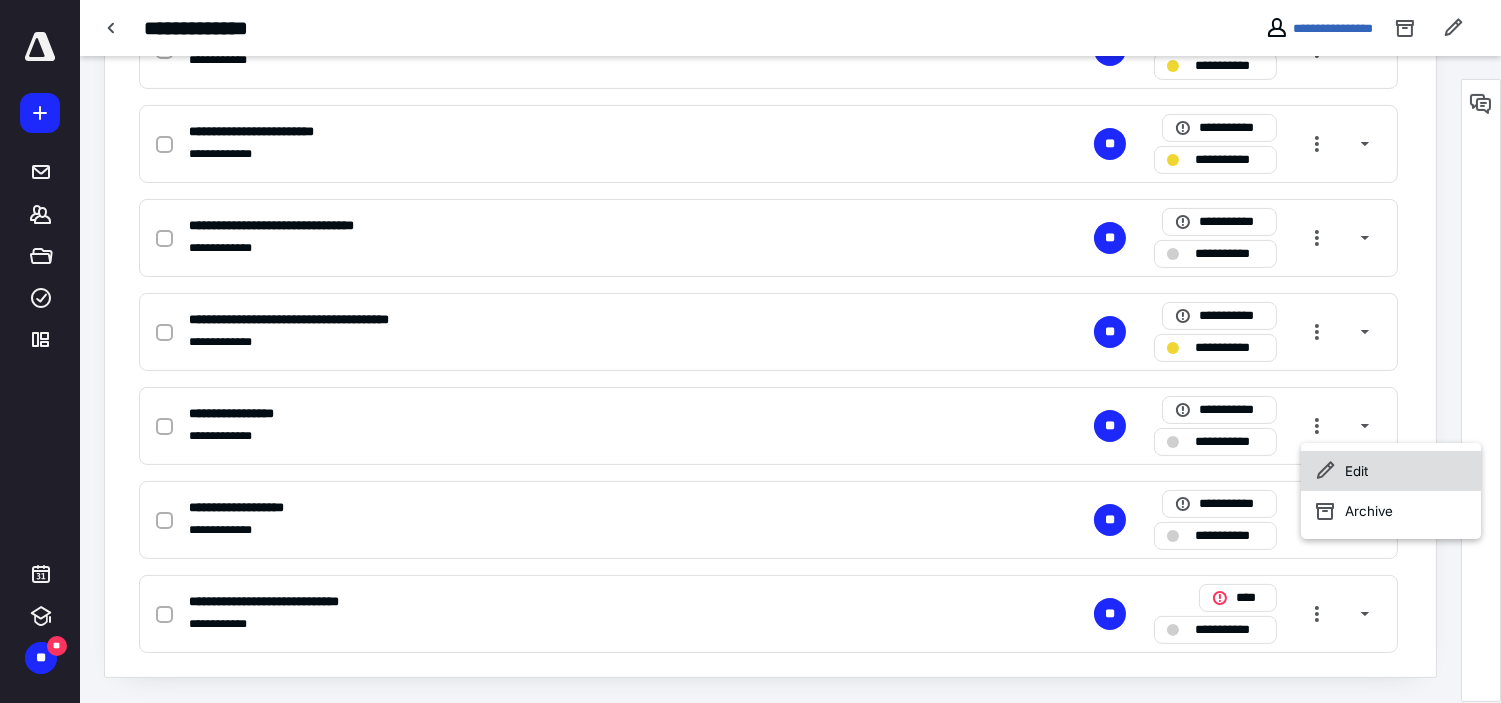 click on "Edit" at bounding box center [1391, 471] 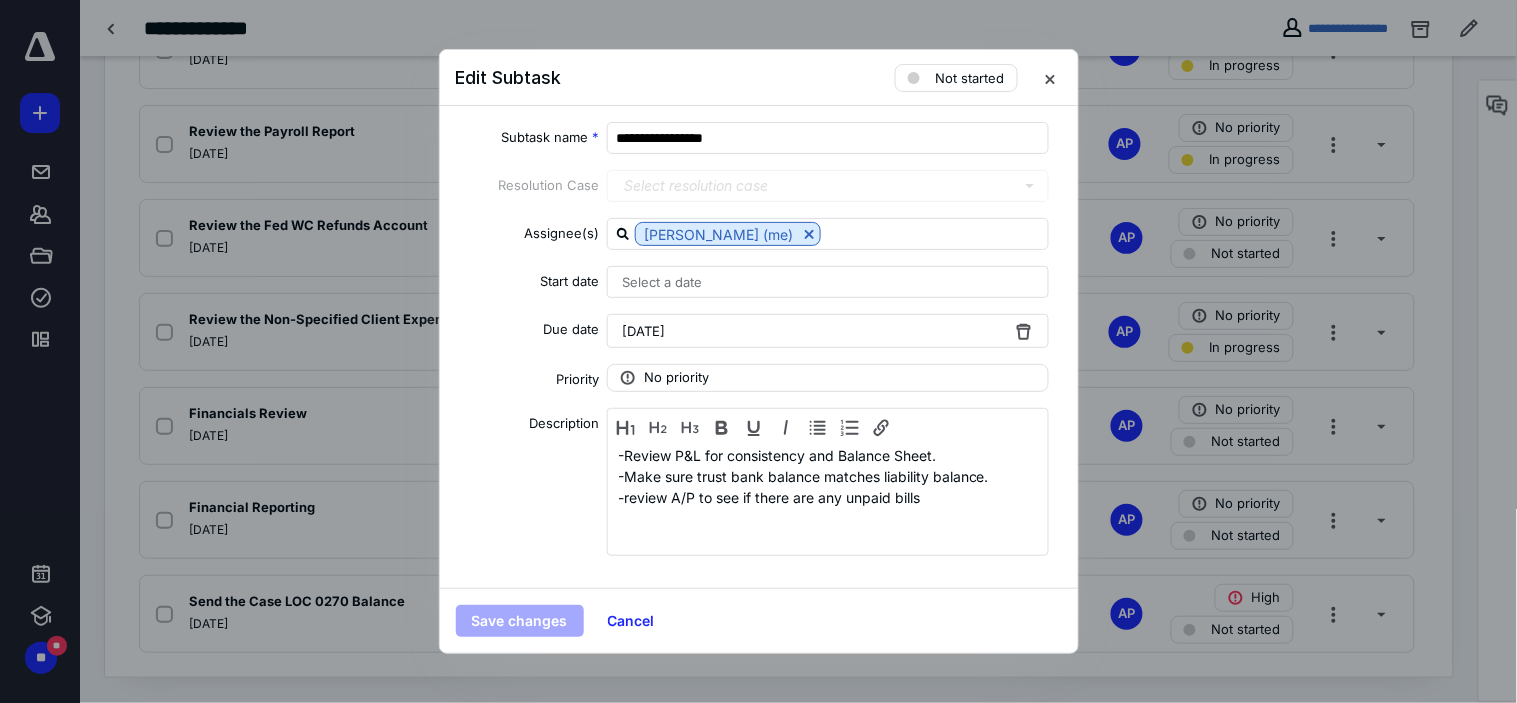 click on "[DATE]" at bounding box center (828, 331) 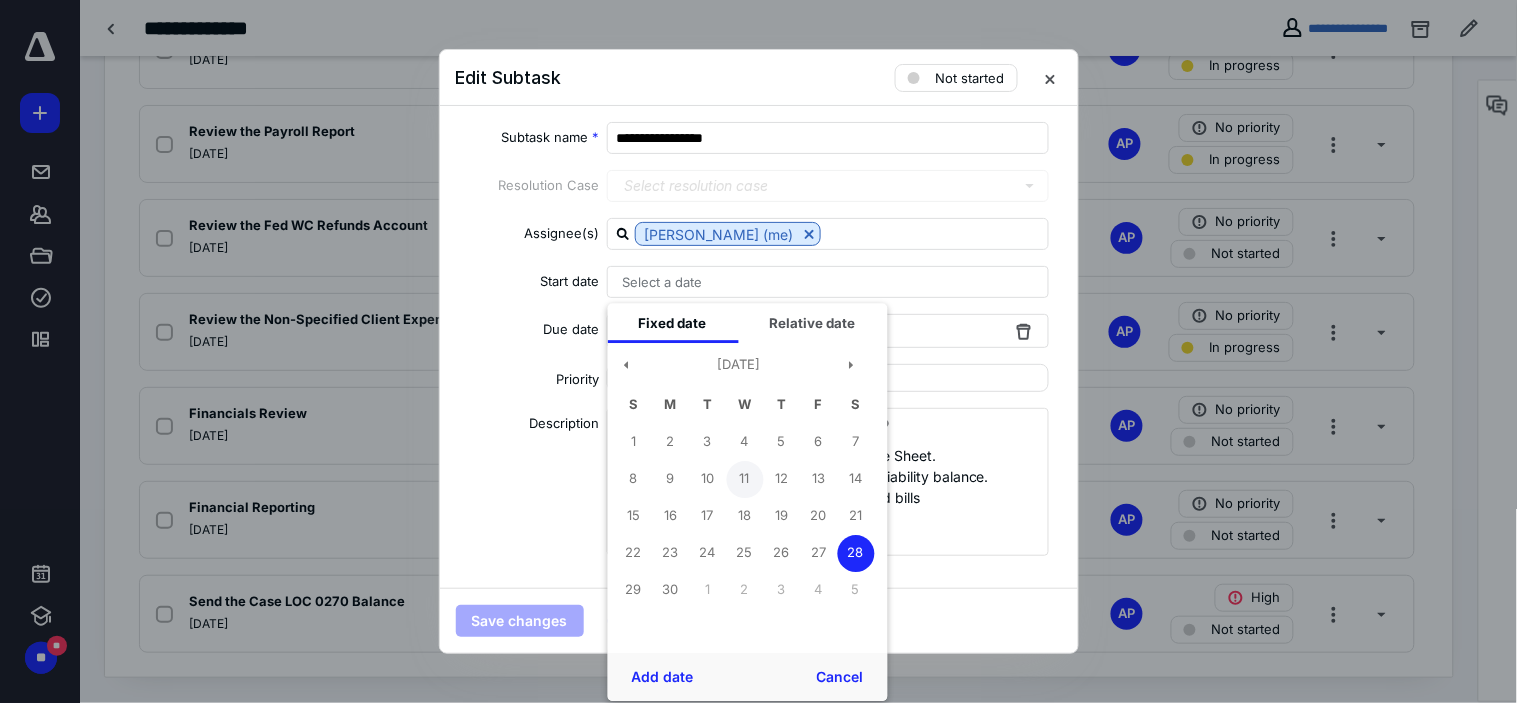 click on "11" at bounding box center (744, 479) 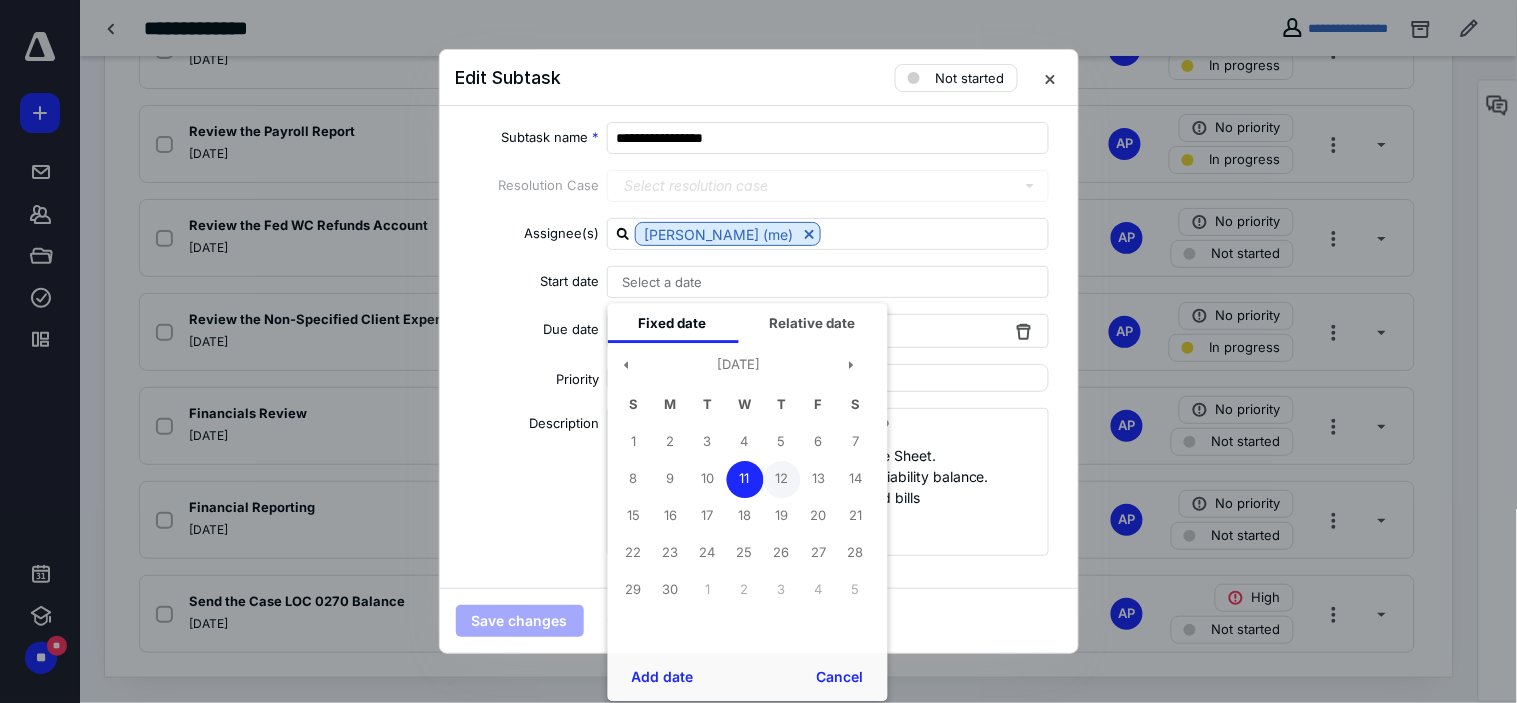 click on "12" at bounding box center [781, 479] 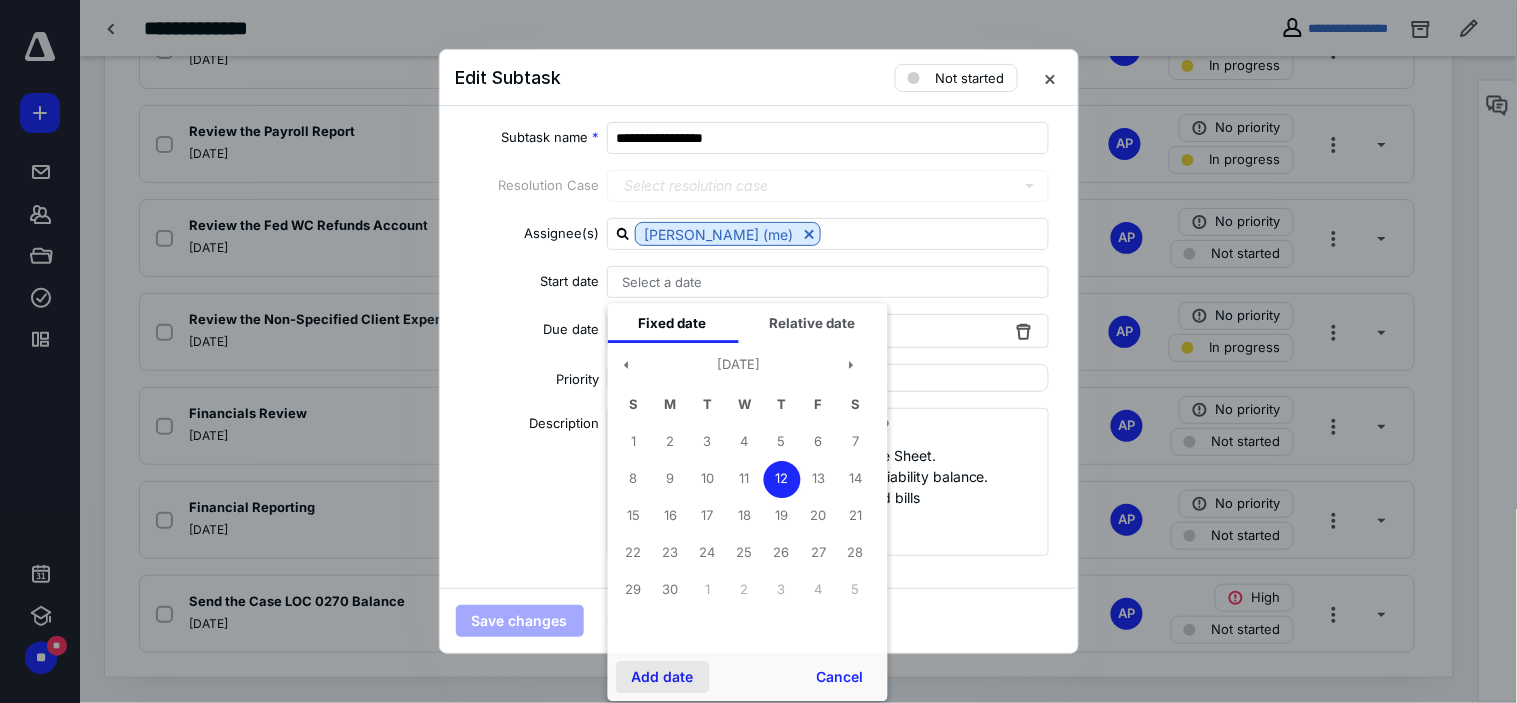 click on "Add date" at bounding box center (662, 677) 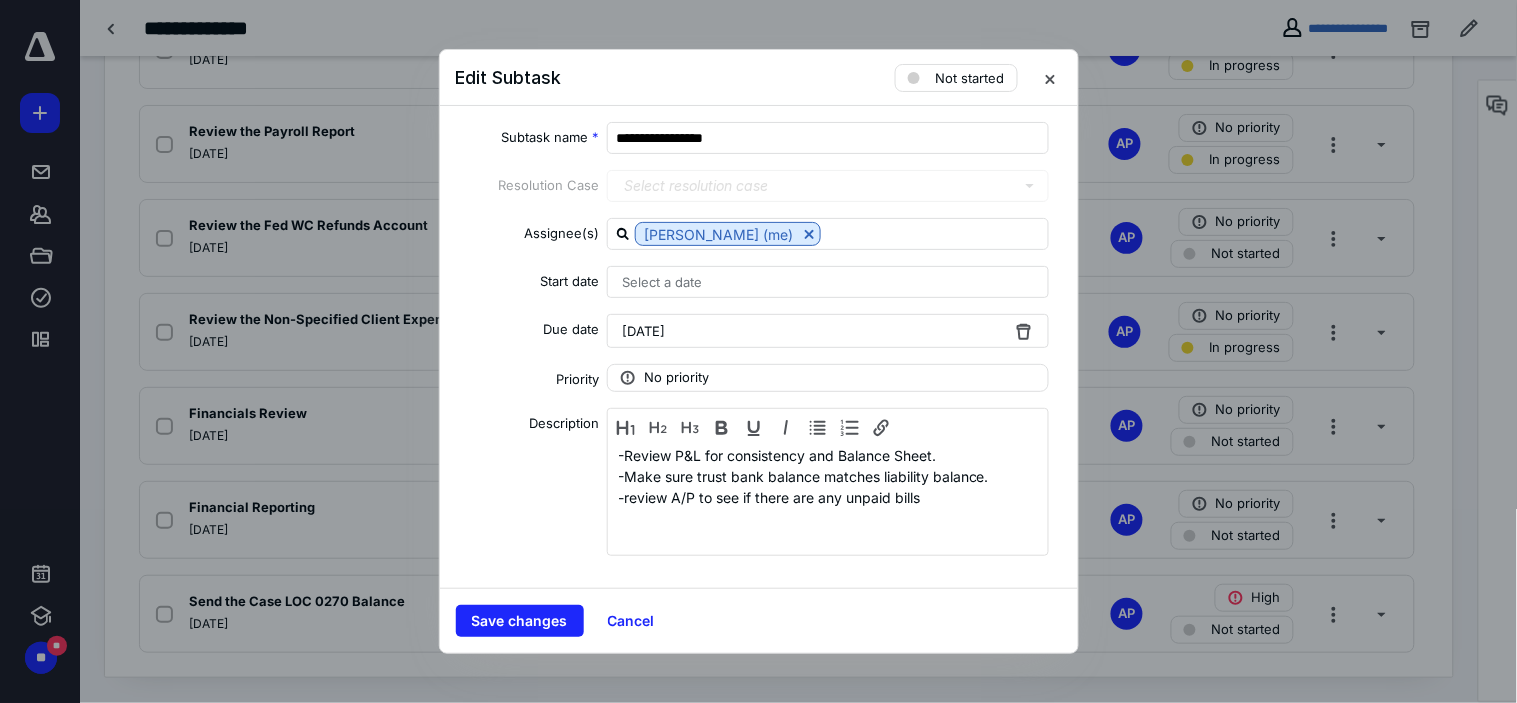 click on "[DATE]" at bounding box center (828, 331) 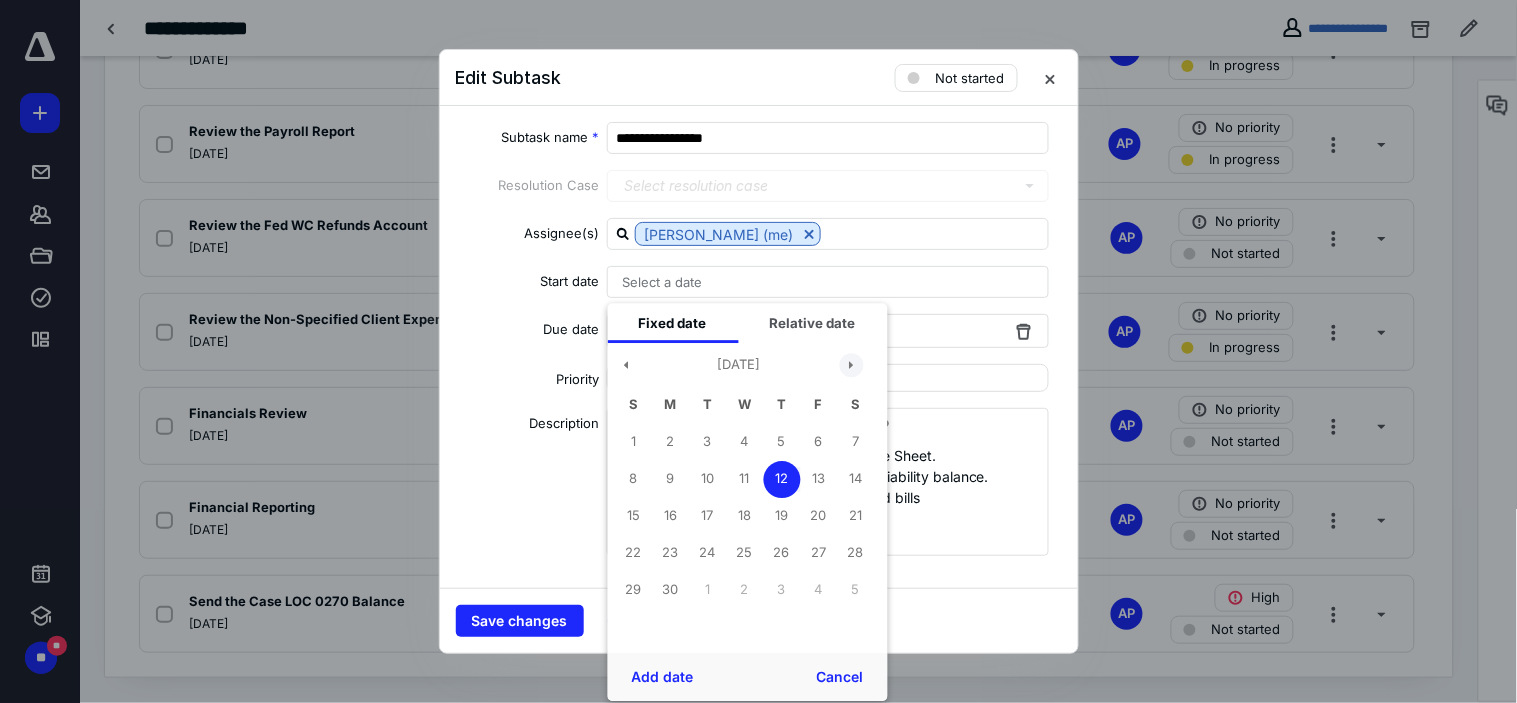 click at bounding box center [851, 365] 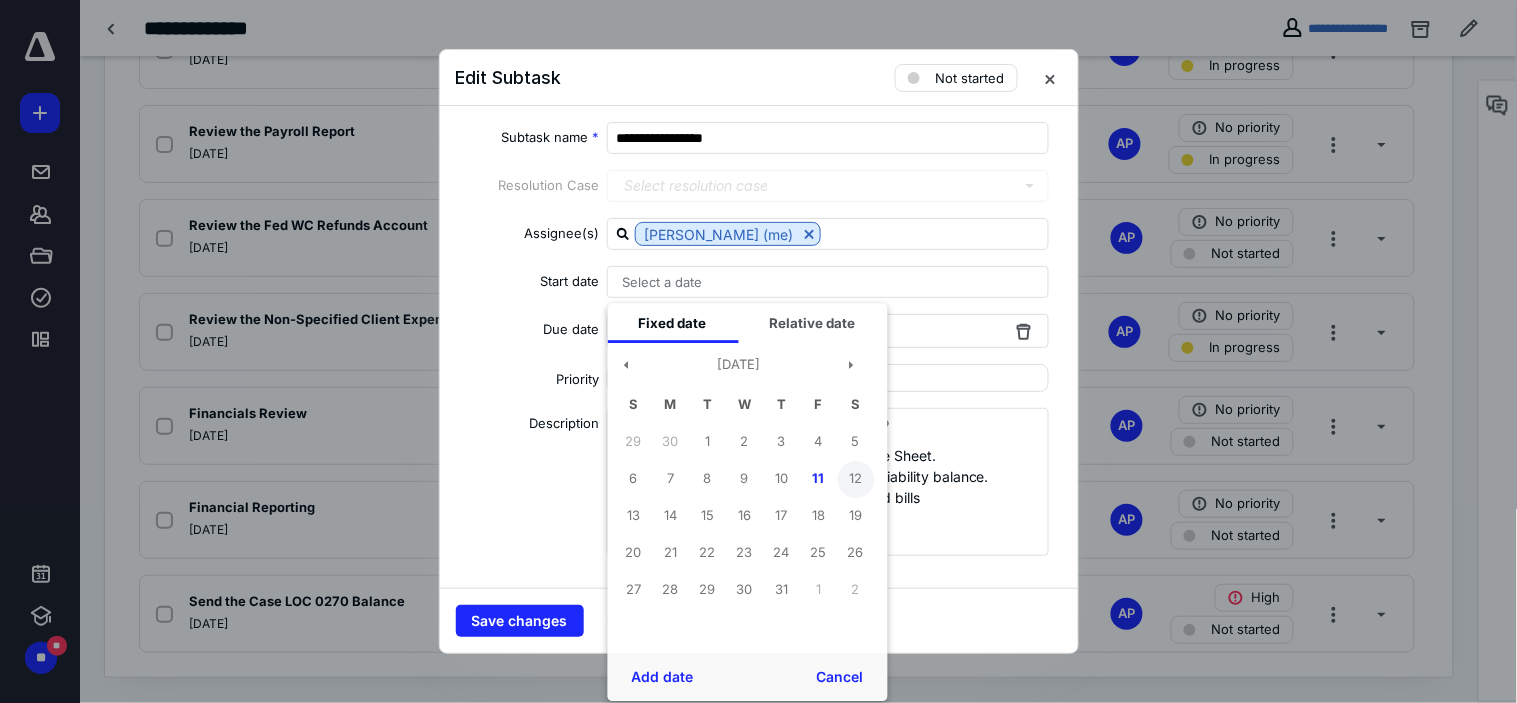 click on "12" at bounding box center (855, 479) 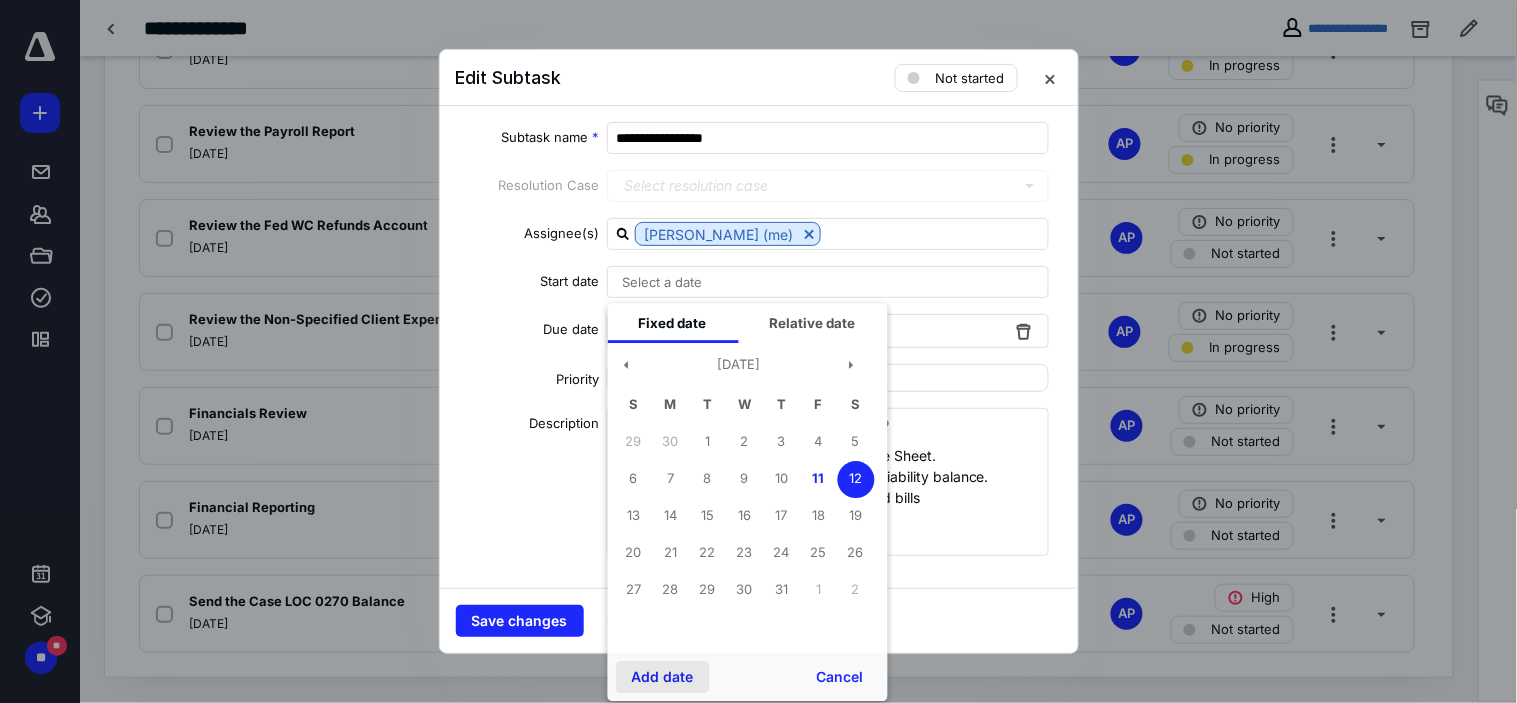 click on "Add date" at bounding box center (662, 677) 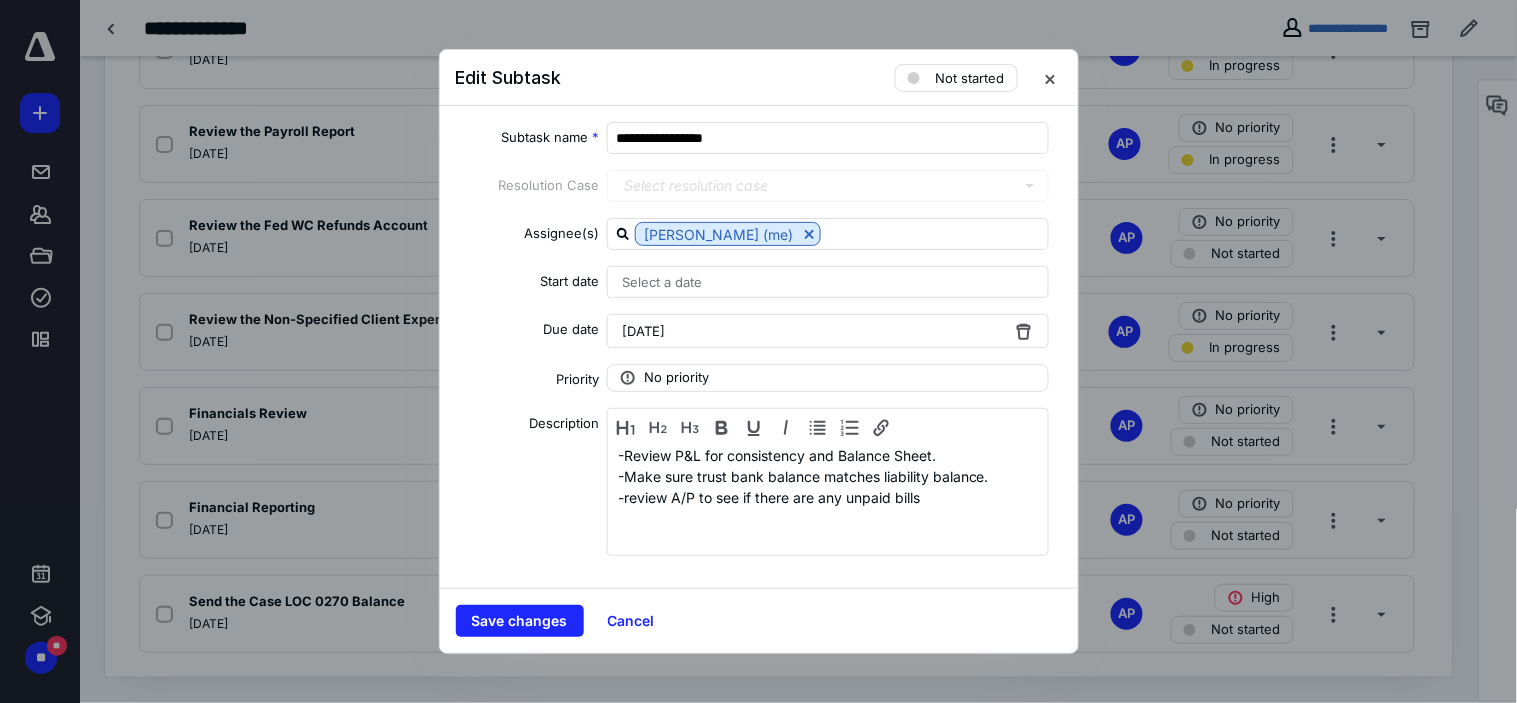 click on "[DATE]" at bounding box center (828, 331) 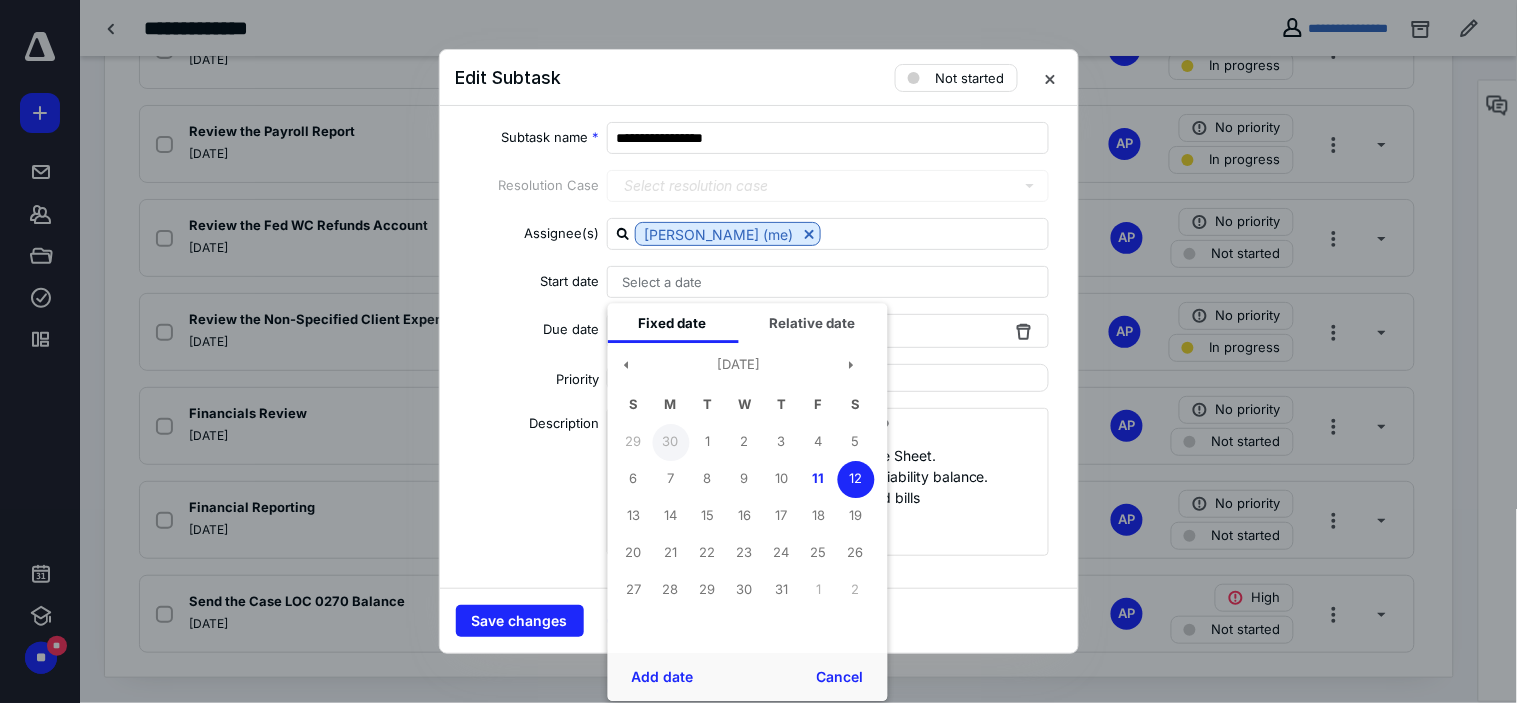 click on "30" at bounding box center (670, 442) 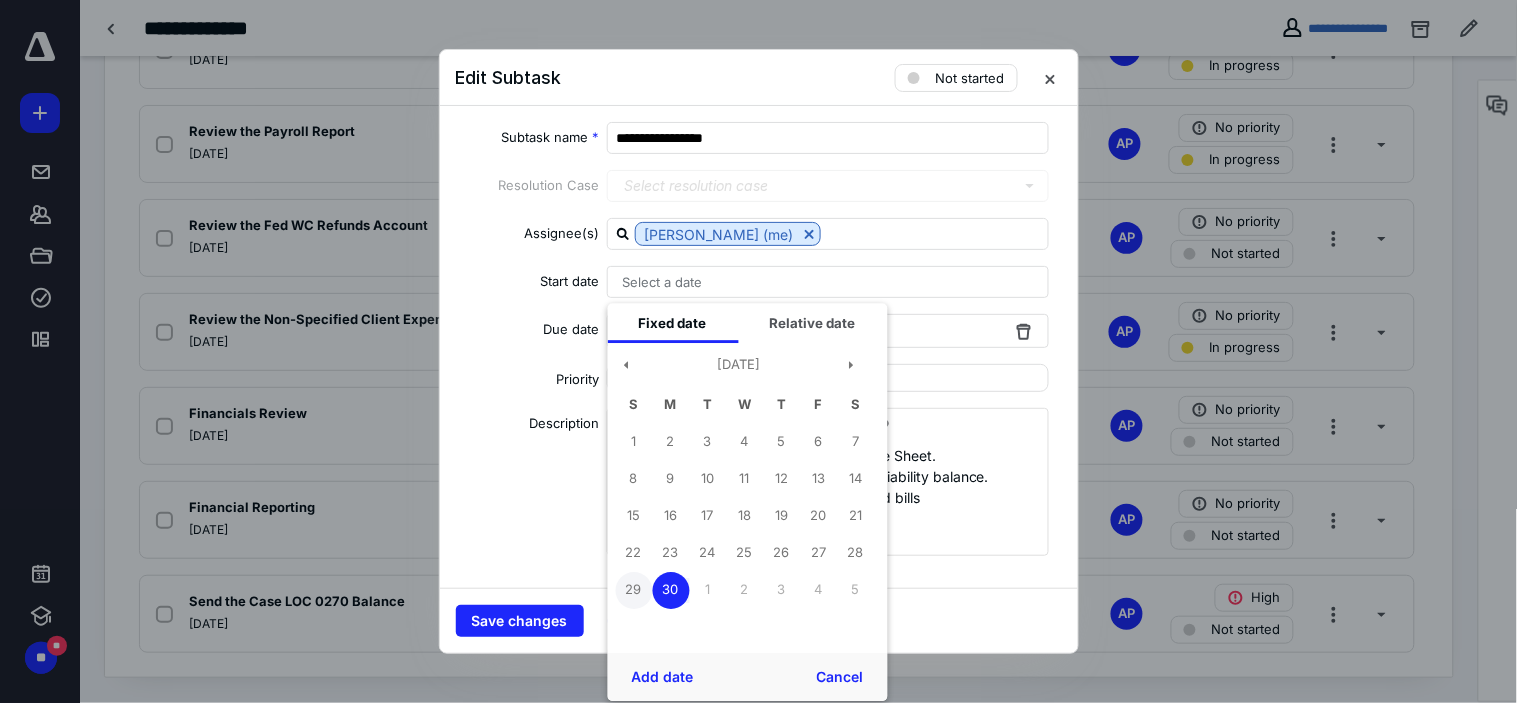 click on "29" at bounding box center (633, 590) 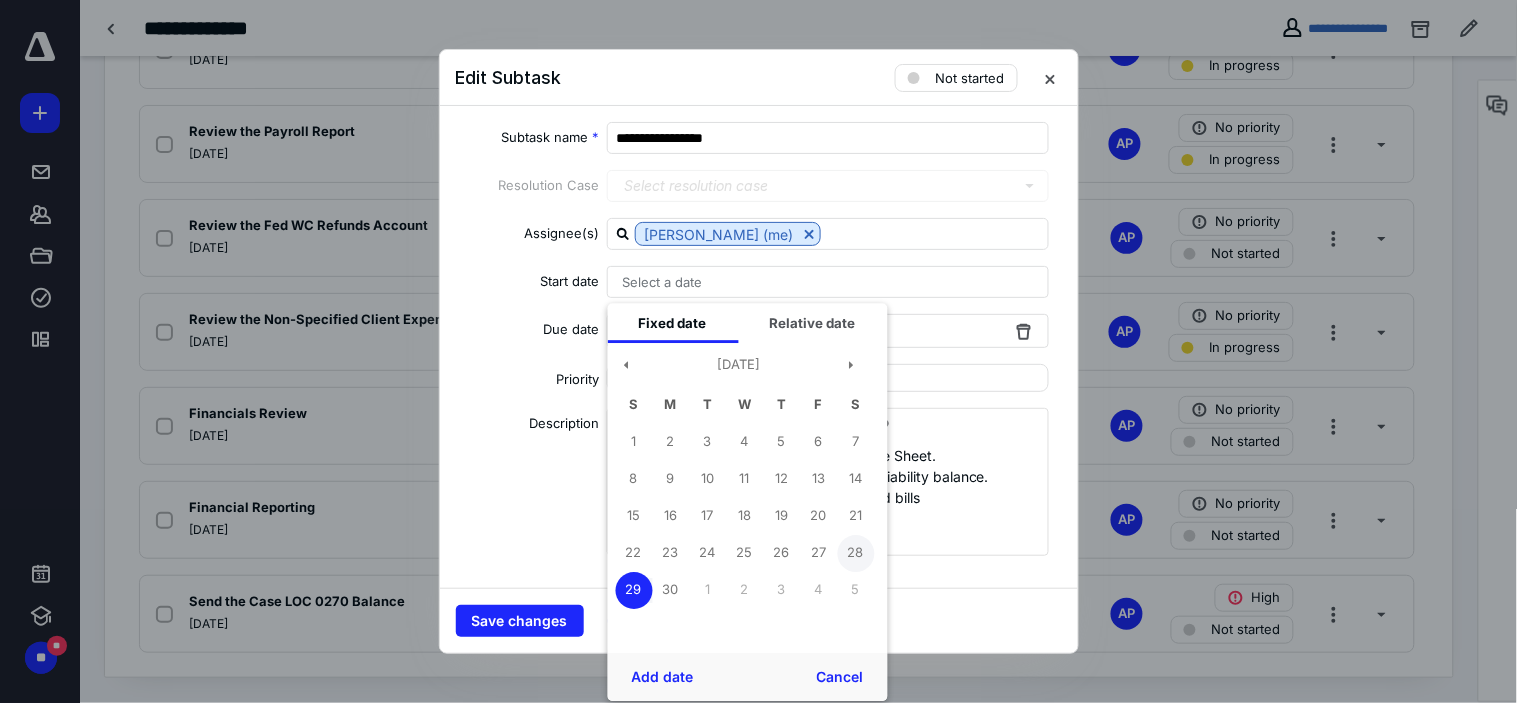 click on "28" at bounding box center [855, 553] 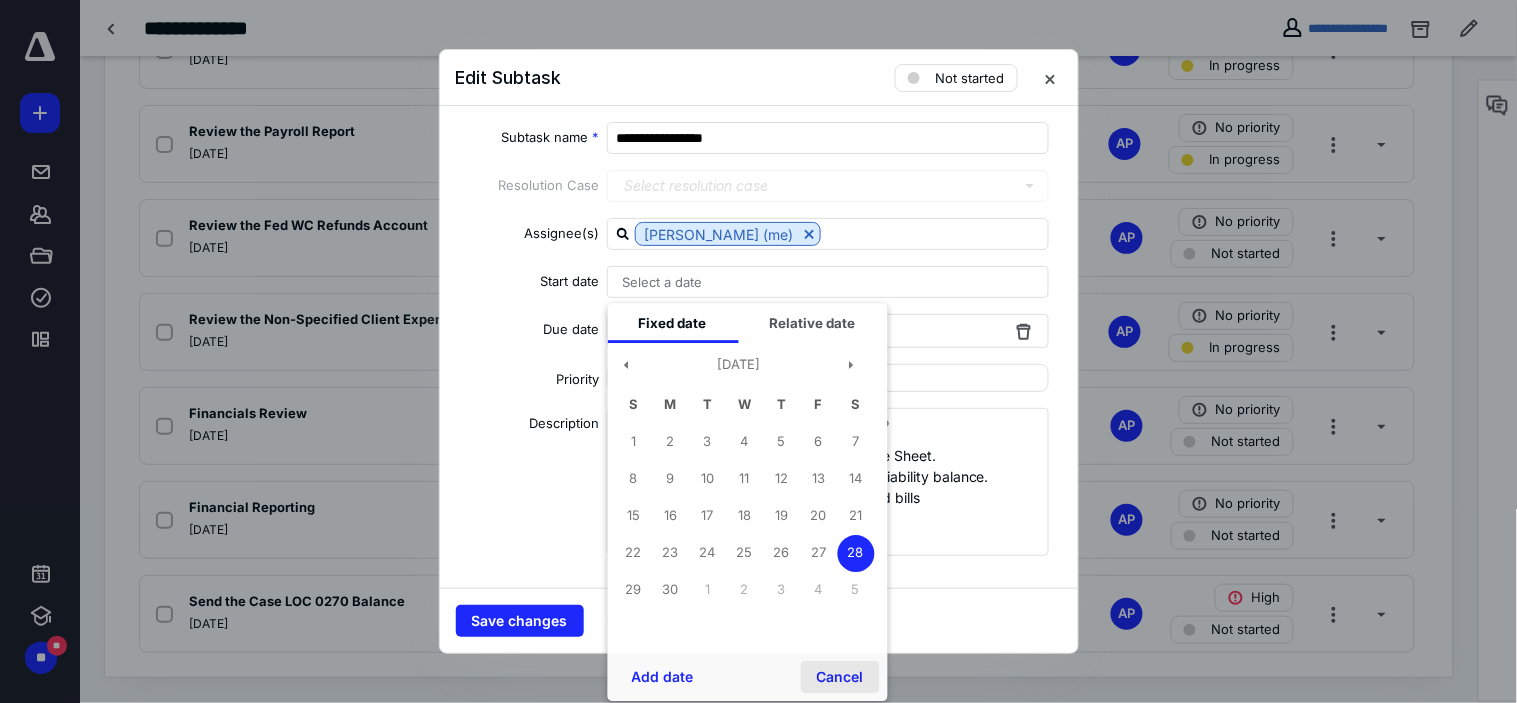click on "Cancel" at bounding box center [839, 677] 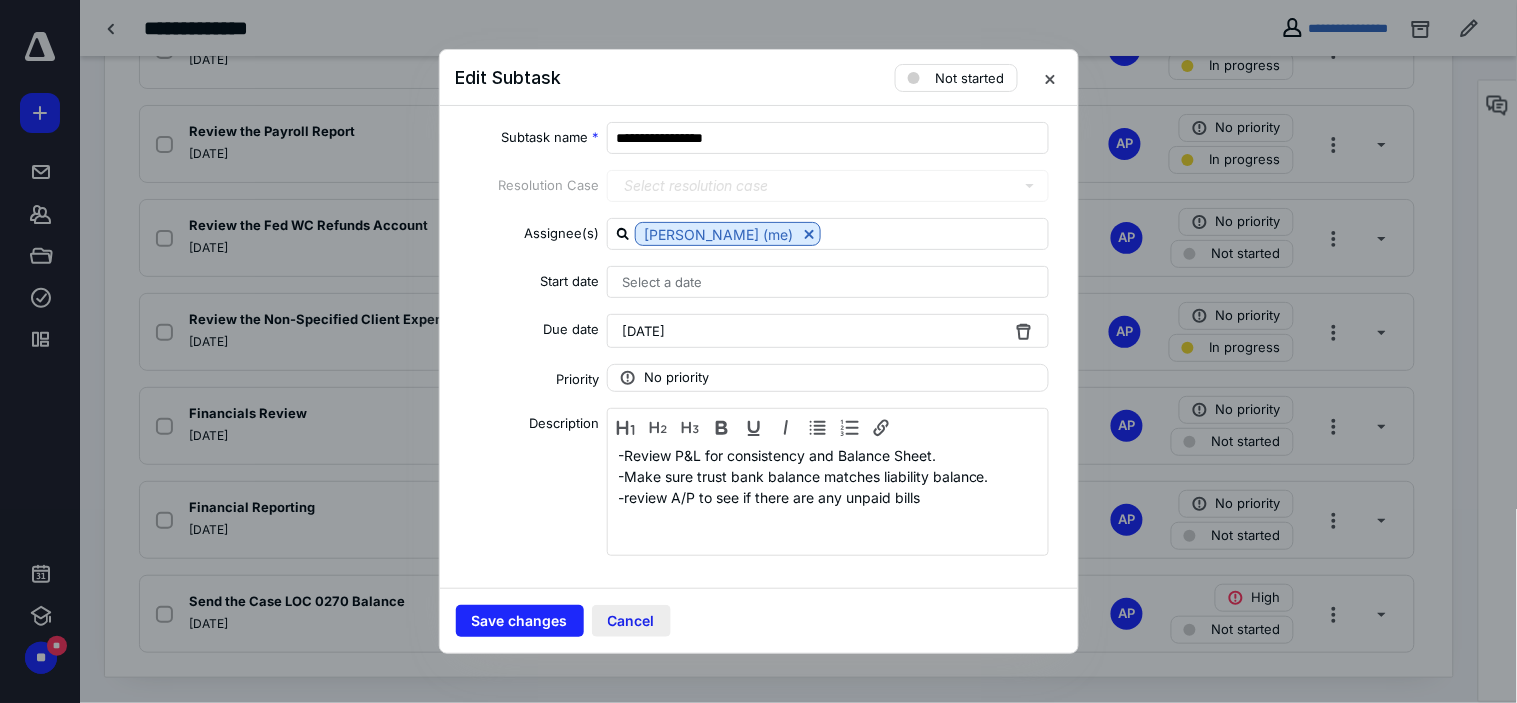 click on "Cancel" at bounding box center (631, 621) 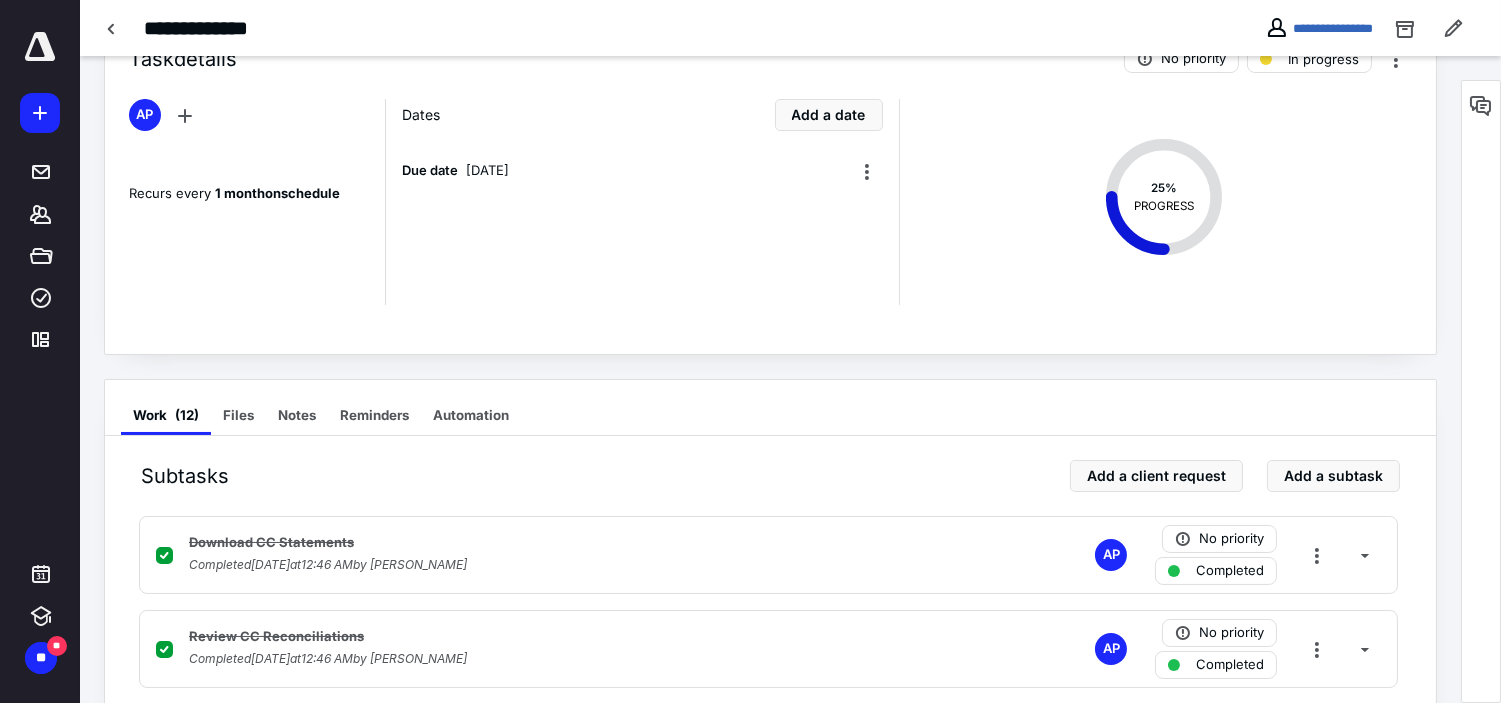scroll, scrollTop: 0, scrollLeft: 0, axis: both 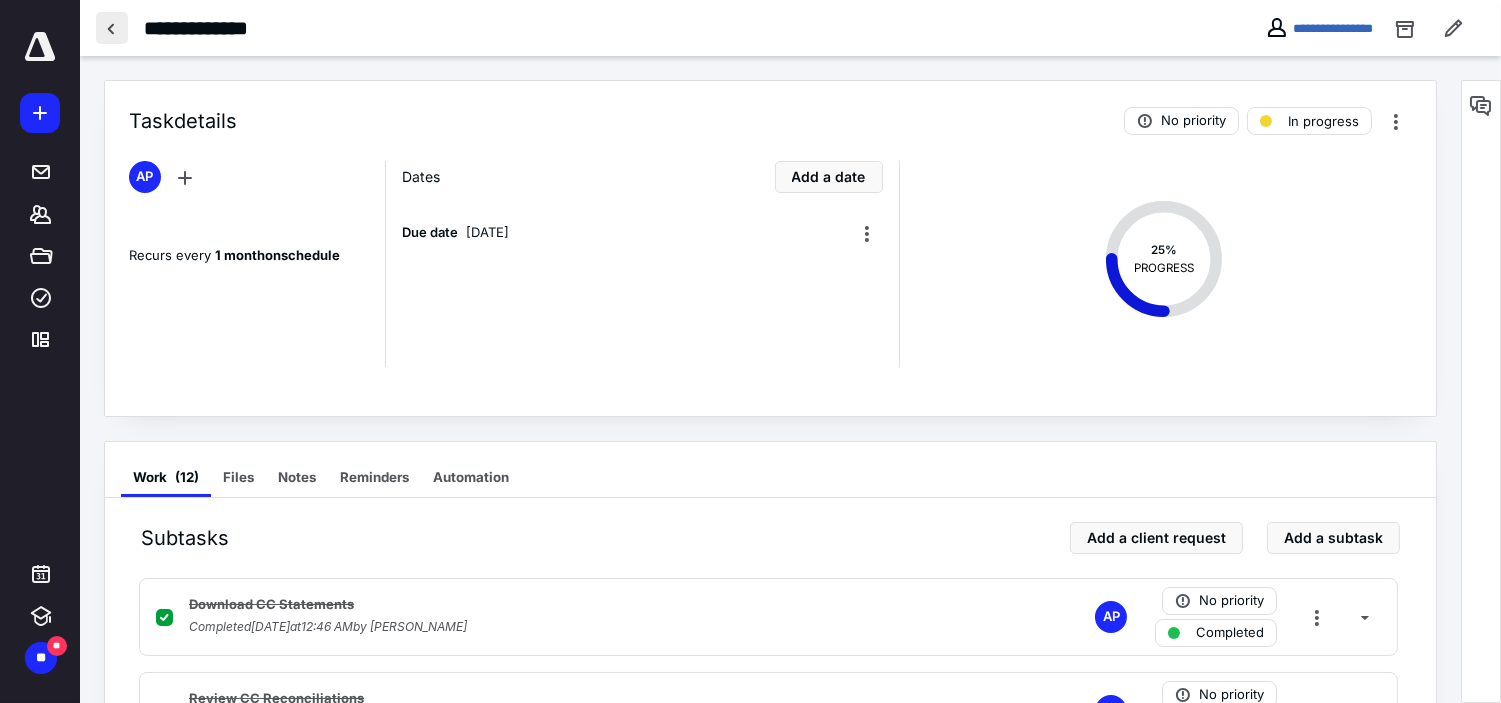 click at bounding box center (112, 28) 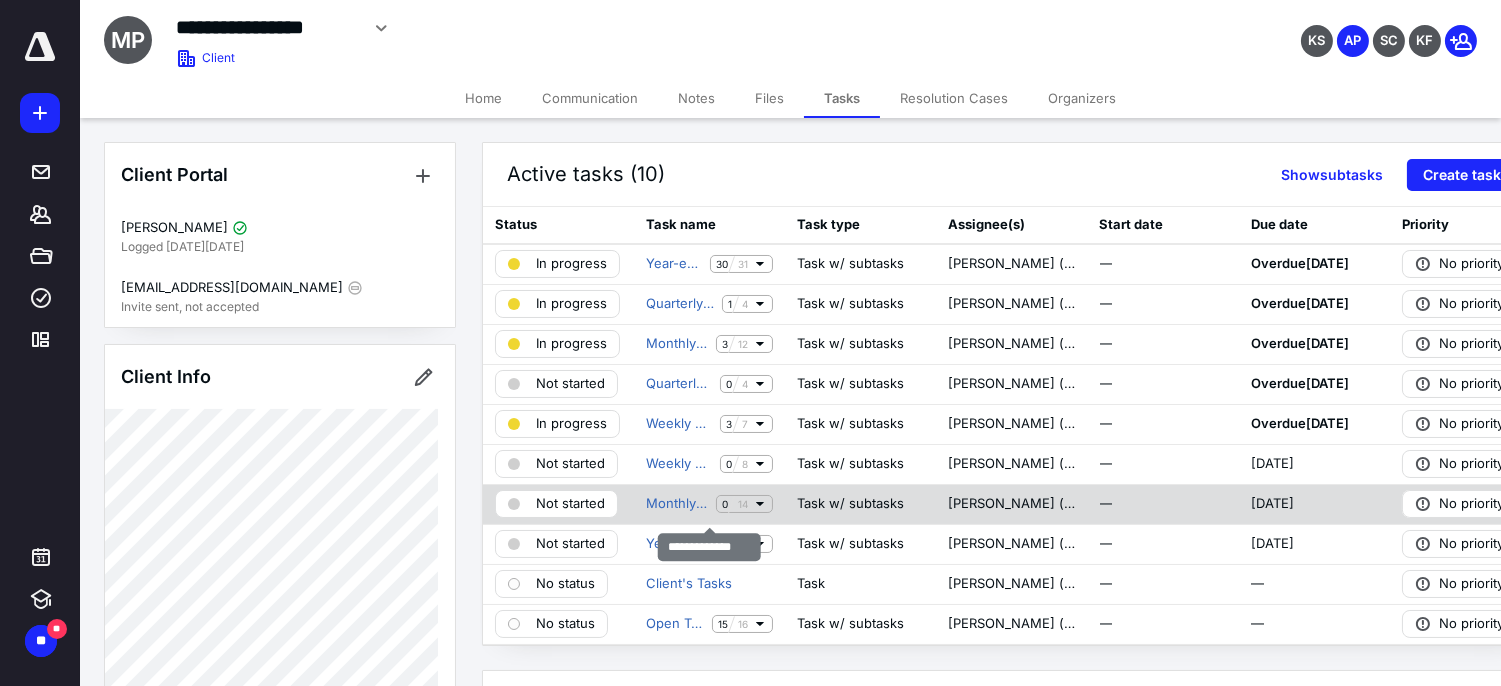 click on "Monthly Tasks 0 14" at bounding box center [709, 504] 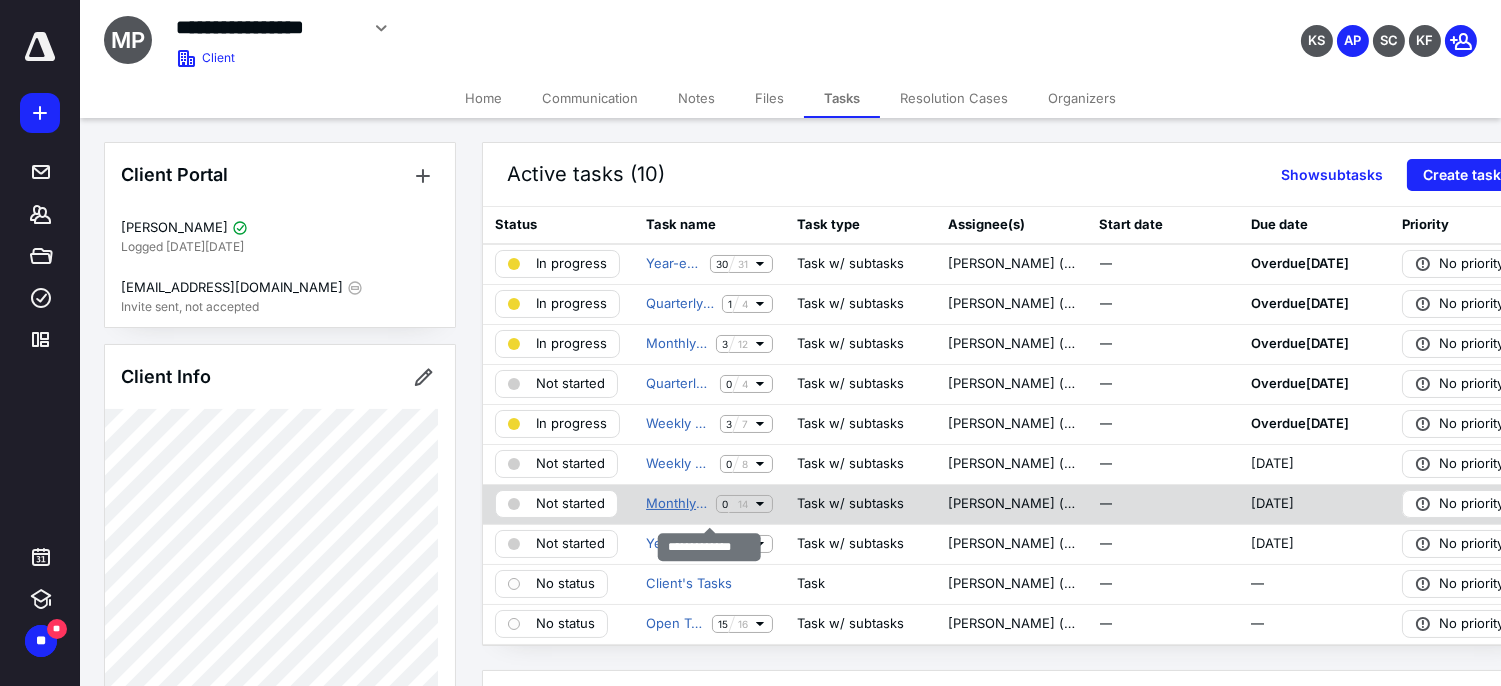click on "Monthly Tasks" at bounding box center (677, 504) 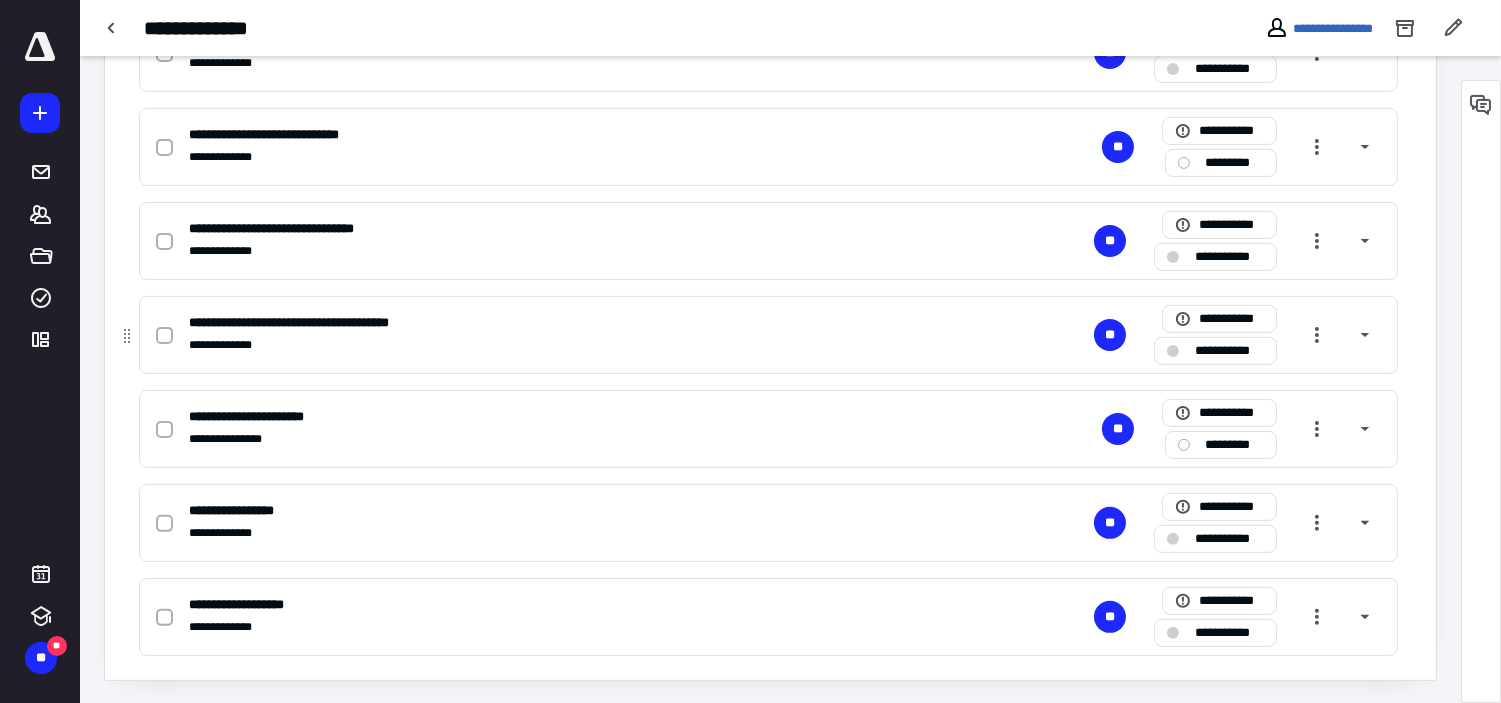 scroll, scrollTop: 1225, scrollLeft: 0, axis: vertical 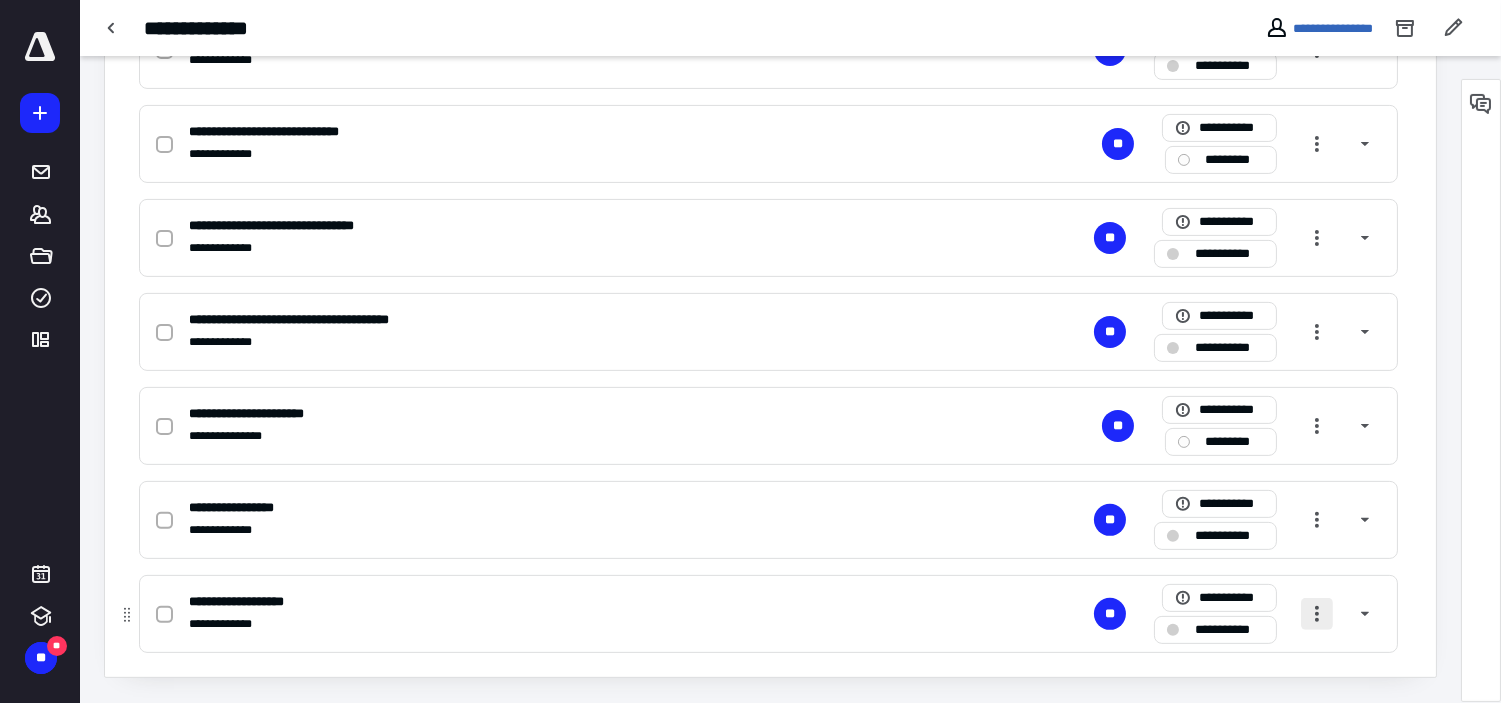 click at bounding box center [1317, 614] 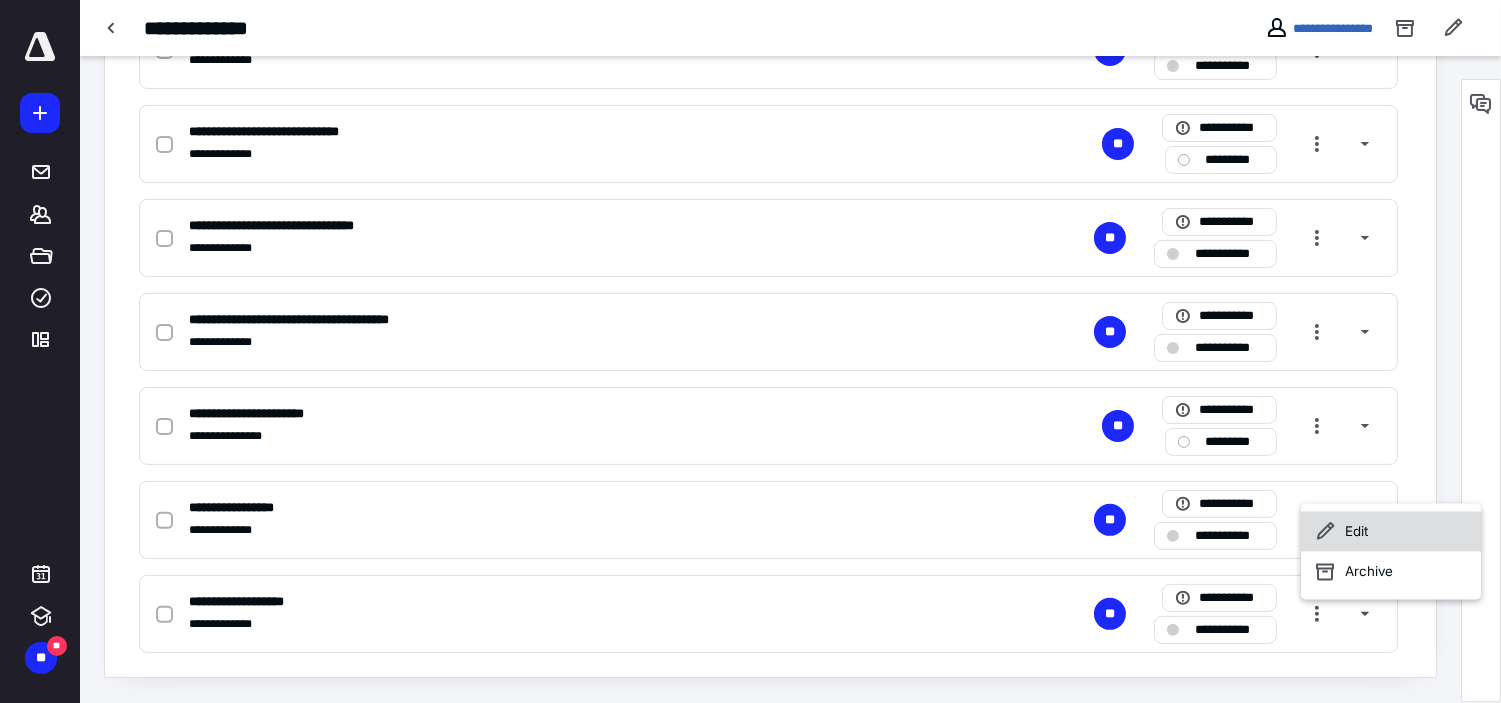 click 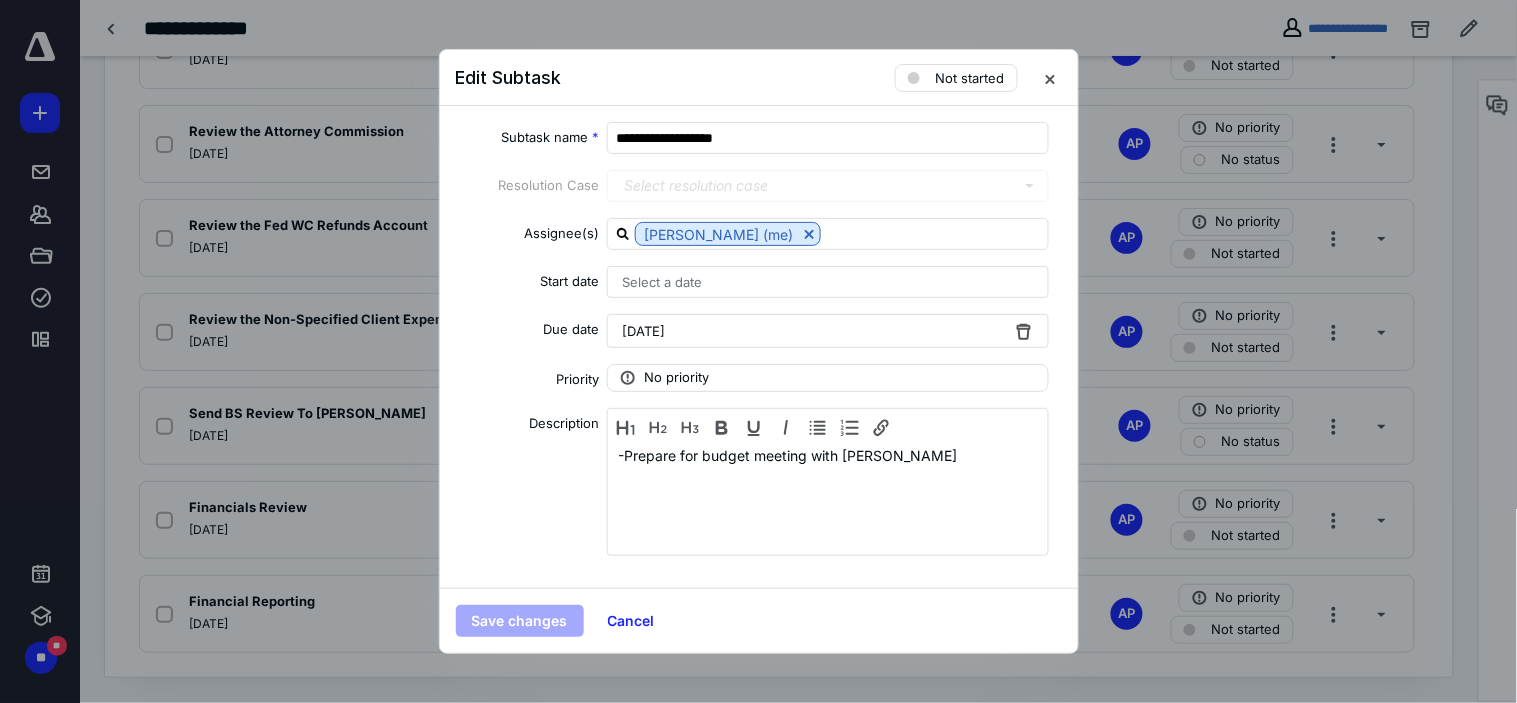 click on "[DATE]" at bounding box center [828, 331] 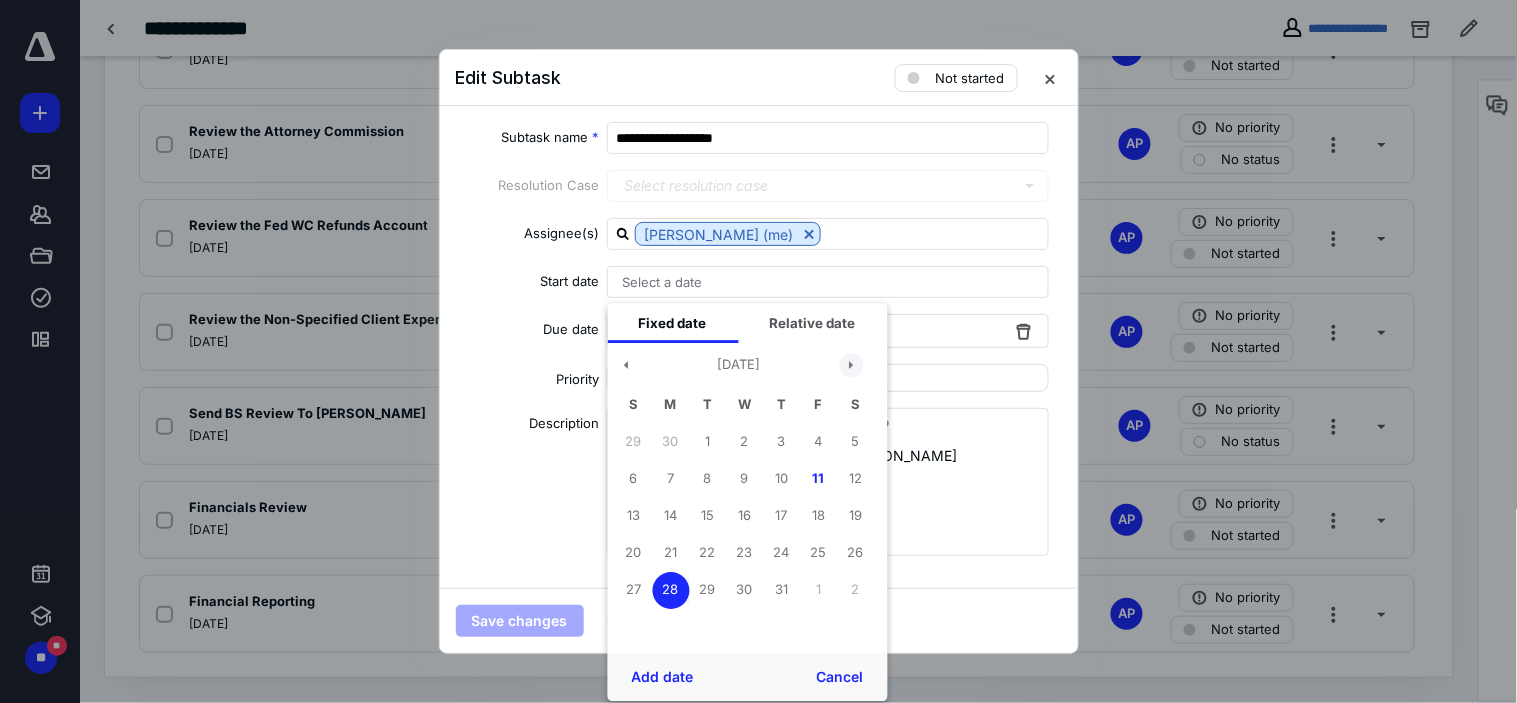 click at bounding box center (851, 365) 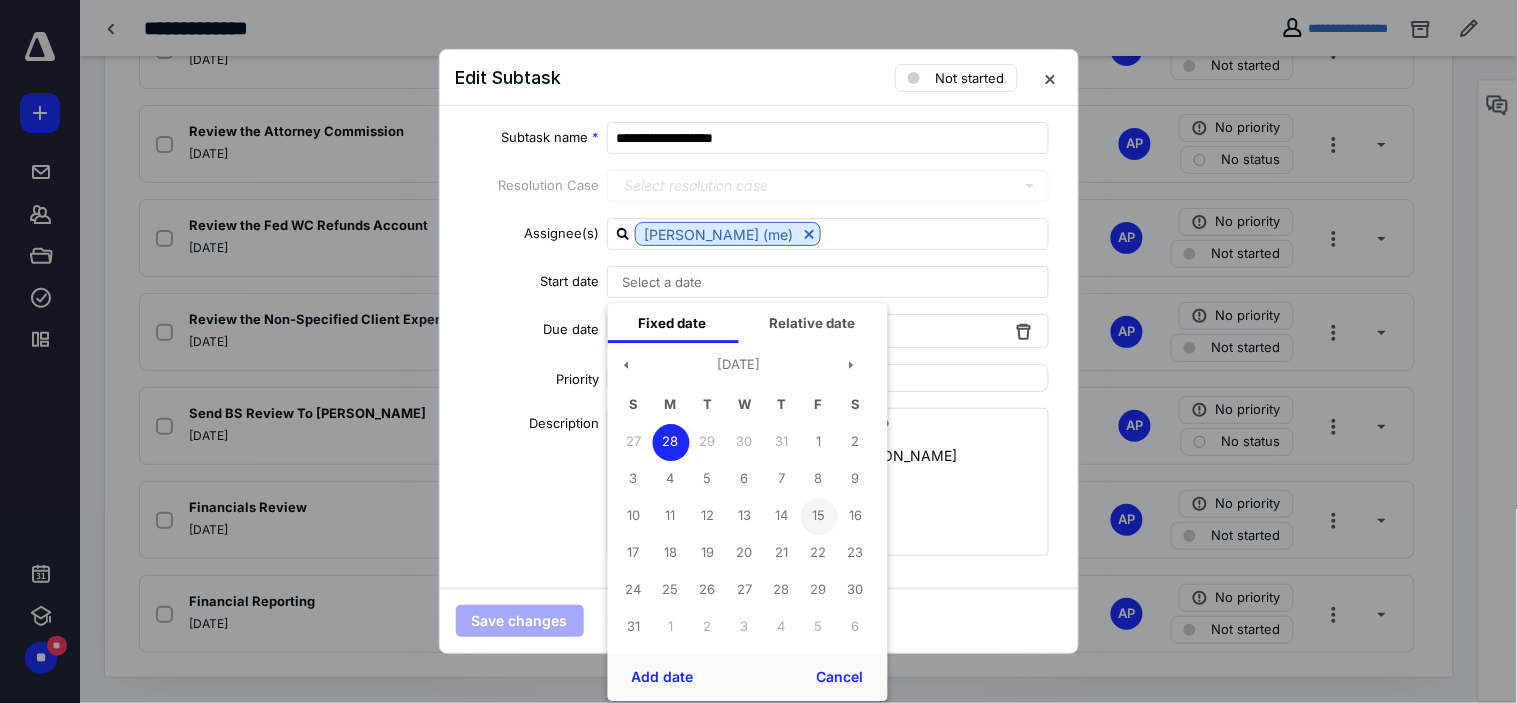 click on "15" at bounding box center [818, 516] 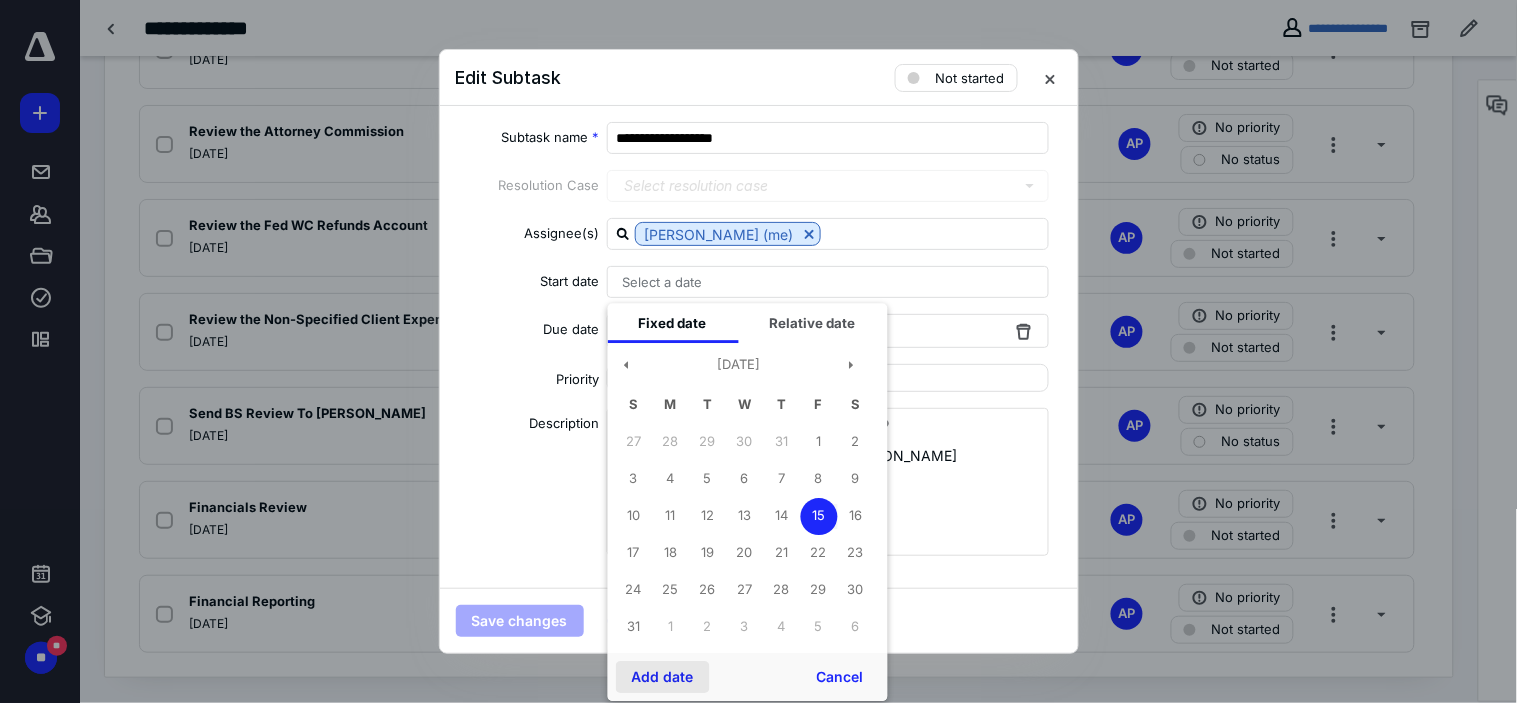 click on "Add date" at bounding box center (662, 677) 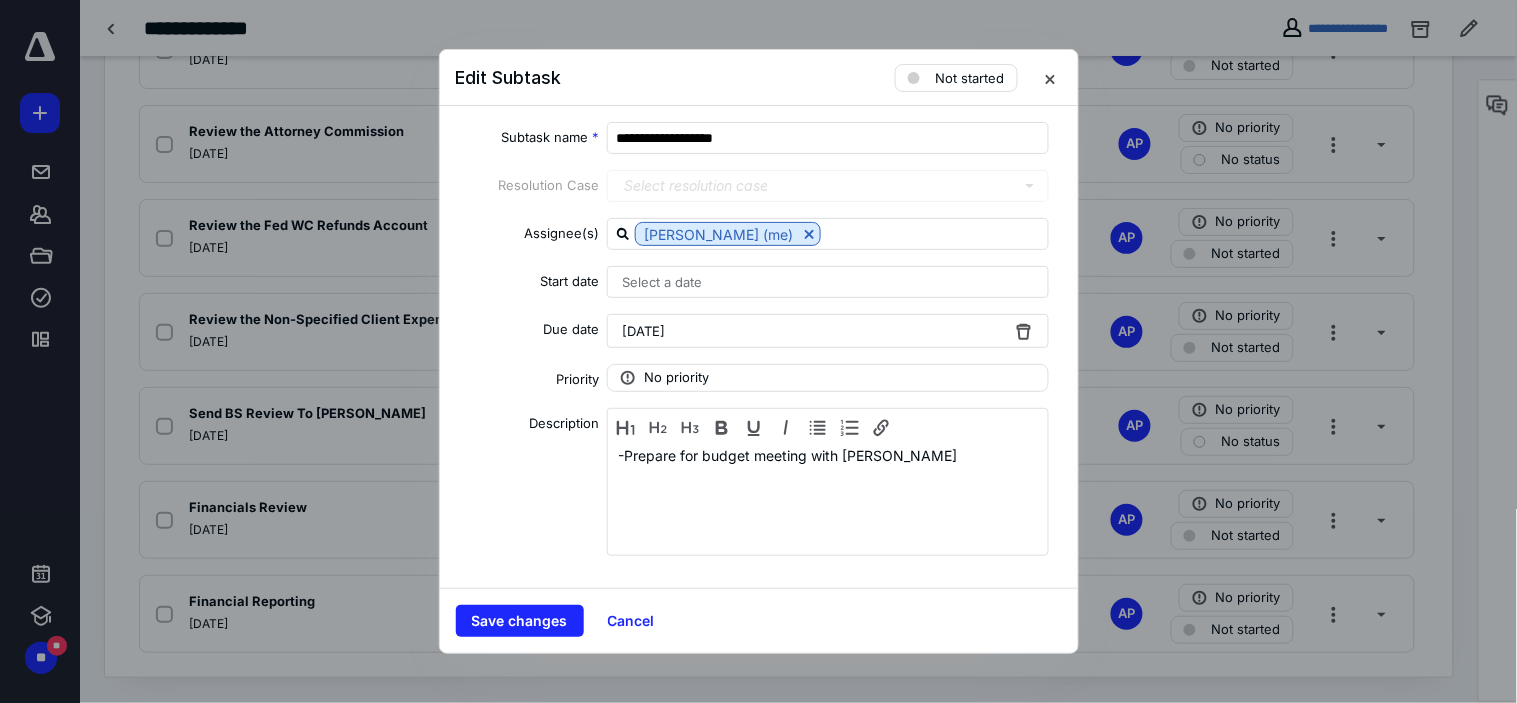 click on "[DATE]" at bounding box center [828, 331] 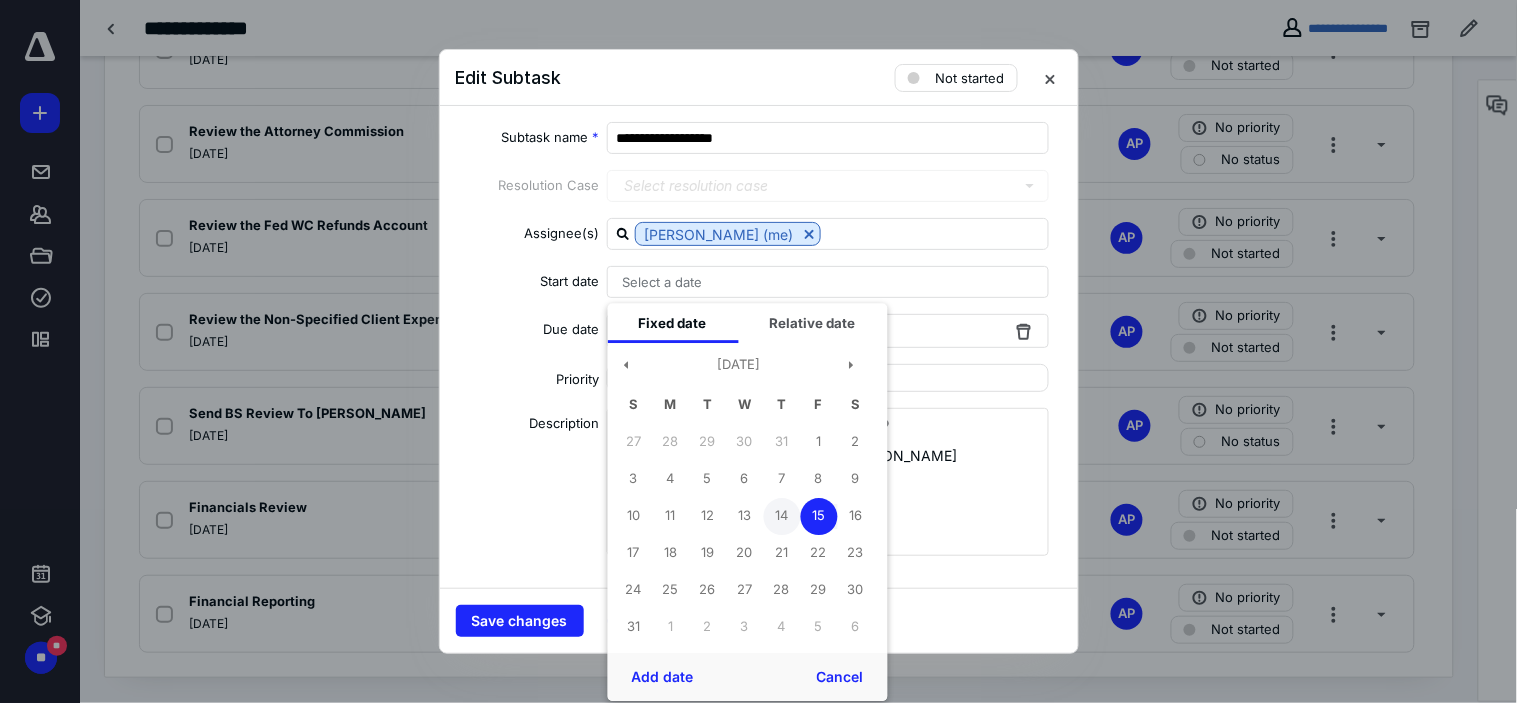 click on "14" at bounding box center (781, 516) 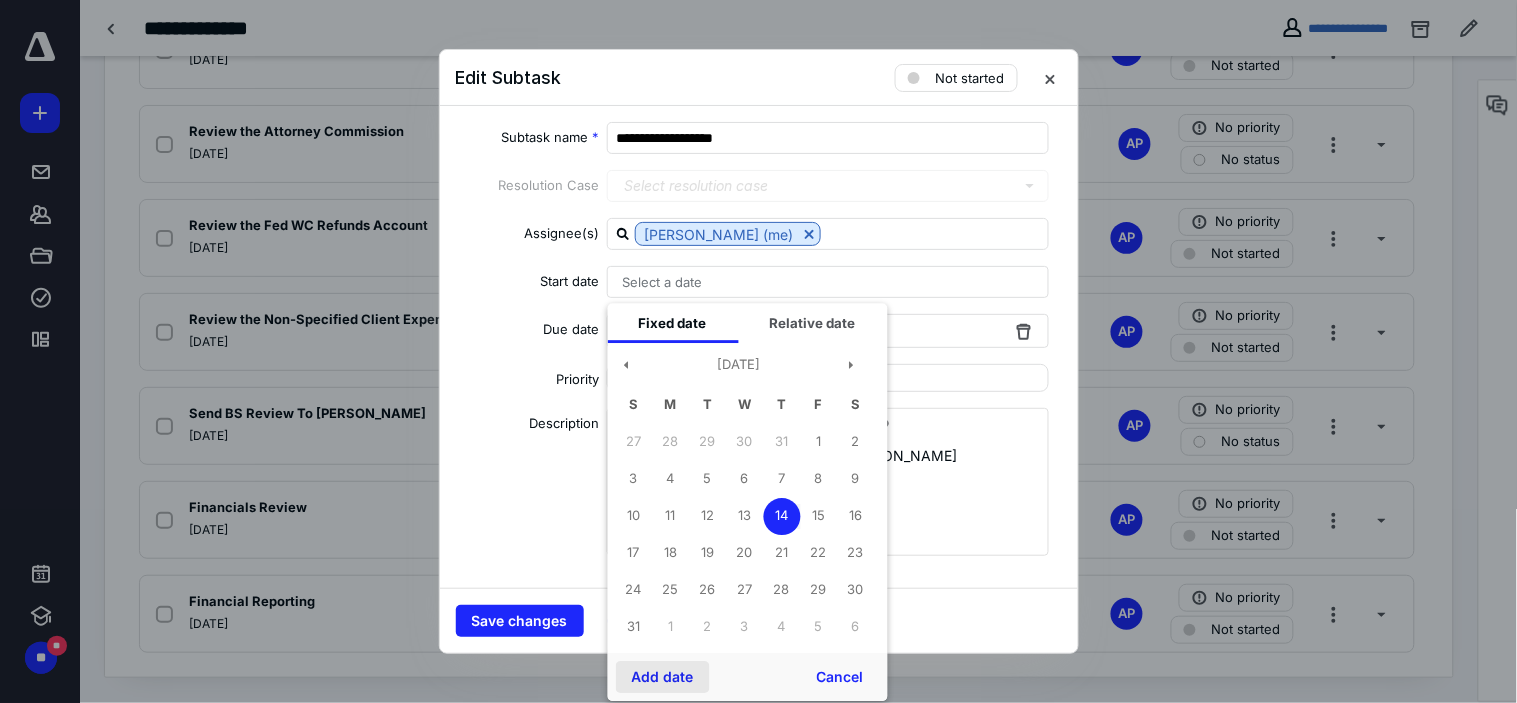click on "Add date" at bounding box center [662, 677] 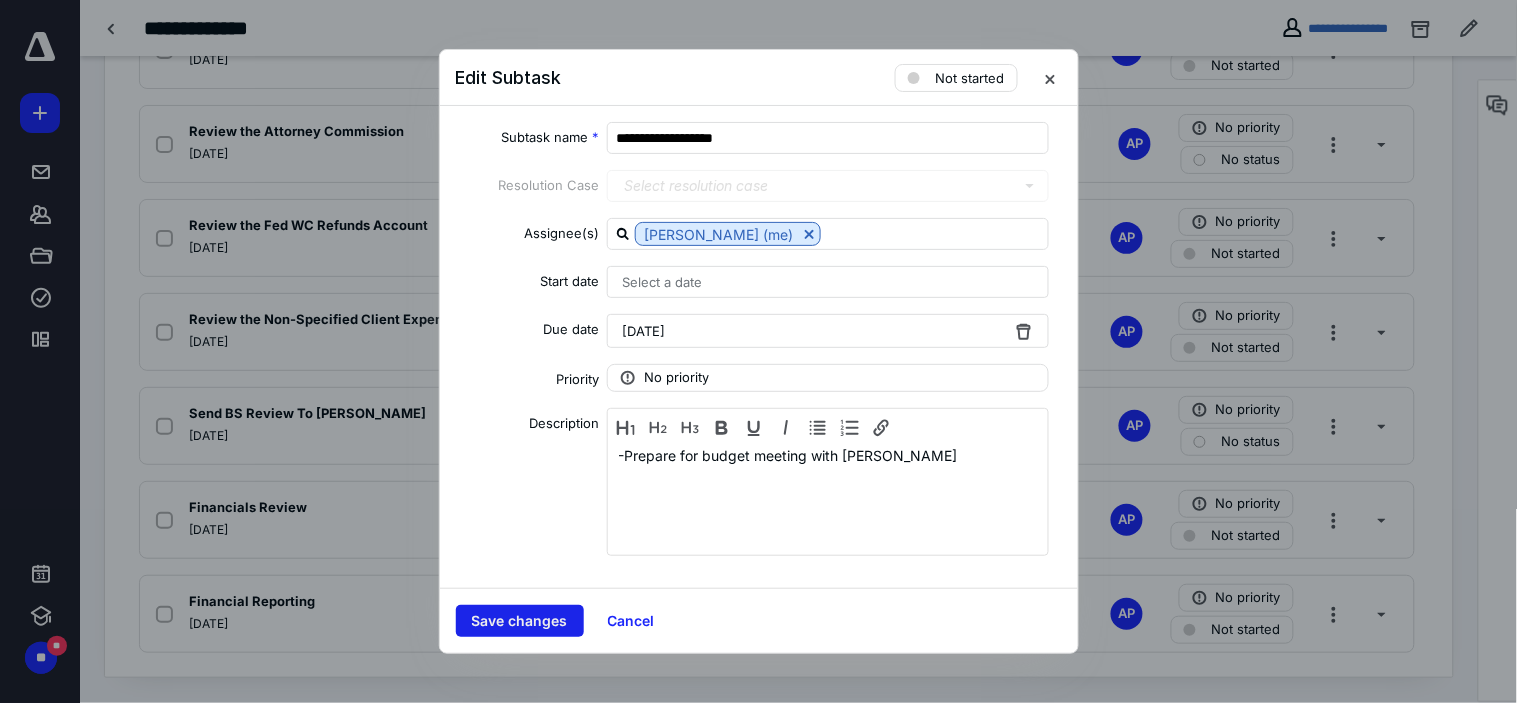 click on "Save changes" at bounding box center [520, 621] 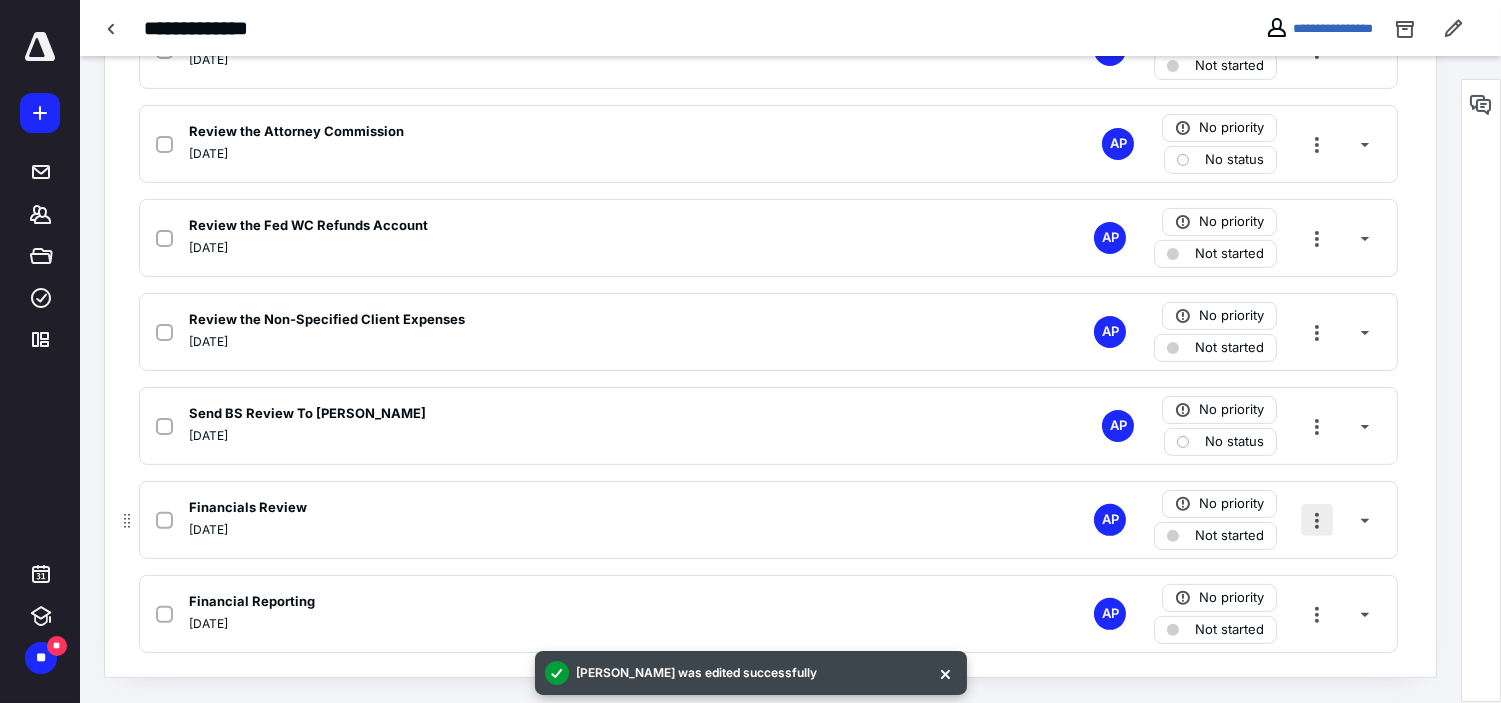 click at bounding box center [1317, 520] 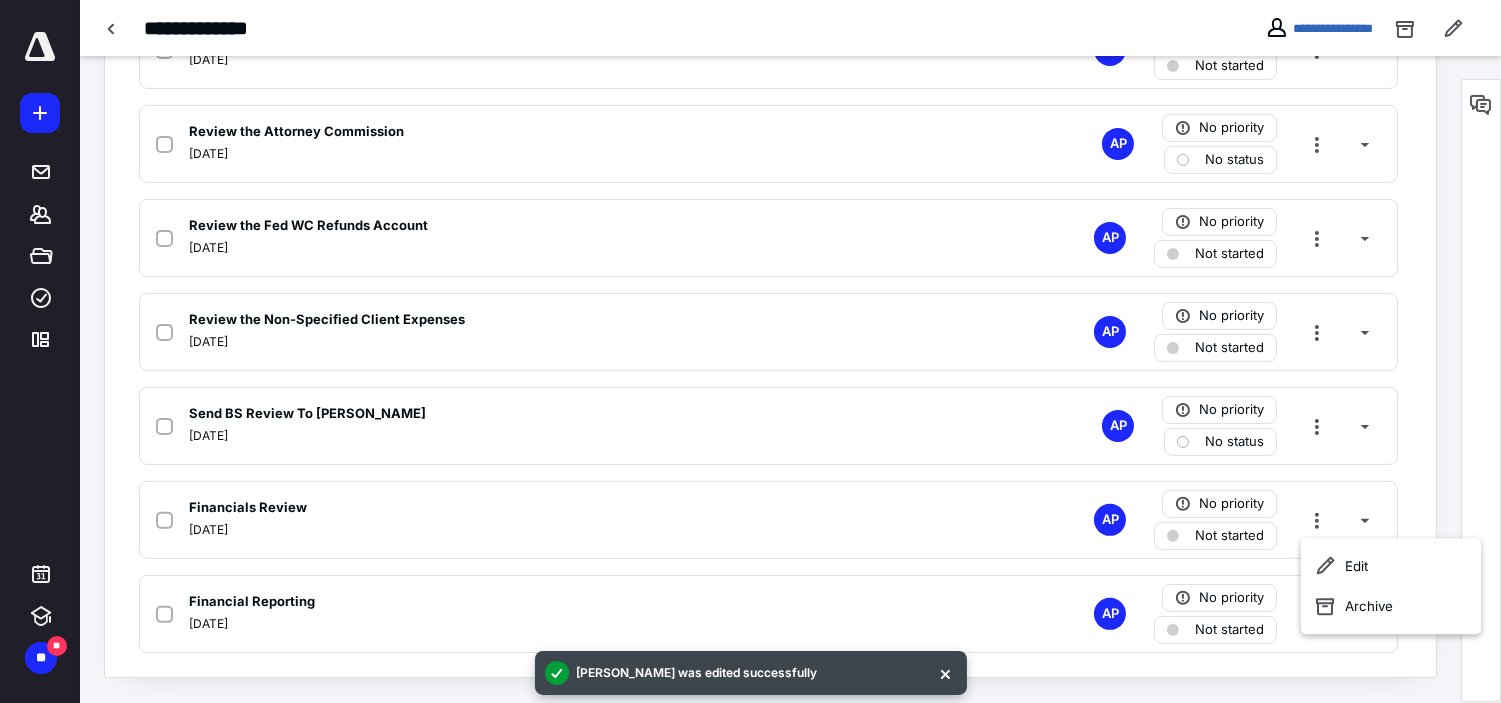 click on "Subtasks Add a client request Add a subtask Send the Case LOC 0270 Balance [DATE] AP High Not started Download CC Statements [DATE] AP No priority Not started Review CC Reconciliations [DATE] AP No priority Not started Review Bank Reconciliation [DATE] AP No priority Not started Review the Fed WC QBO Account [DATE] AP No priority Not started Review Travel Charges [DATE] AP No priority Not started Review the A/P Report [DATE] AP No priority Not started Review the Payroll Report [DATE] AP No priority Not started Review the Attorney Commission [DATE] AP No priority No status Review the Fed WC Refunds Account [DATE] AP No priority Not started Review the Non-Specified Client Expenses [DATE] AP No priority Not started Send BS Review To [PERSON_NAME] [DATE] AP No priority No status Financials Review [DATE] AP No priority Not started Financial Reporting [DATE] AP No priority Not started" at bounding box center [770, -25] 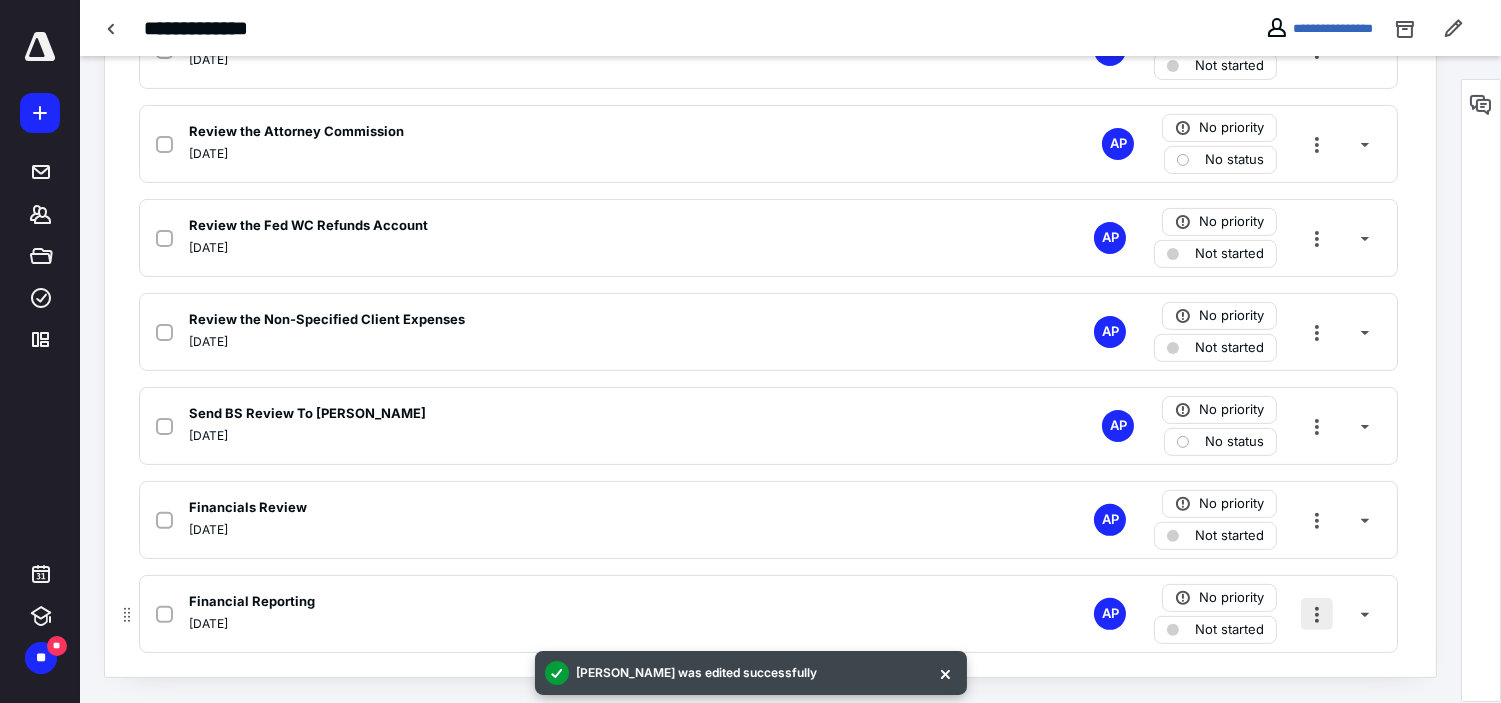 click at bounding box center (1317, 614) 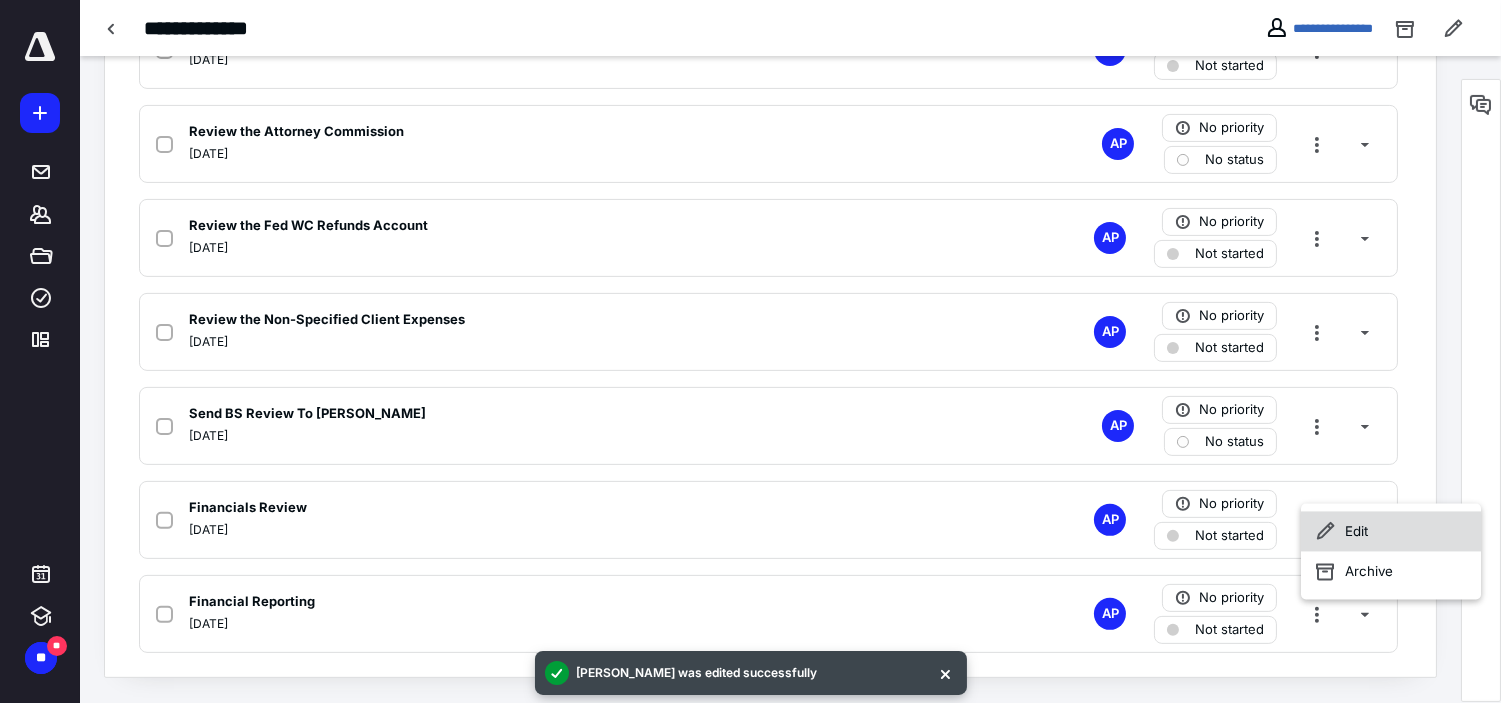 click on "Edit" at bounding box center (1391, 532) 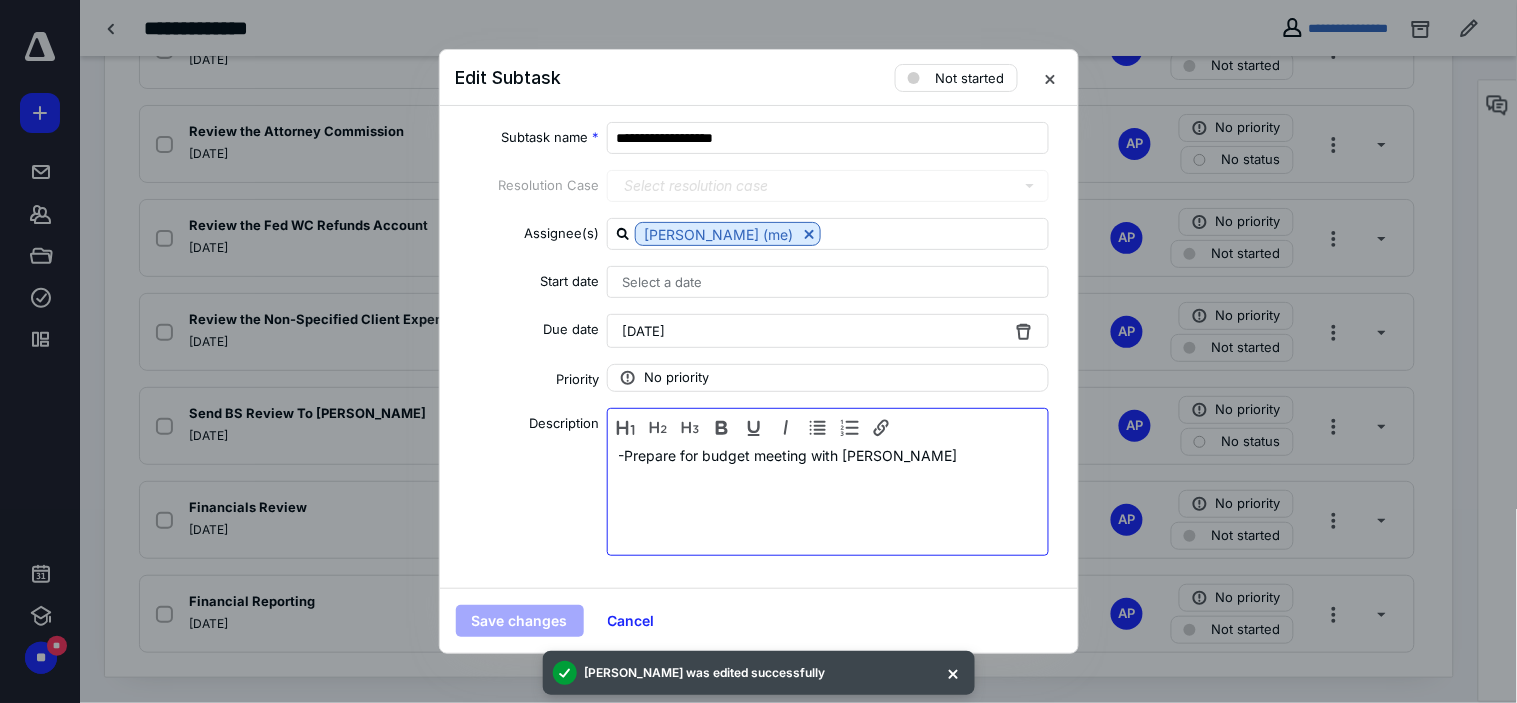 click on "-Prepare for budget meeting with [PERSON_NAME]" at bounding box center [828, 497] 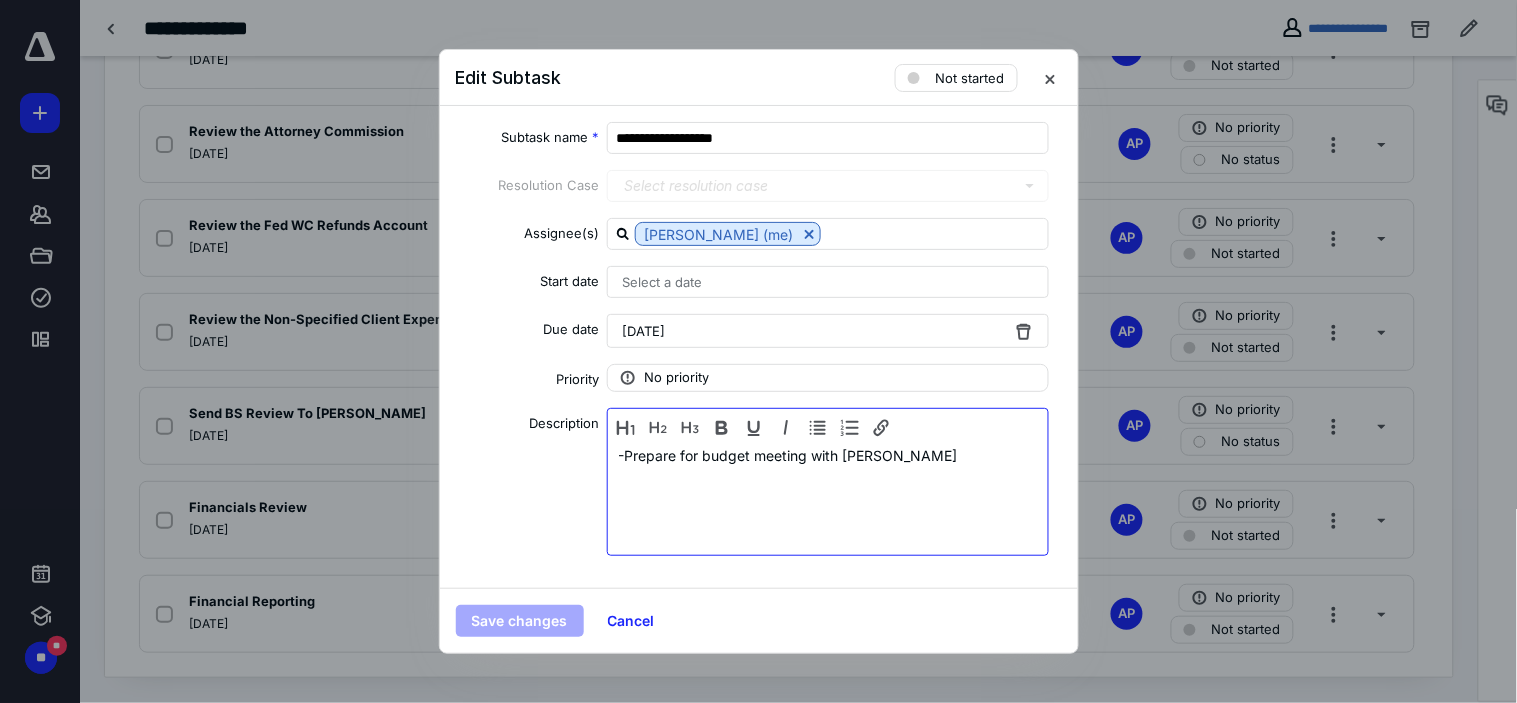 type 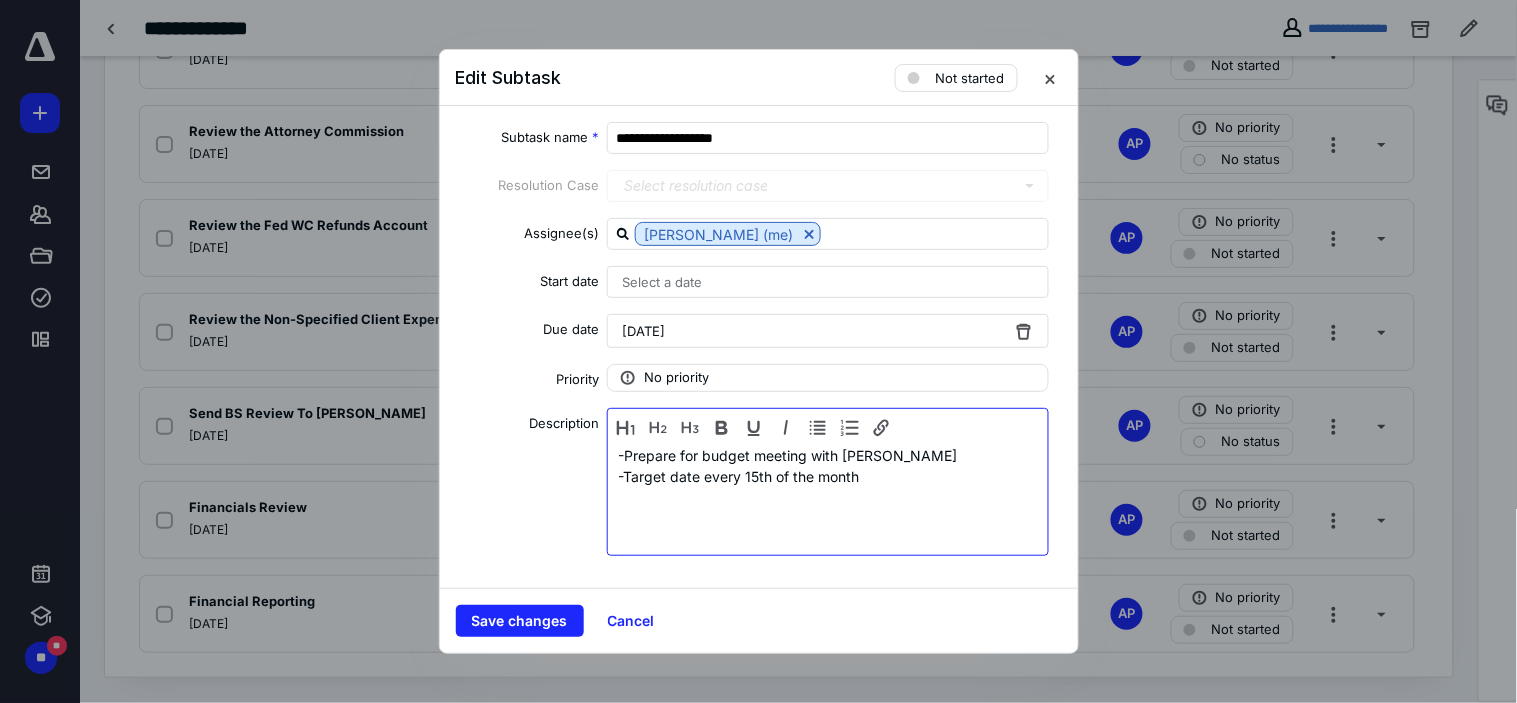 click on "-Target date every 15th of the month" at bounding box center (828, 476) 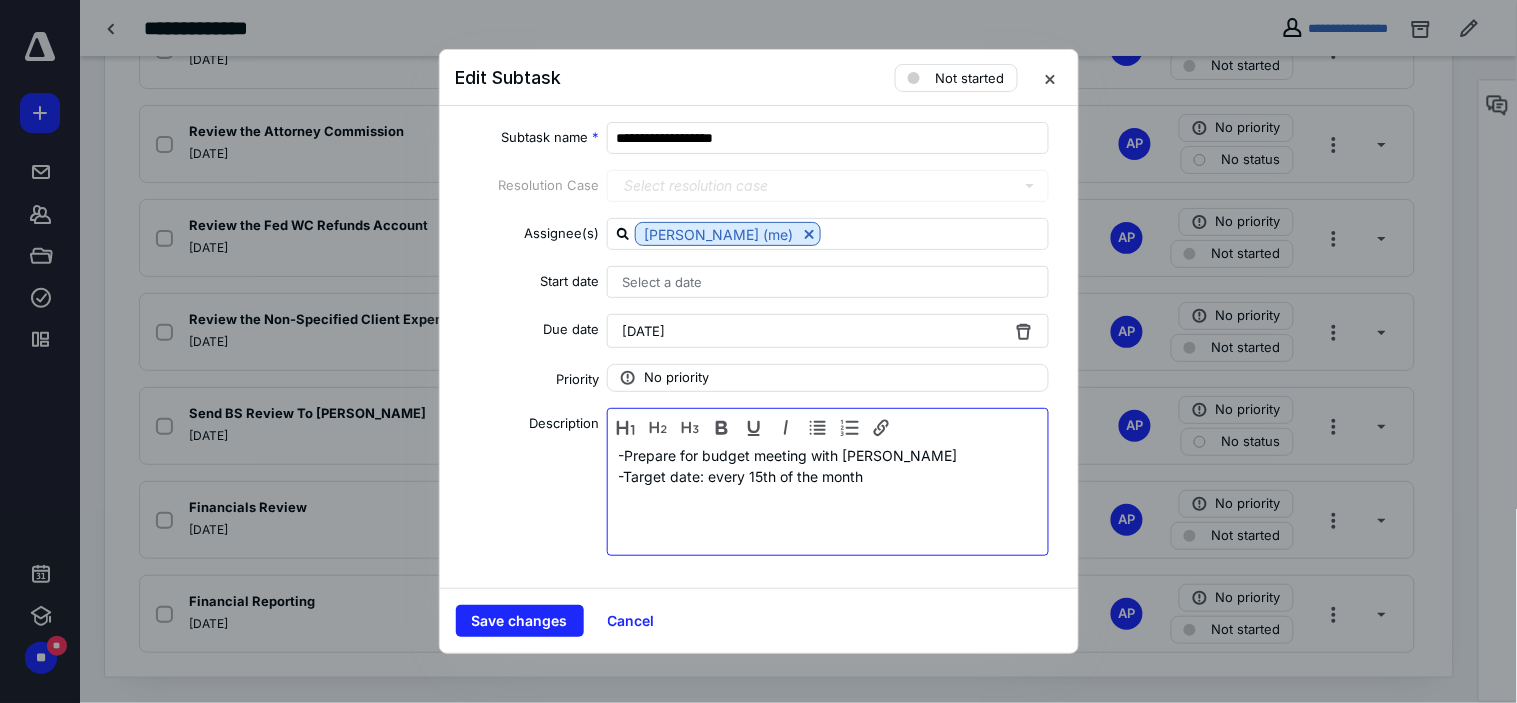 click on "-Target date: every 15th of the month" at bounding box center [828, 476] 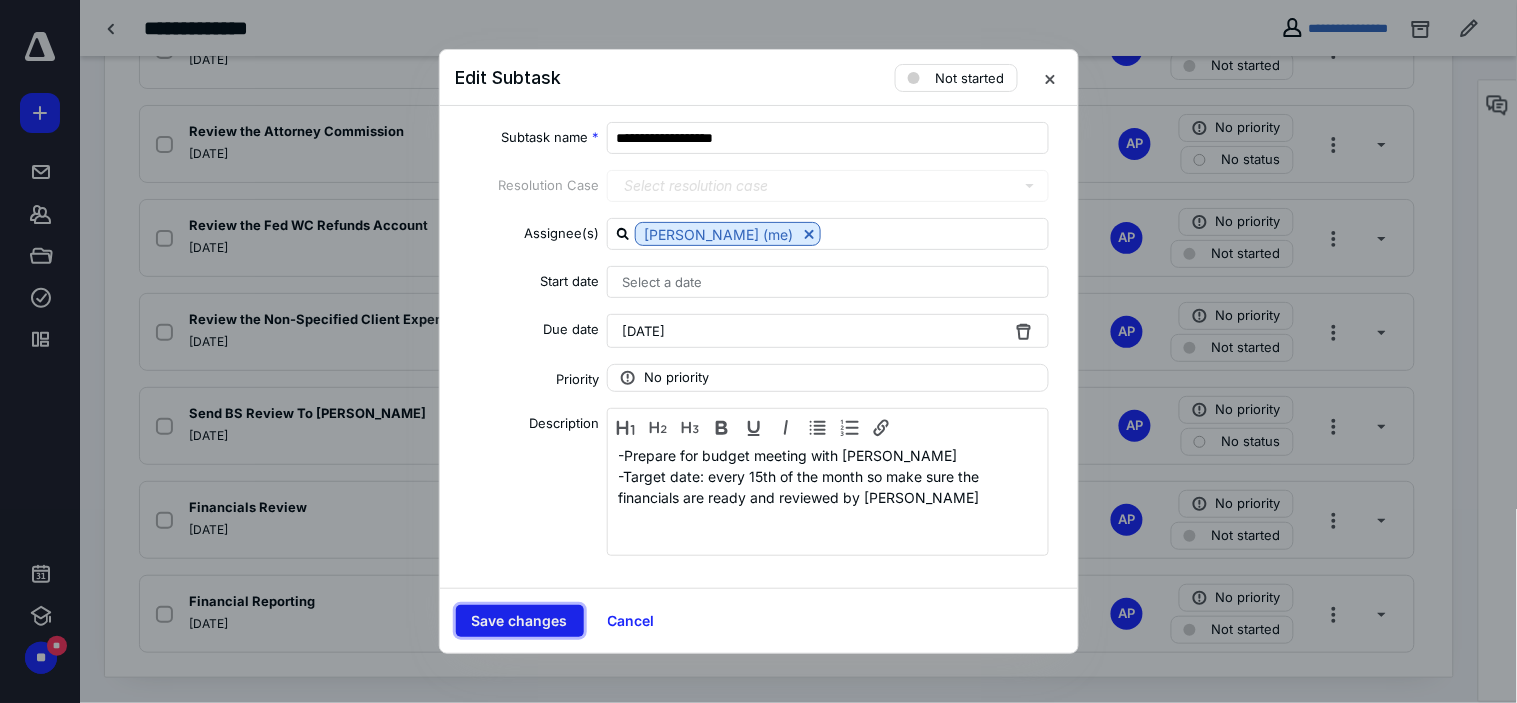 click on "Save changes" at bounding box center [520, 621] 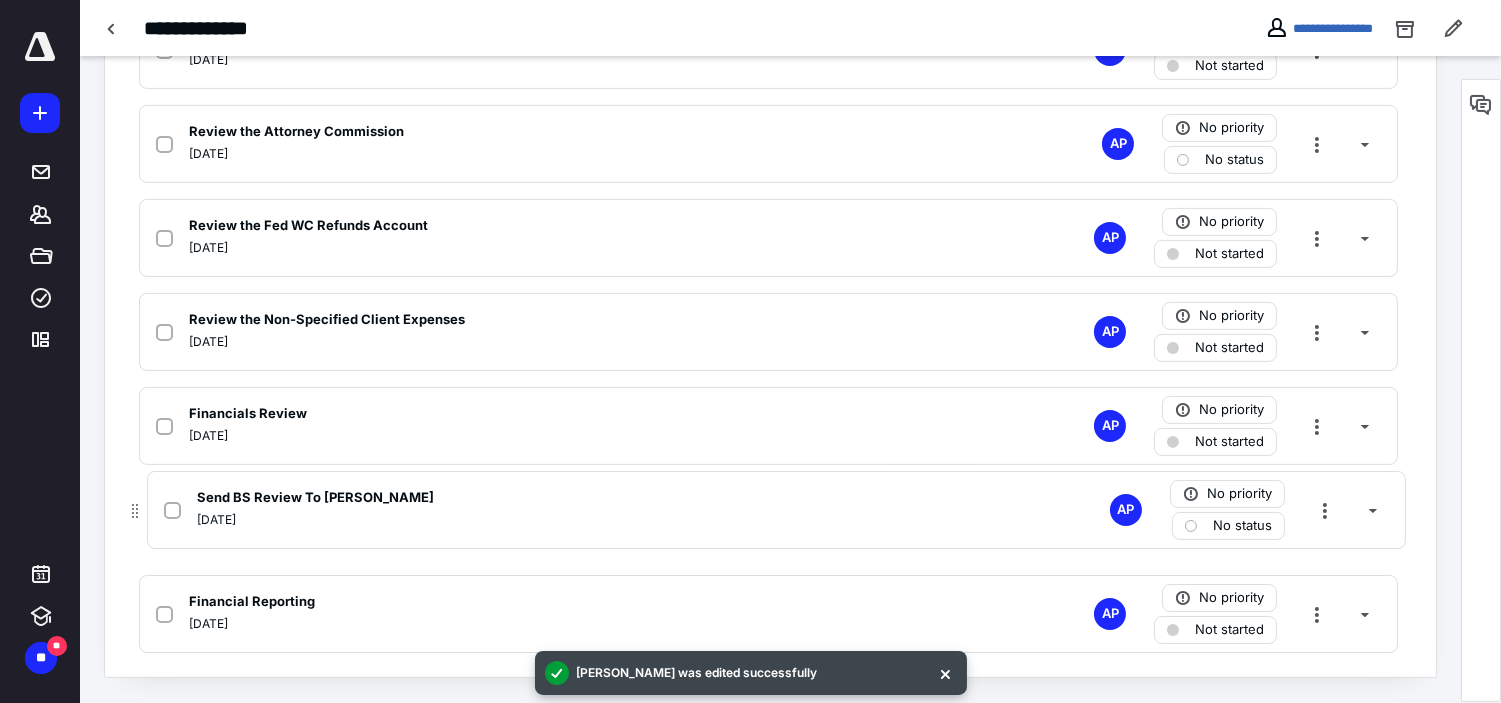 drag, startPoint x: 125, startPoint y: 420, endPoint x: 133, endPoint y: 508, distance: 88.362885 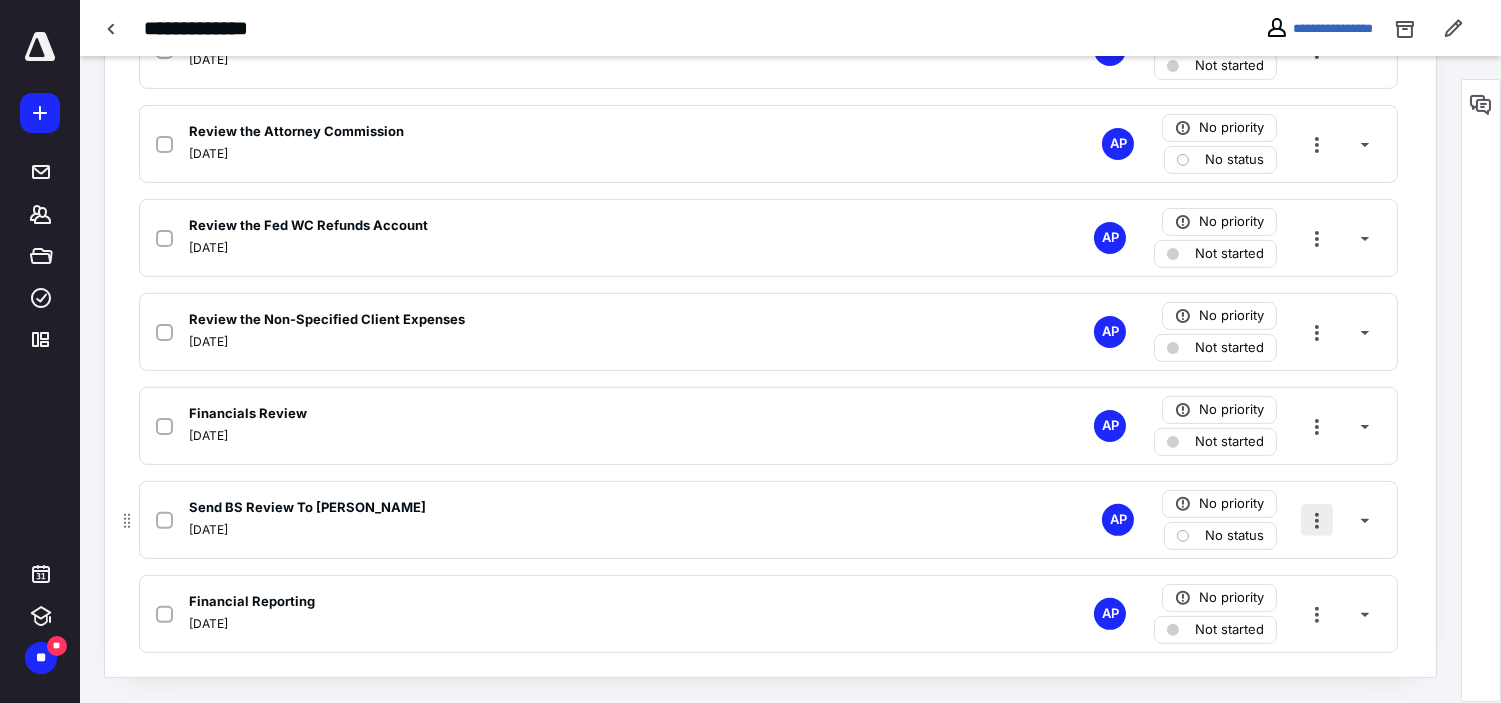 click at bounding box center [1317, 520] 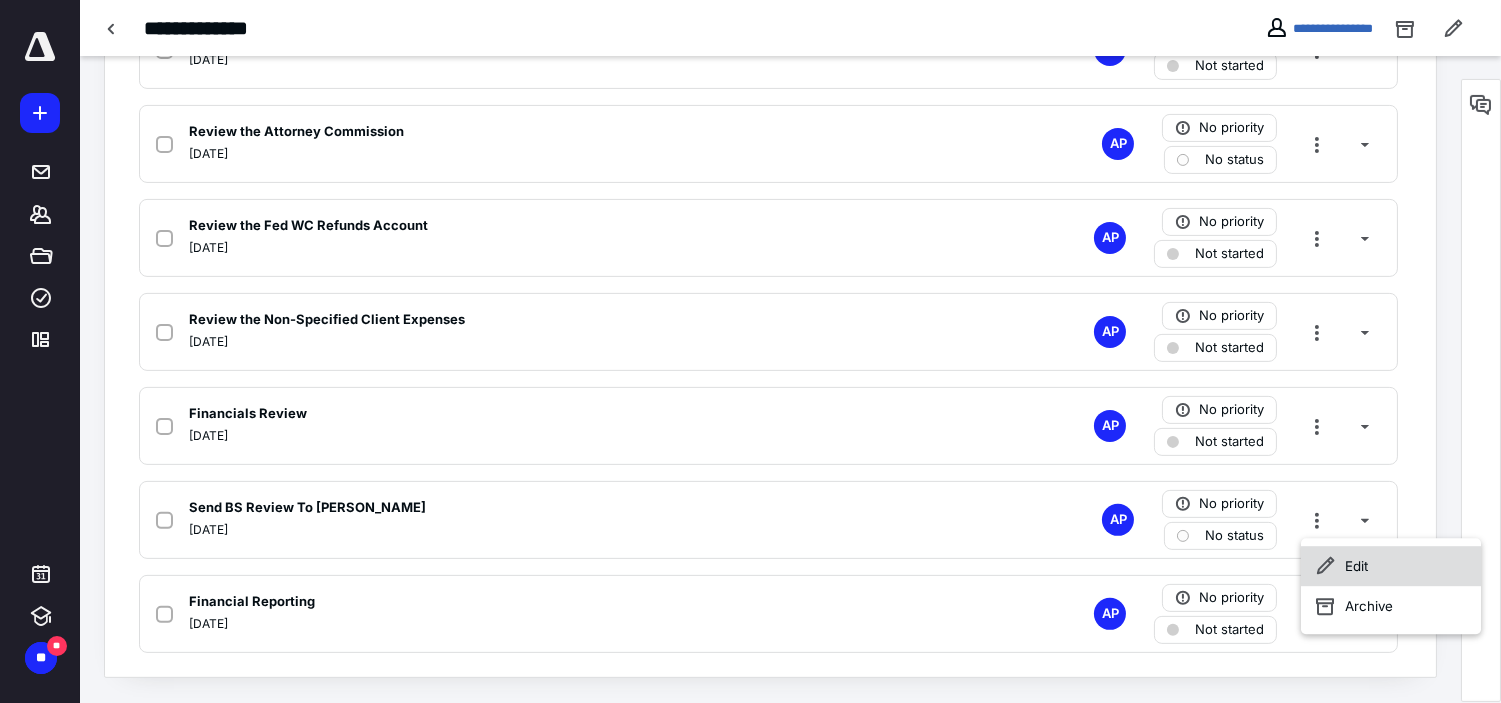 click on "Edit" at bounding box center (1391, 566) 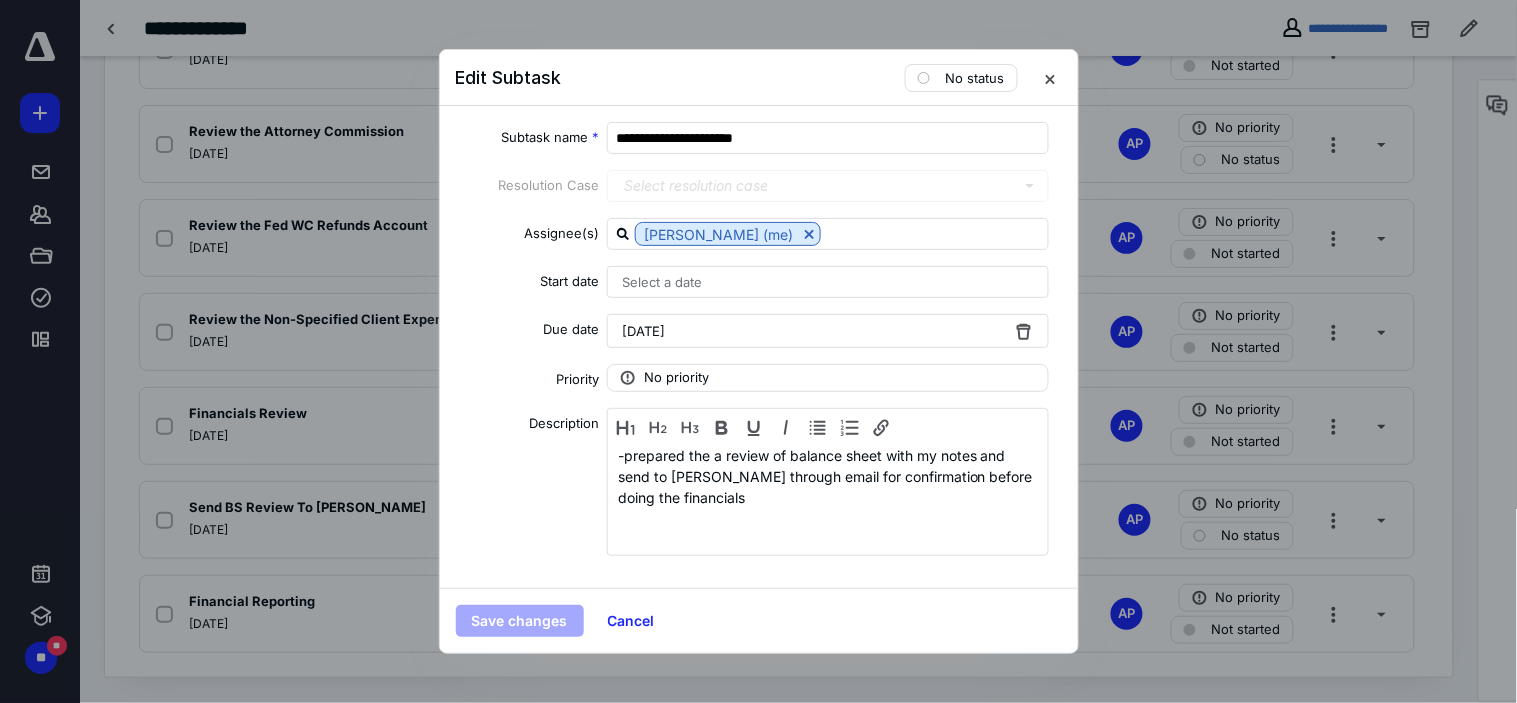 click on "[DATE]" at bounding box center (828, 331) 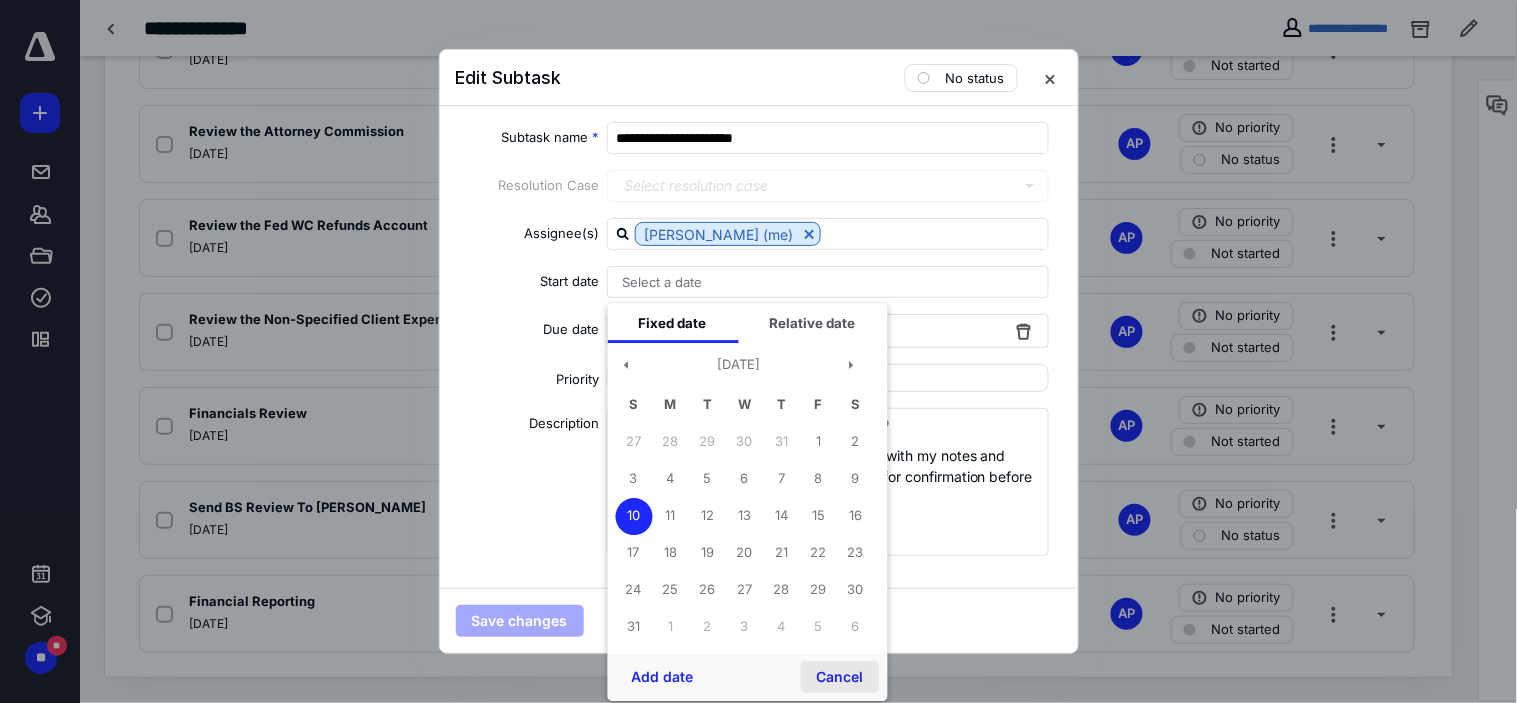 click on "Cancel" at bounding box center [839, 677] 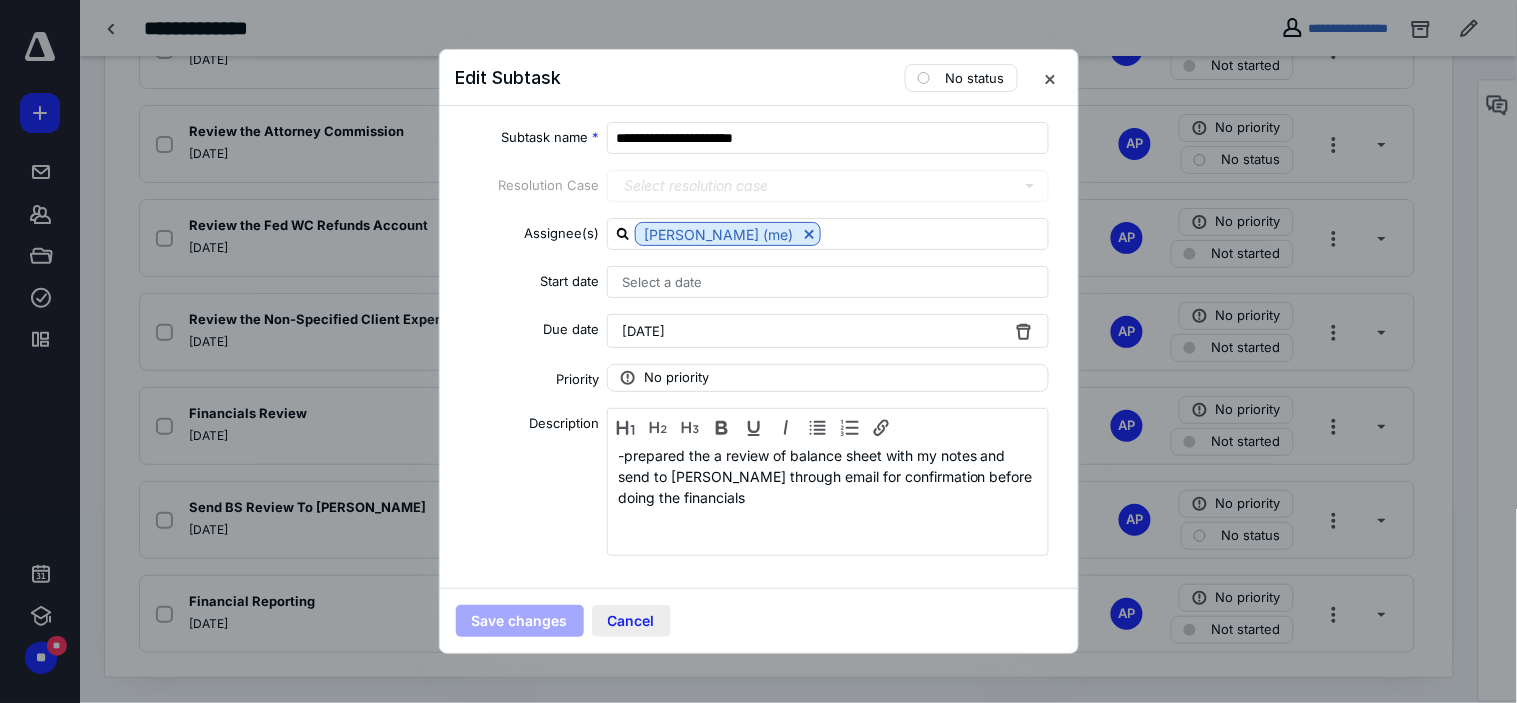 click on "Cancel" at bounding box center [631, 621] 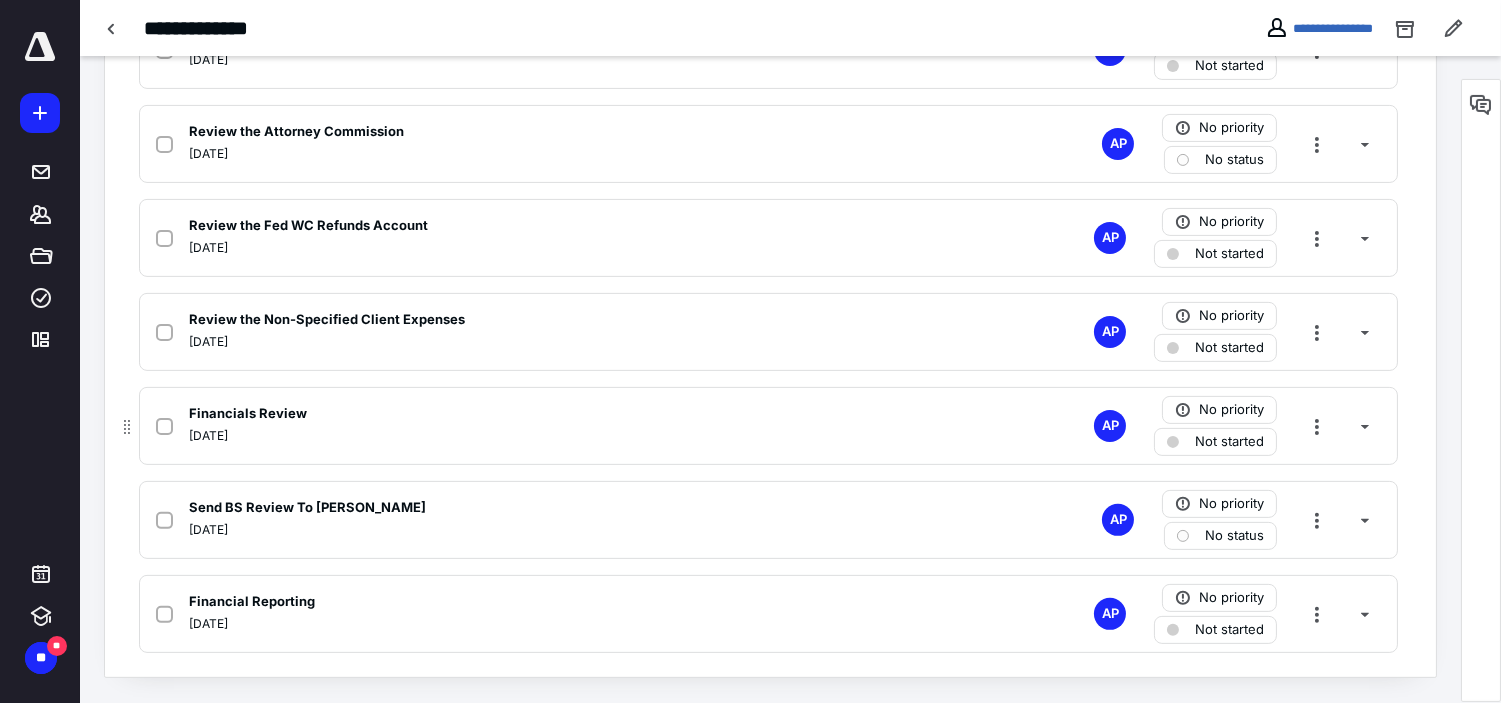 click on "Financials Review" at bounding box center (506, 414) 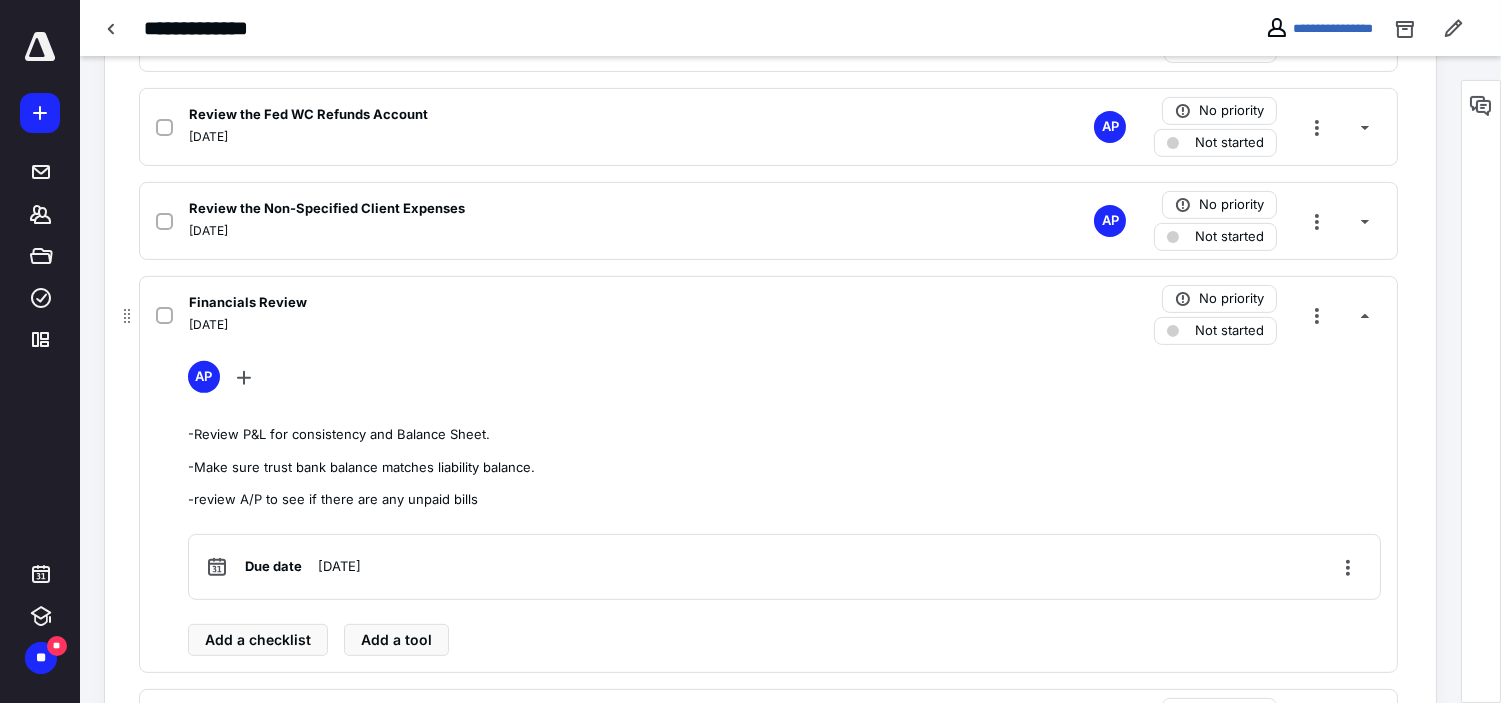 click on "Financials Review" at bounding box center (506, 303) 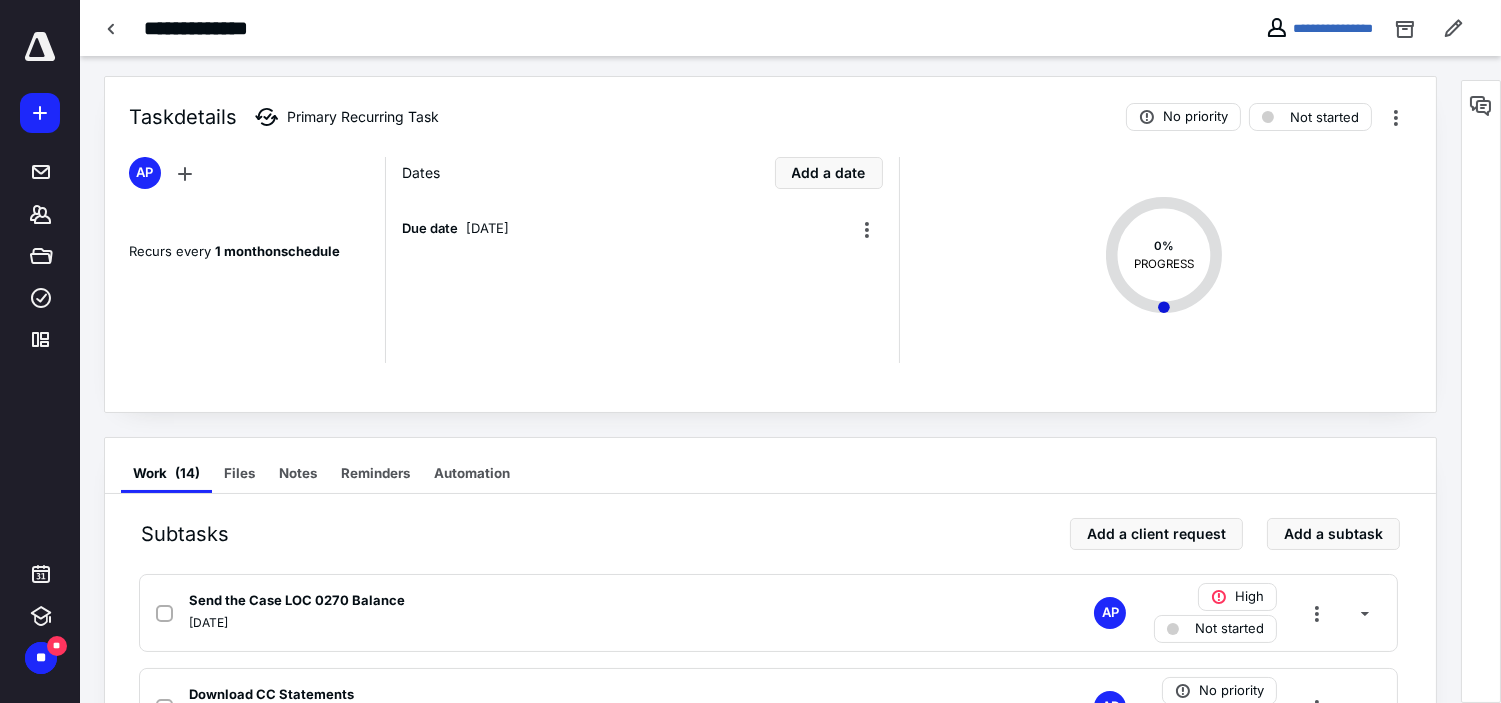 scroll, scrollTop: 3, scrollLeft: 0, axis: vertical 